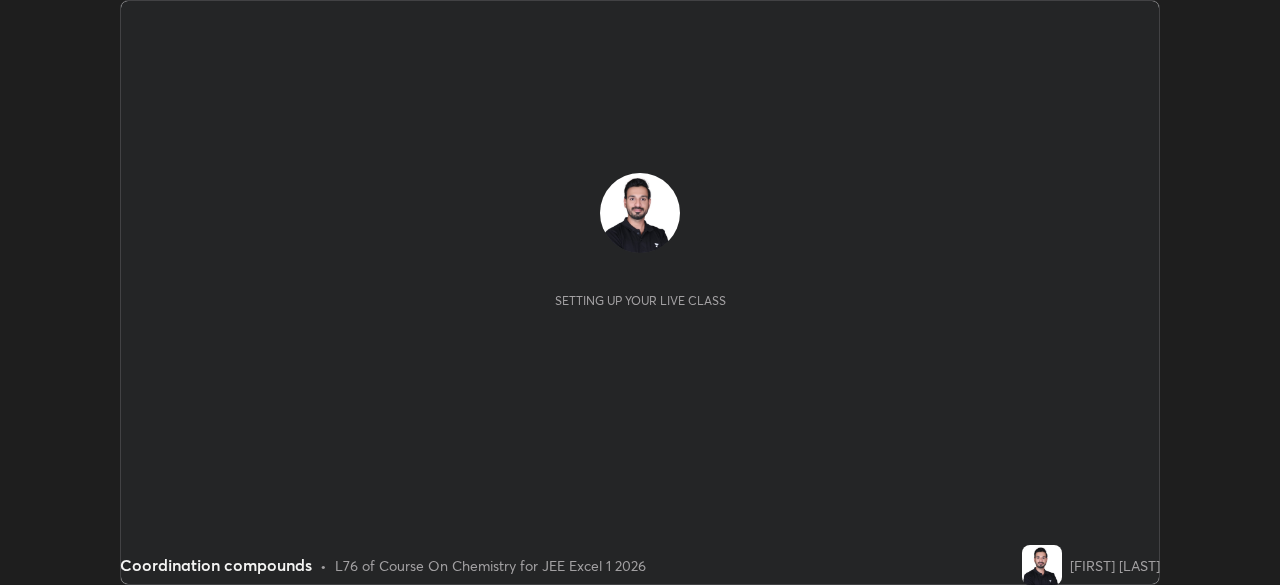 scroll, scrollTop: 0, scrollLeft: 0, axis: both 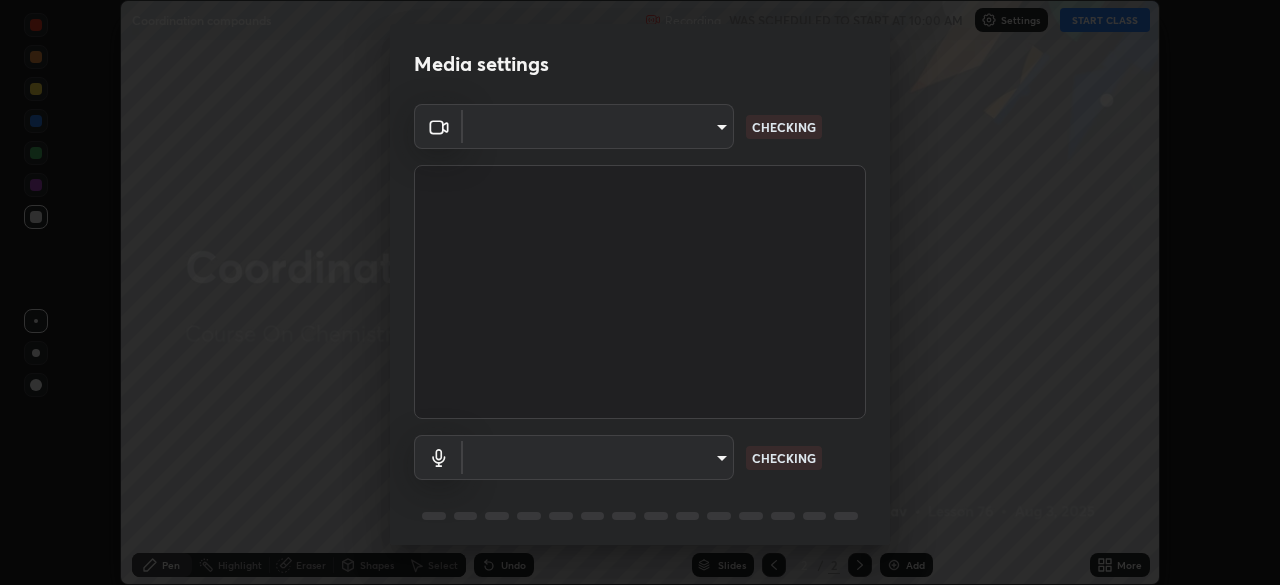 click on "Erase all Coordination compounds Recording WAS SCHEDULED TO START AT  10:00 AM Settings START CLASS Setting up your live class Coordination compounds • L76 of Course On Chemistry for JEE Excel 1 2026 [FIRST] [LAST] Pen Highlight Eraser Shapes Select Undo Slides 2 / 2 Add More No doubts shared Encourage your learners to ask a doubt for better clarity Report an issue Reason for reporting Buffering Chat not working Audio - Video sync issue Educator video quality low ​ Attach an image Report Media settings ​ CHECKING ​ CHECKING 1 / 5 Next" at bounding box center [640, 292] 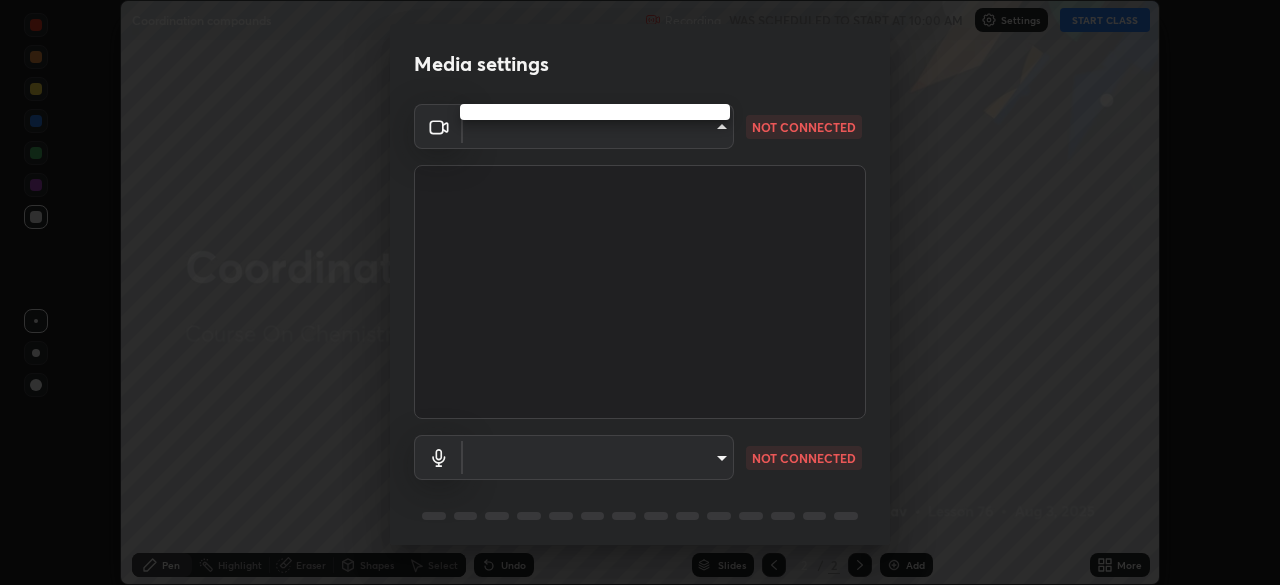 type on "05e465ff83a2709560b00517cc20afcec0d8c6759013130505a18faaf77a7109" 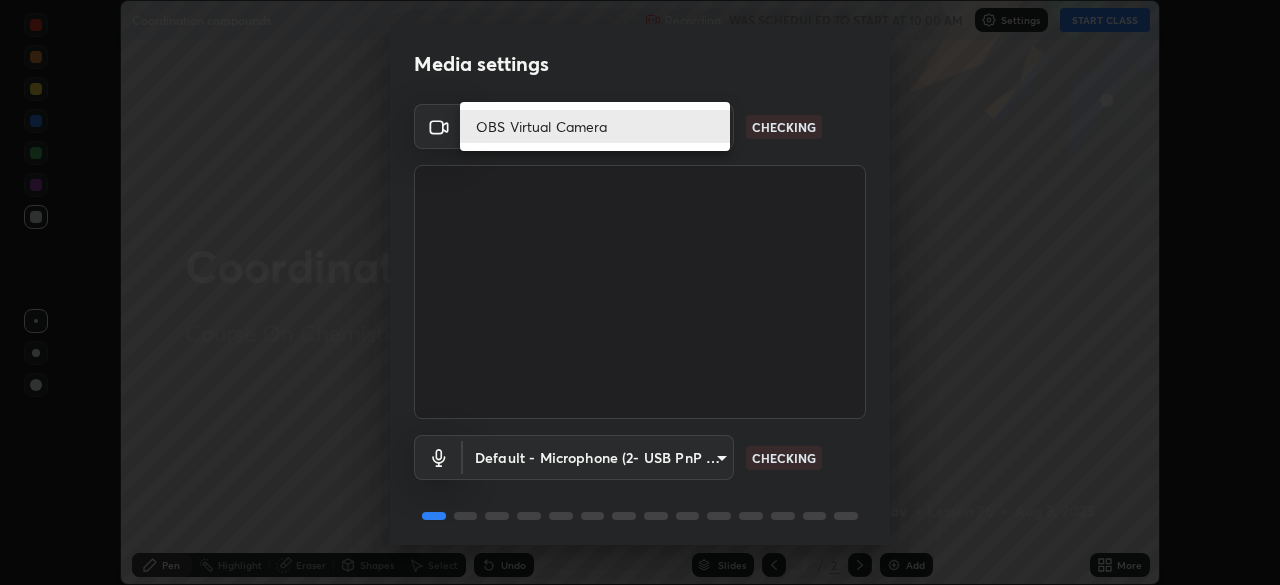 click on "OBS Virtual Camera" at bounding box center [595, 126] 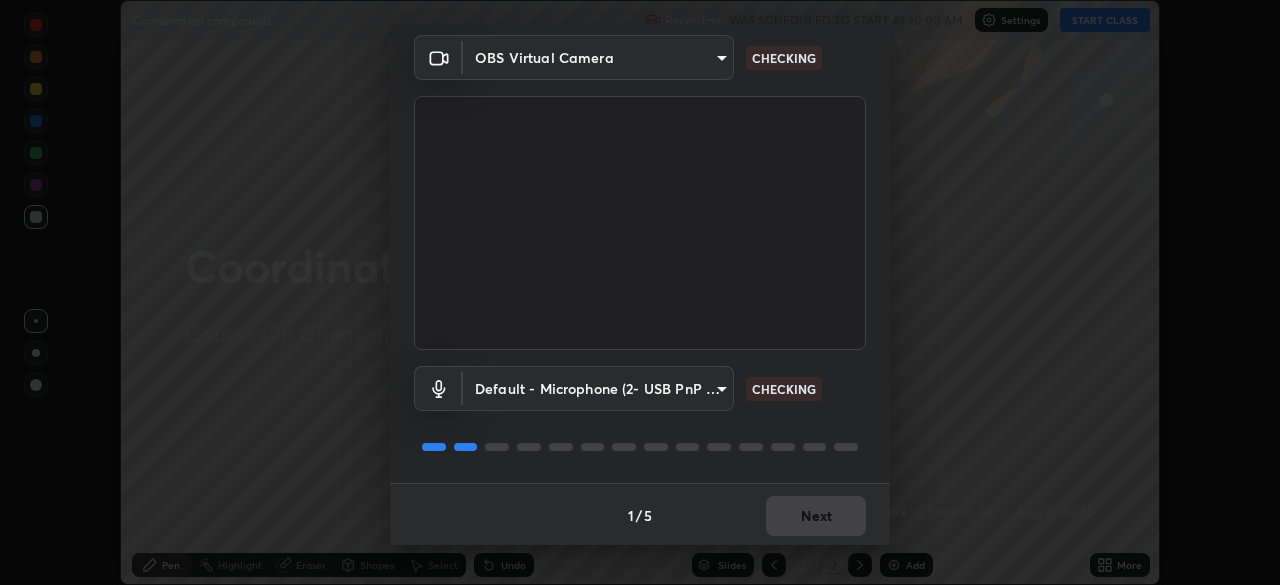 scroll, scrollTop: 71, scrollLeft: 0, axis: vertical 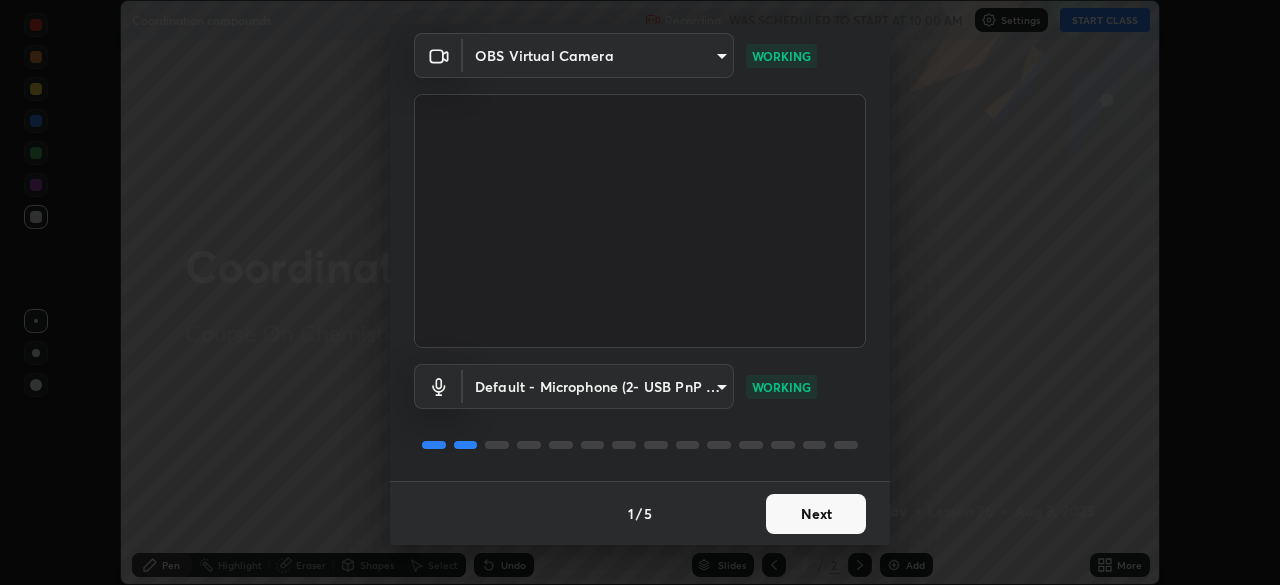 click on "Next" at bounding box center (816, 514) 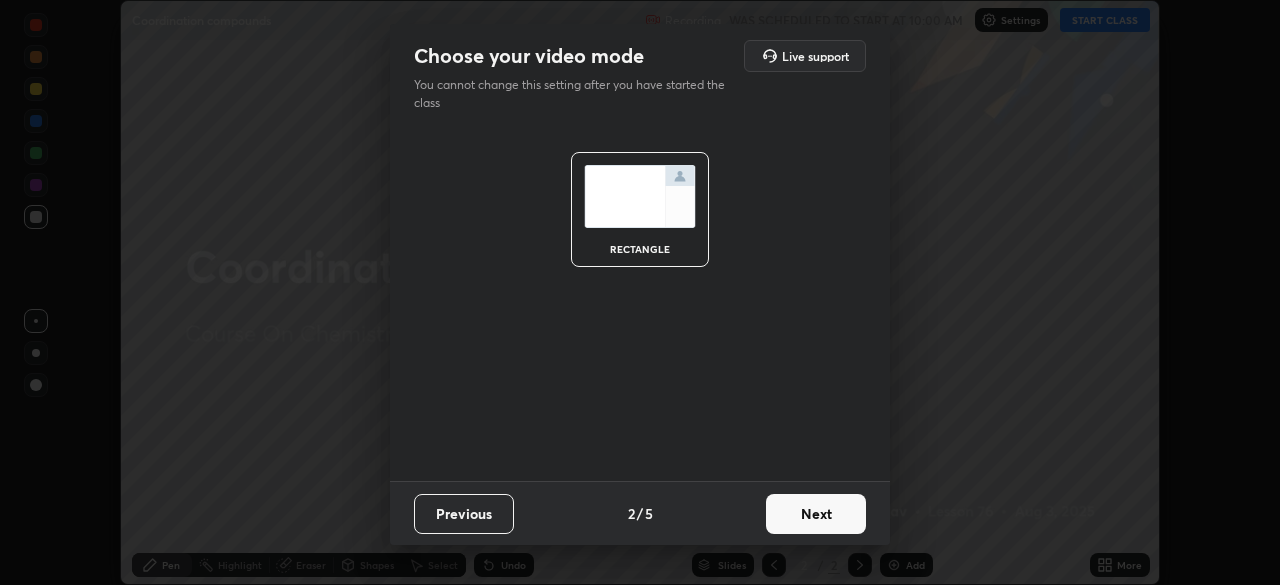 scroll, scrollTop: 0, scrollLeft: 0, axis: both 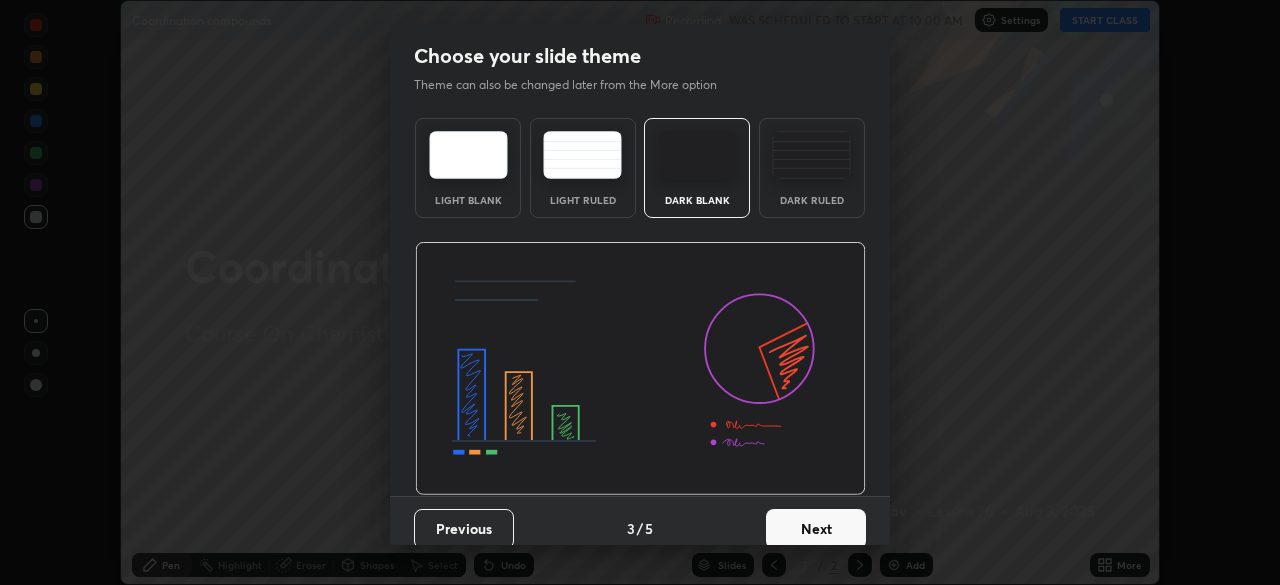 click on "Next" at bounding box center (816, 529) 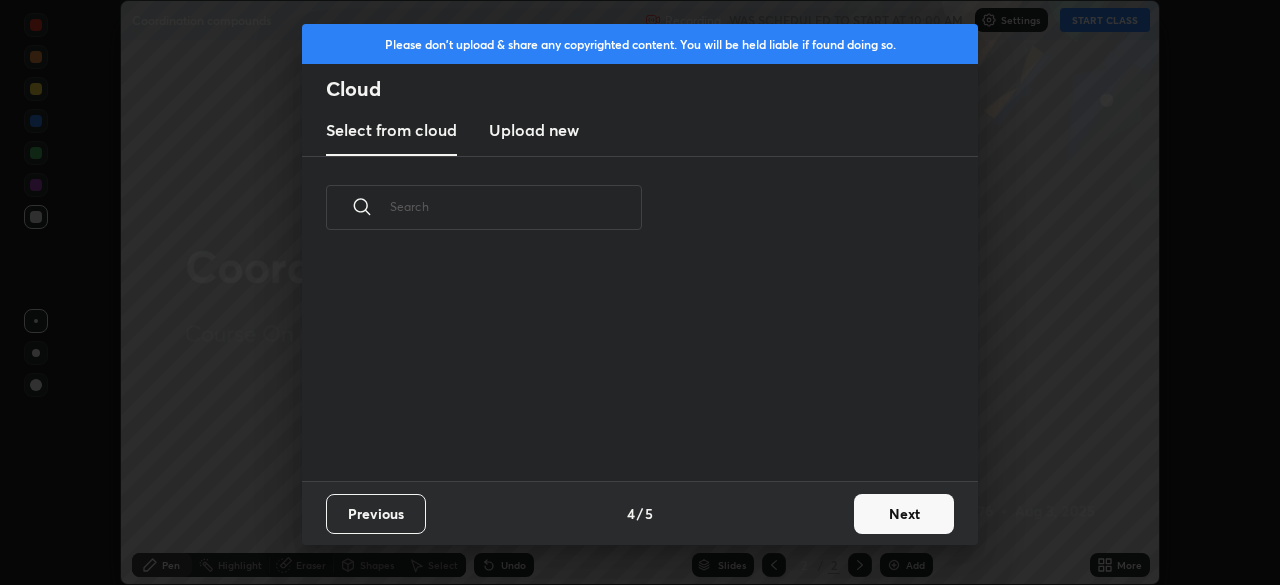 click on "Next" at bounding box center [904, 514] 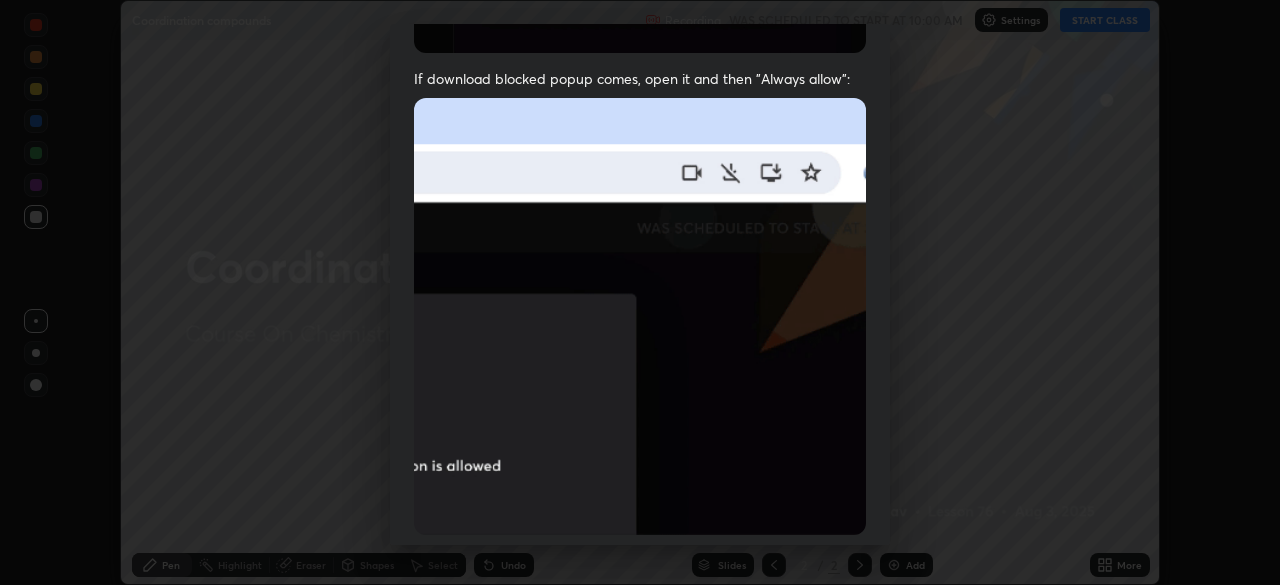 scroll, scrollTop: 456, scrollLeft: 0, axis: vertical 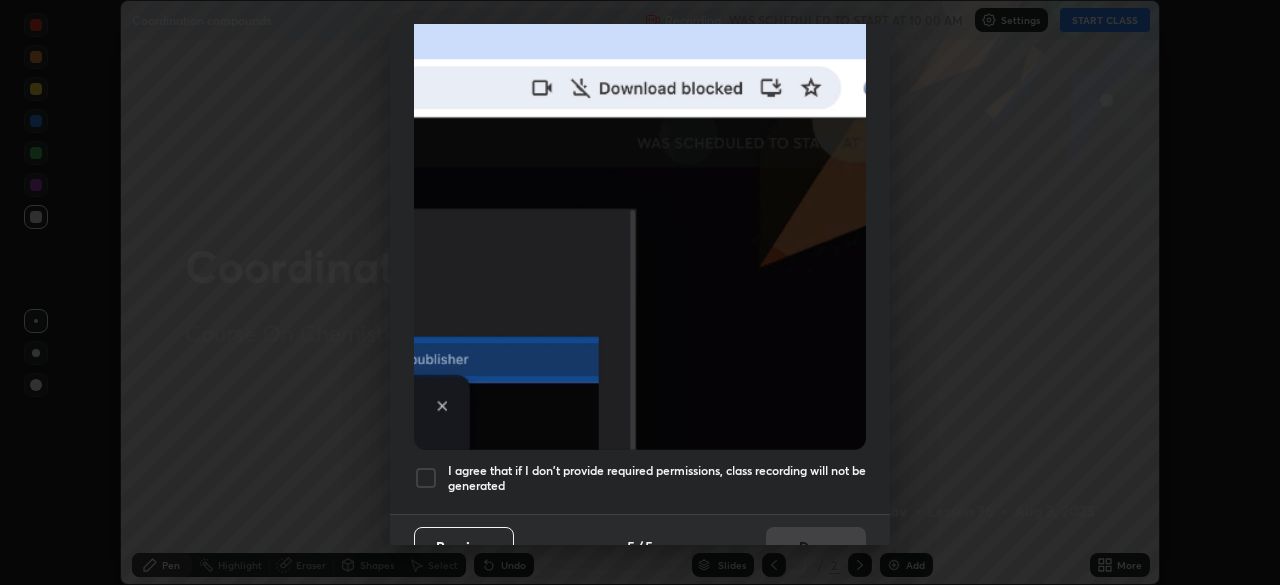 click at bounding box center [426, 478] 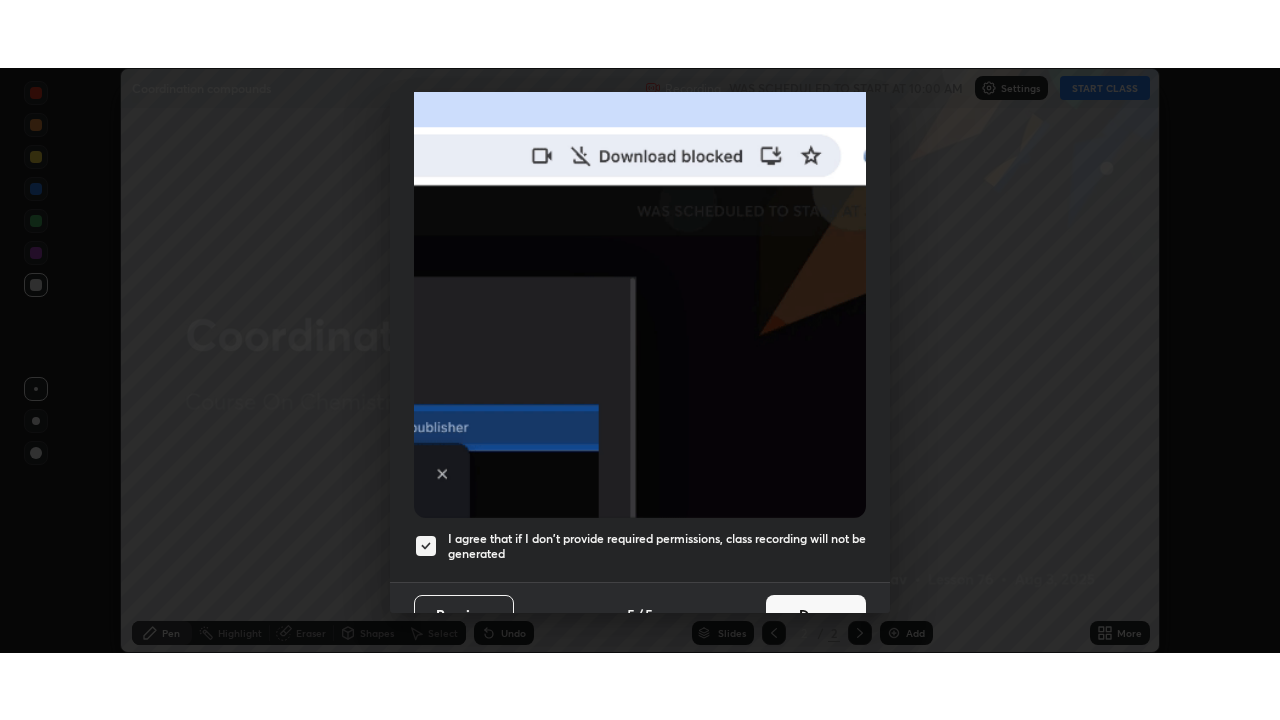 scroll, scrollTop: 479, scrollLeft: 0, axis: vertical 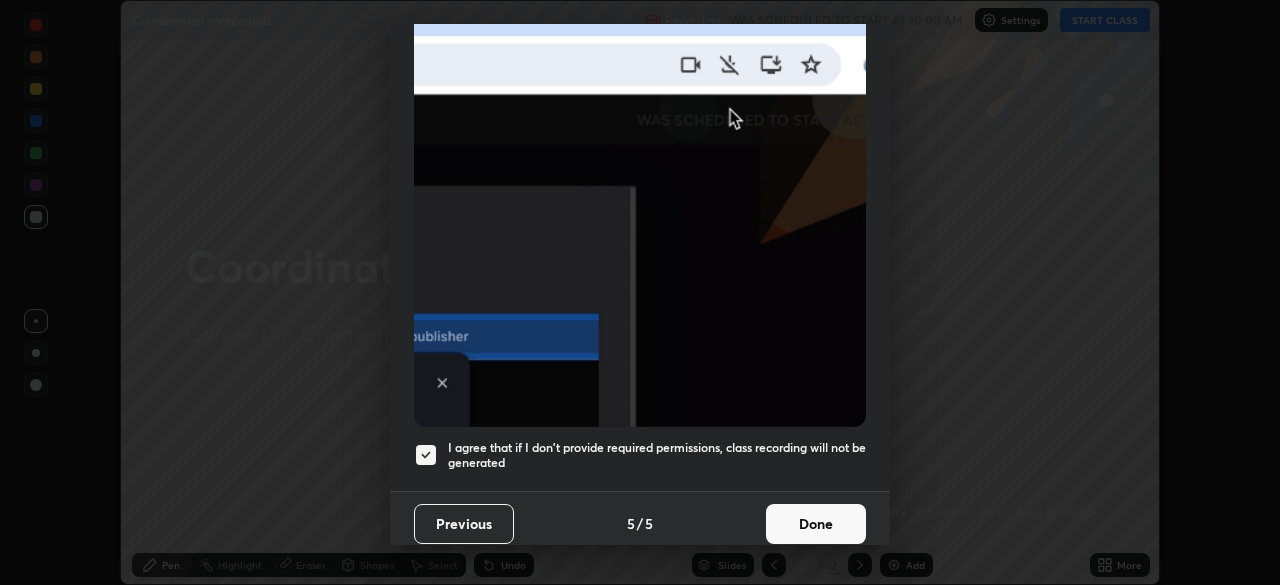 click on "Done" at bounding box center (816, 524) 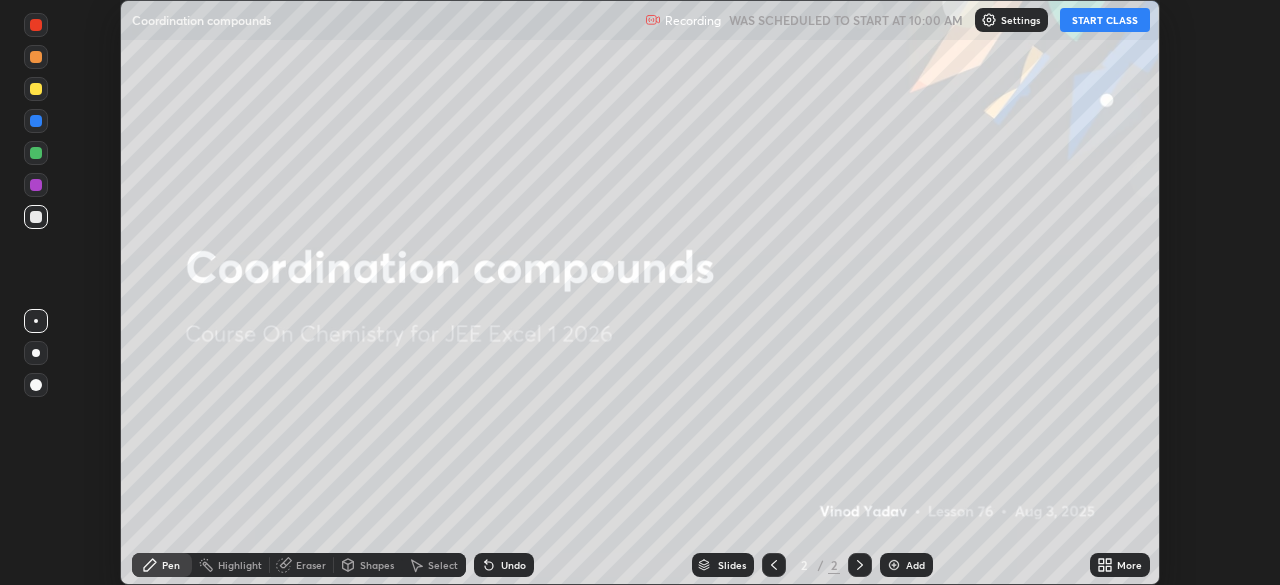 click 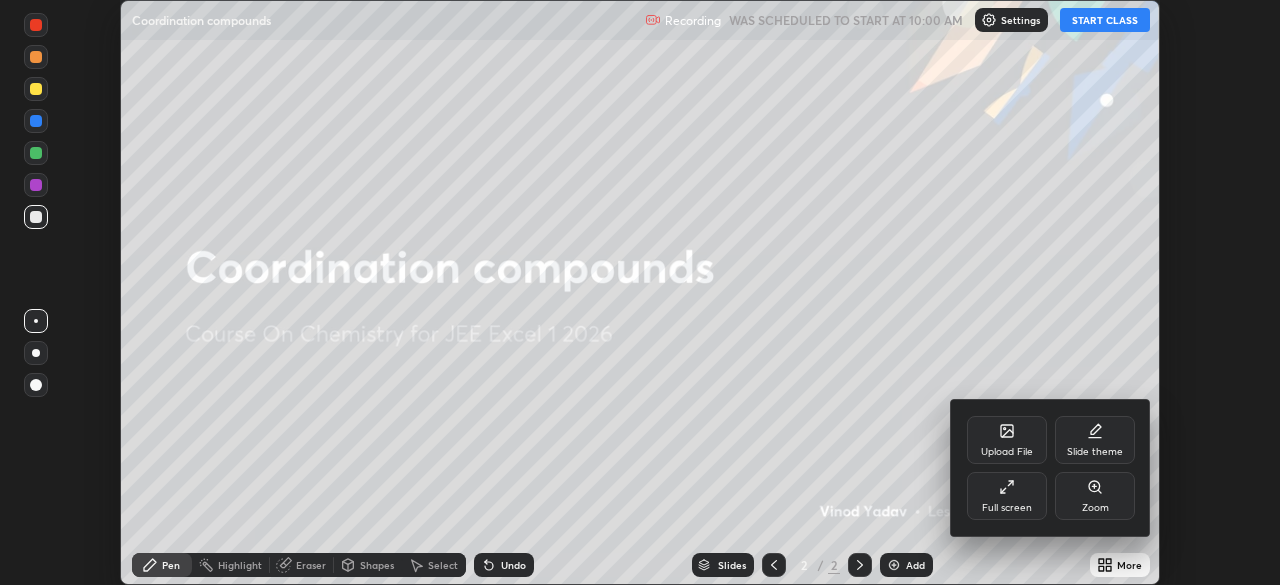 click on "Full screen" at bounding box center [1007, 496] 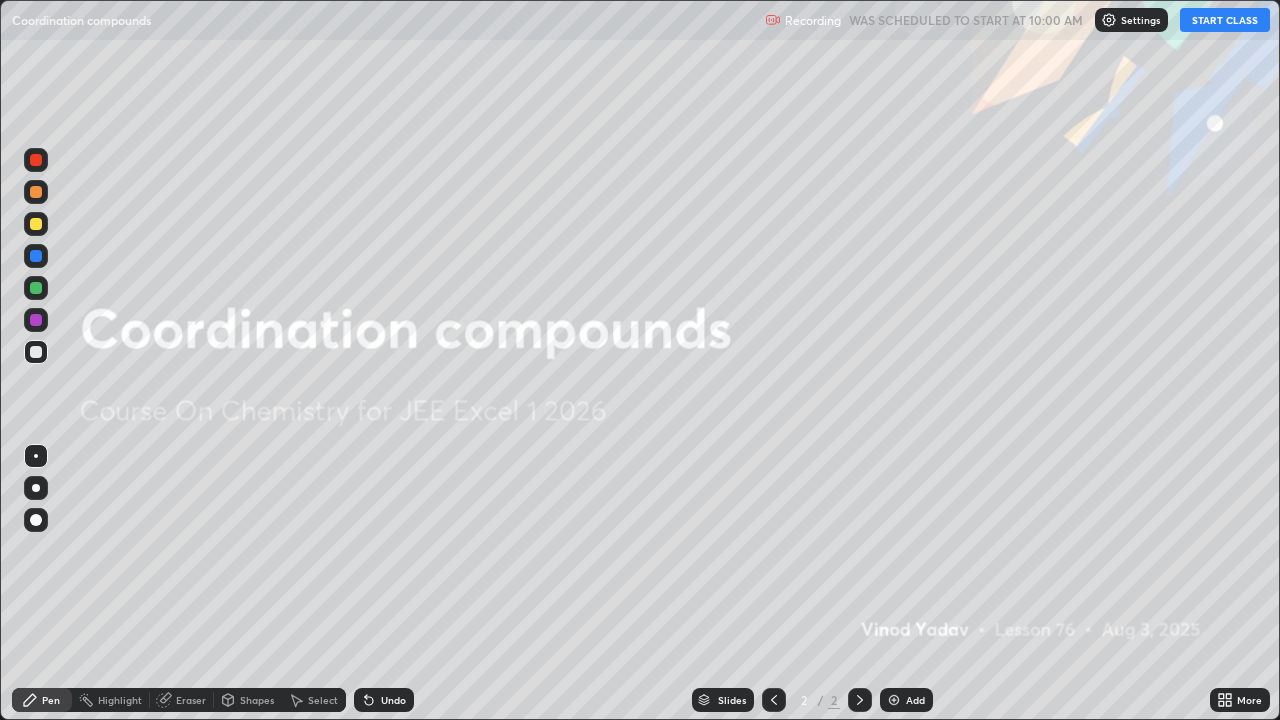 scroll, scrollTop: 99280, scrollLeft: 98720, axis: both 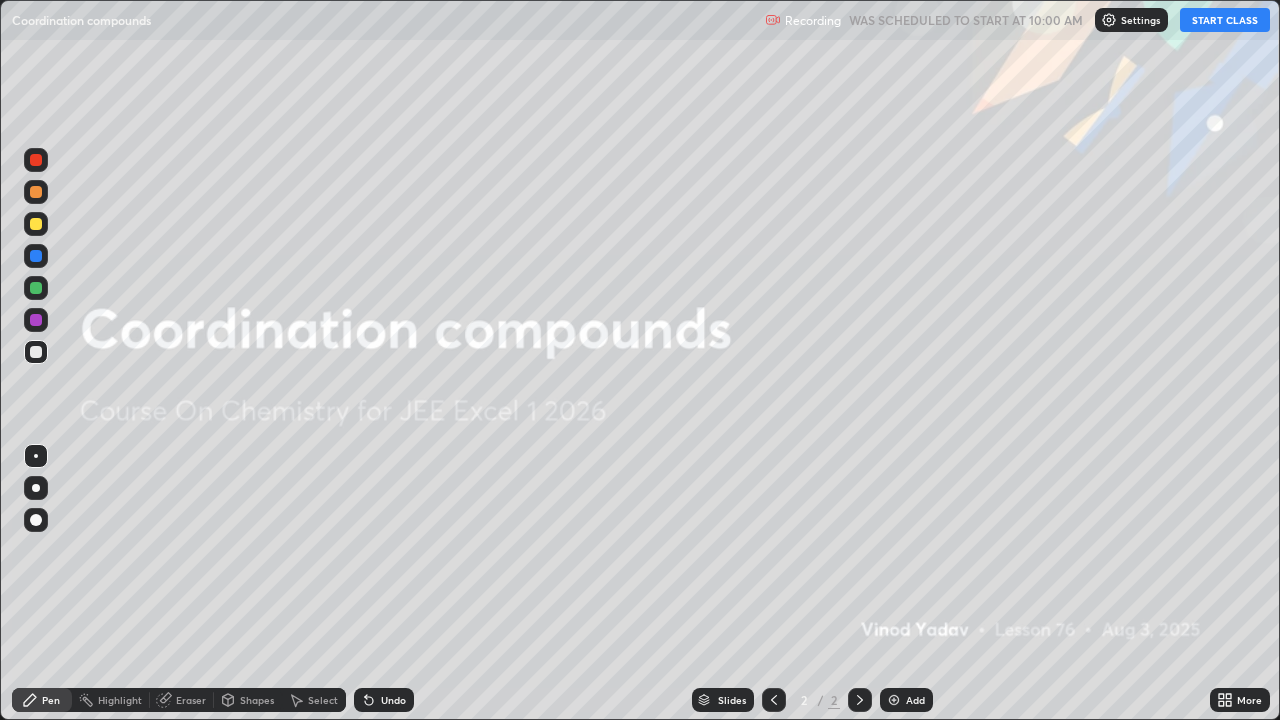 click on "START CLASS" at bounding box center (1225, 20) 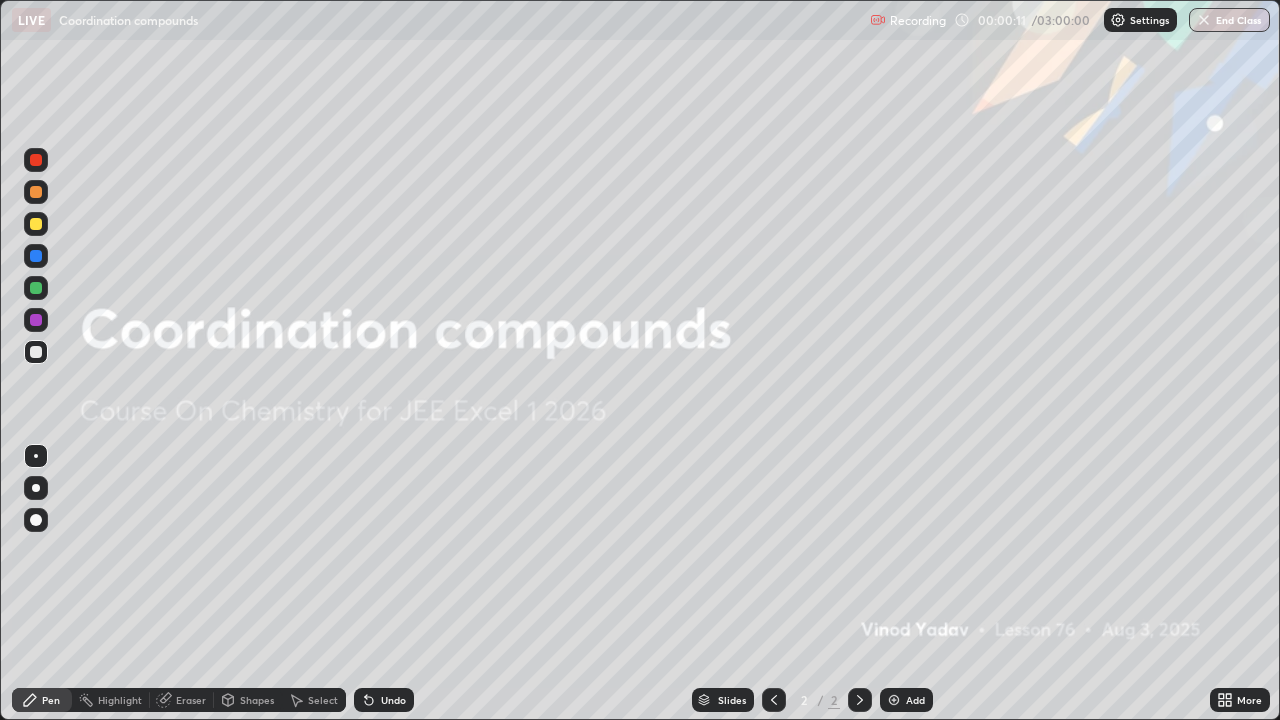 click on "Add" at bounding box center [915, 700] 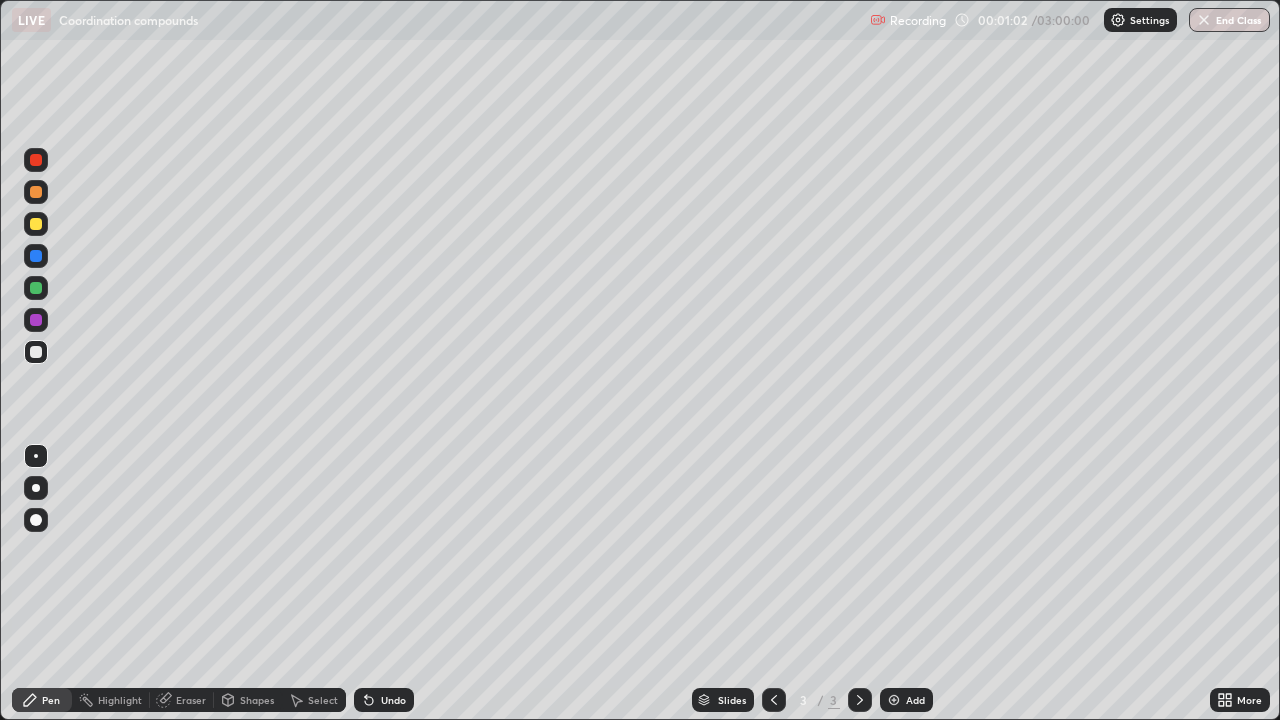 click at bounding box center (36, 320) 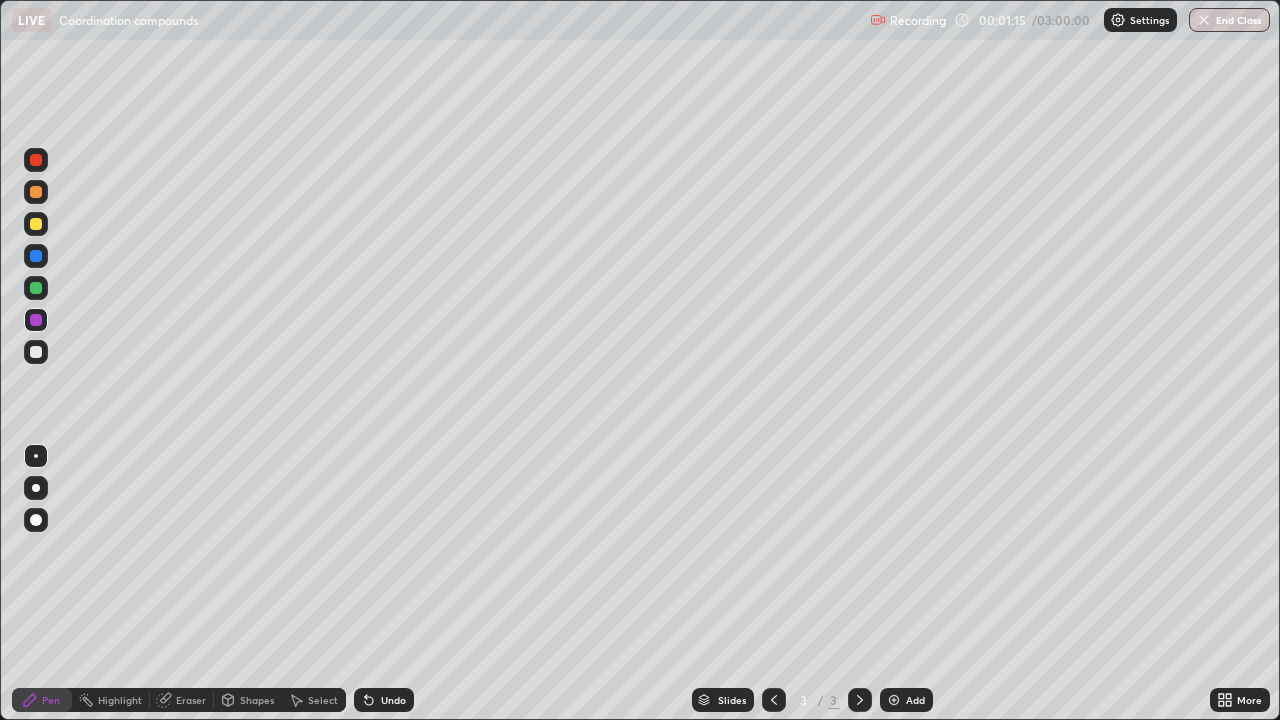 click at bounding box center (36, 256) 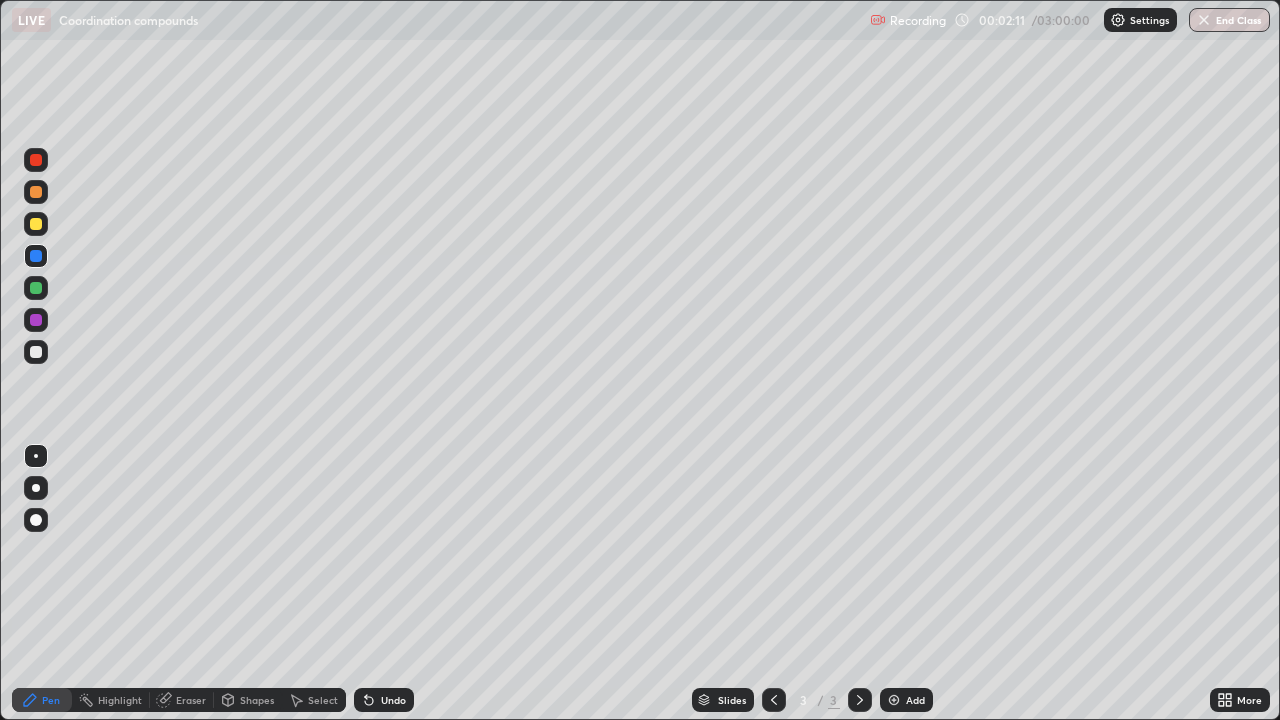 click at bounding box center [36, 224] 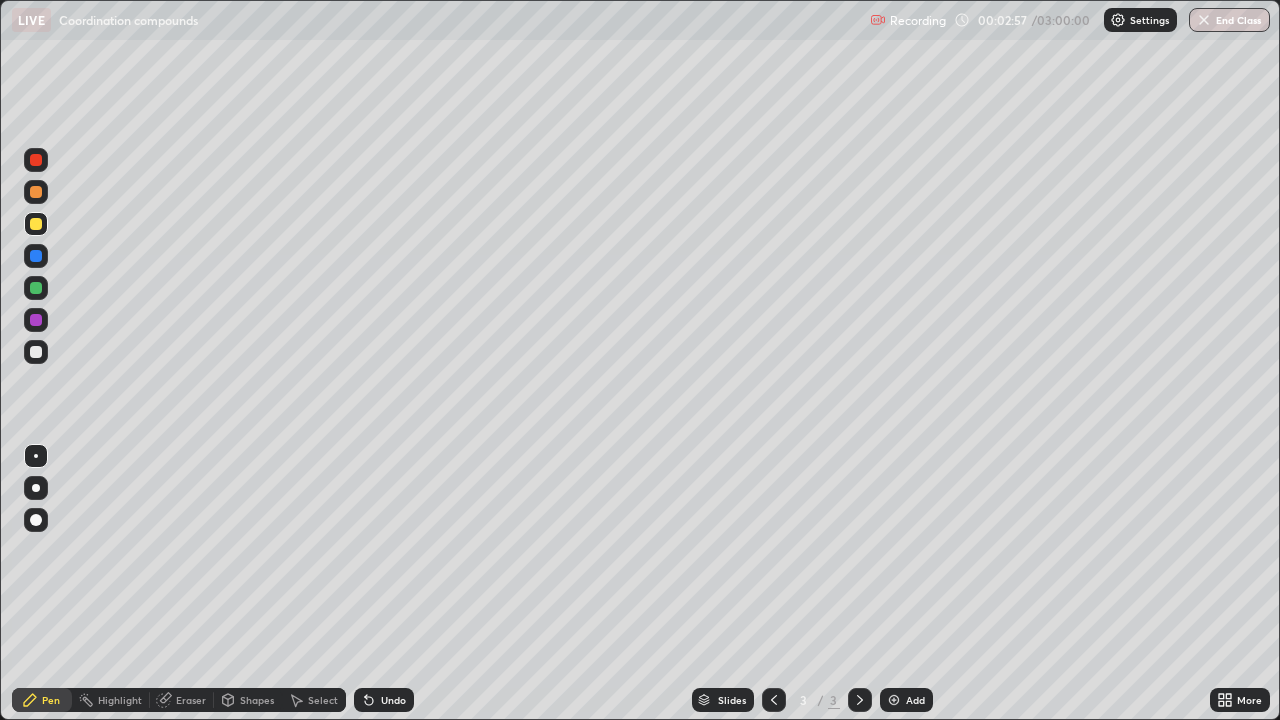 click at bounding box center [36, 288] 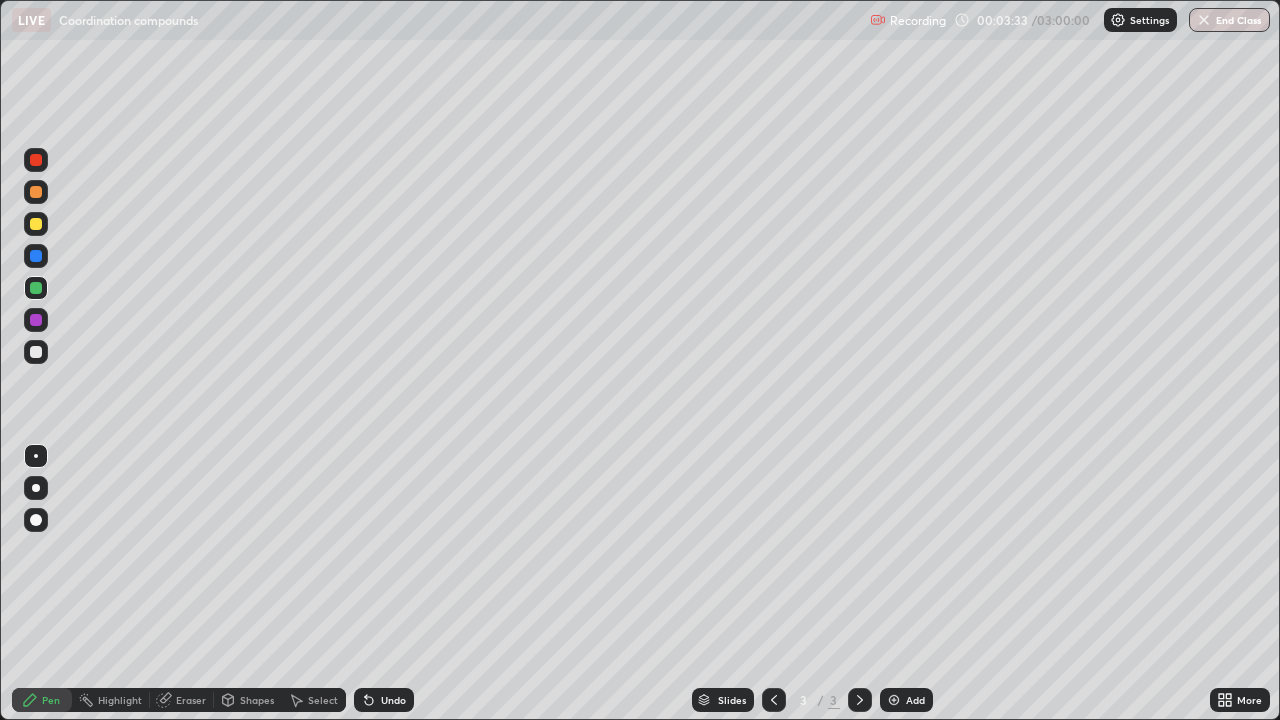 click on "Eraser" at bounding box center [182, 700] 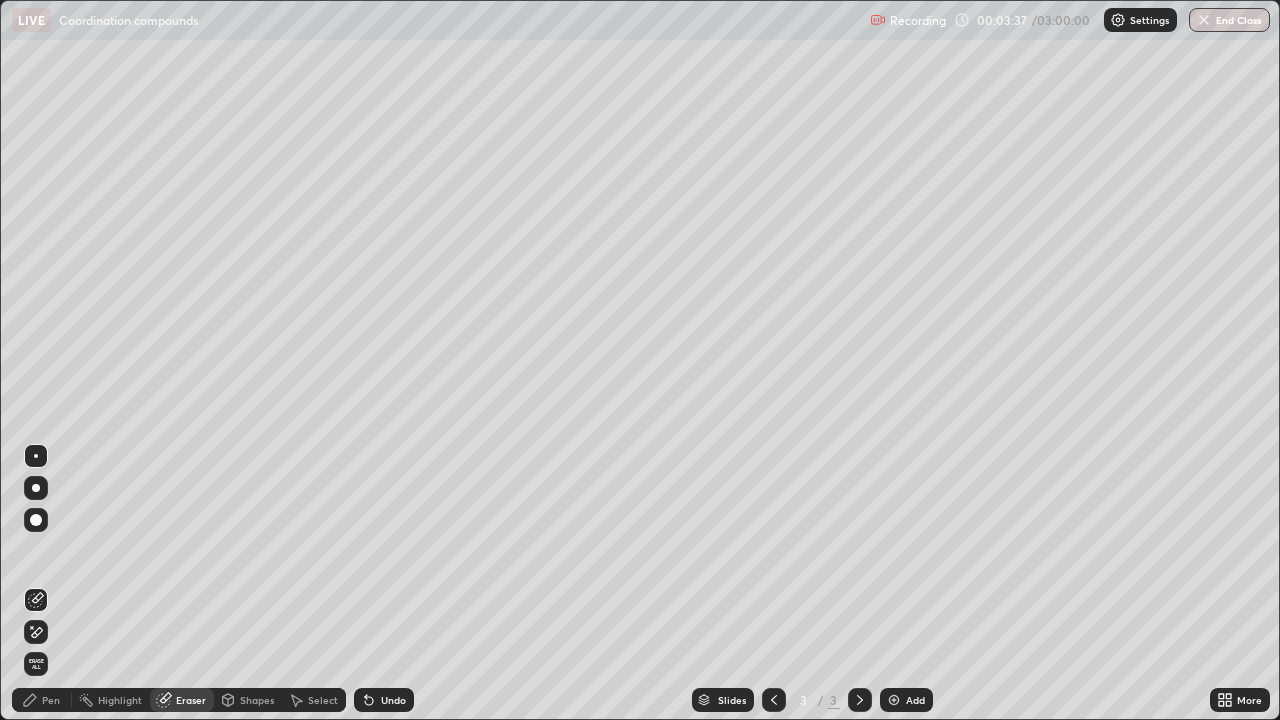 click on "Pen" at bounding box center [51, 700] 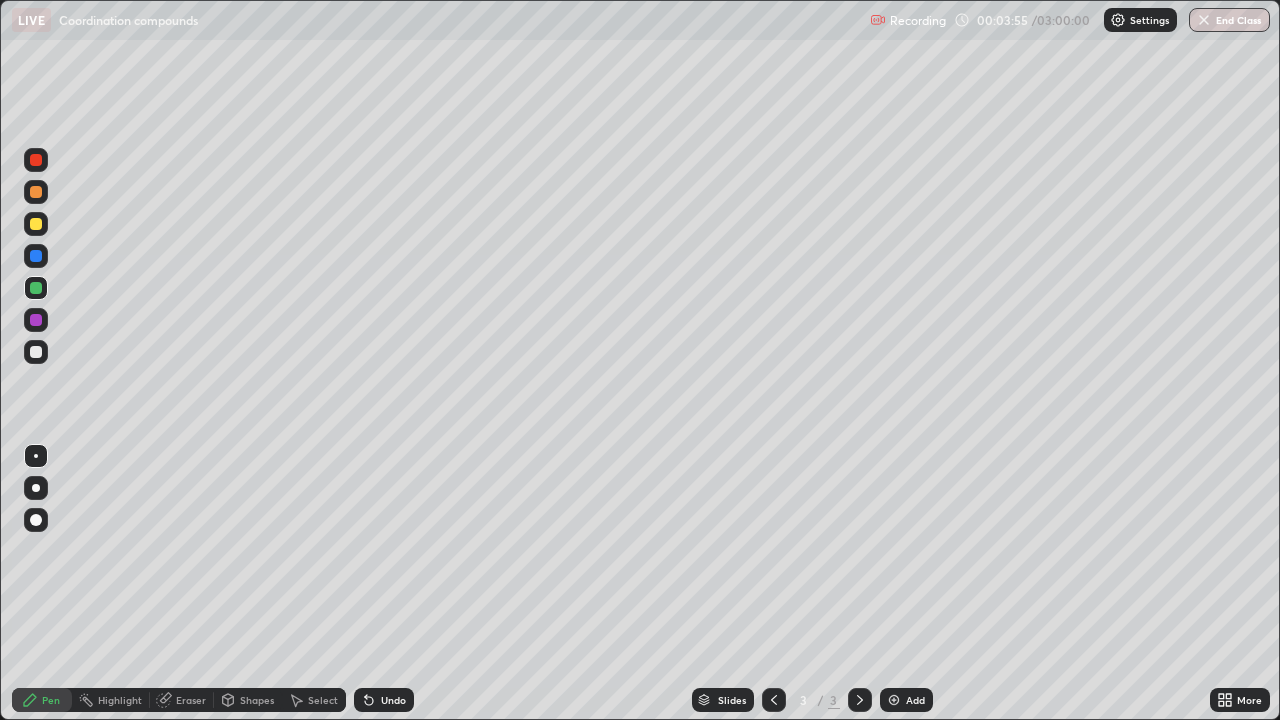click at bounding box center (36, 256) 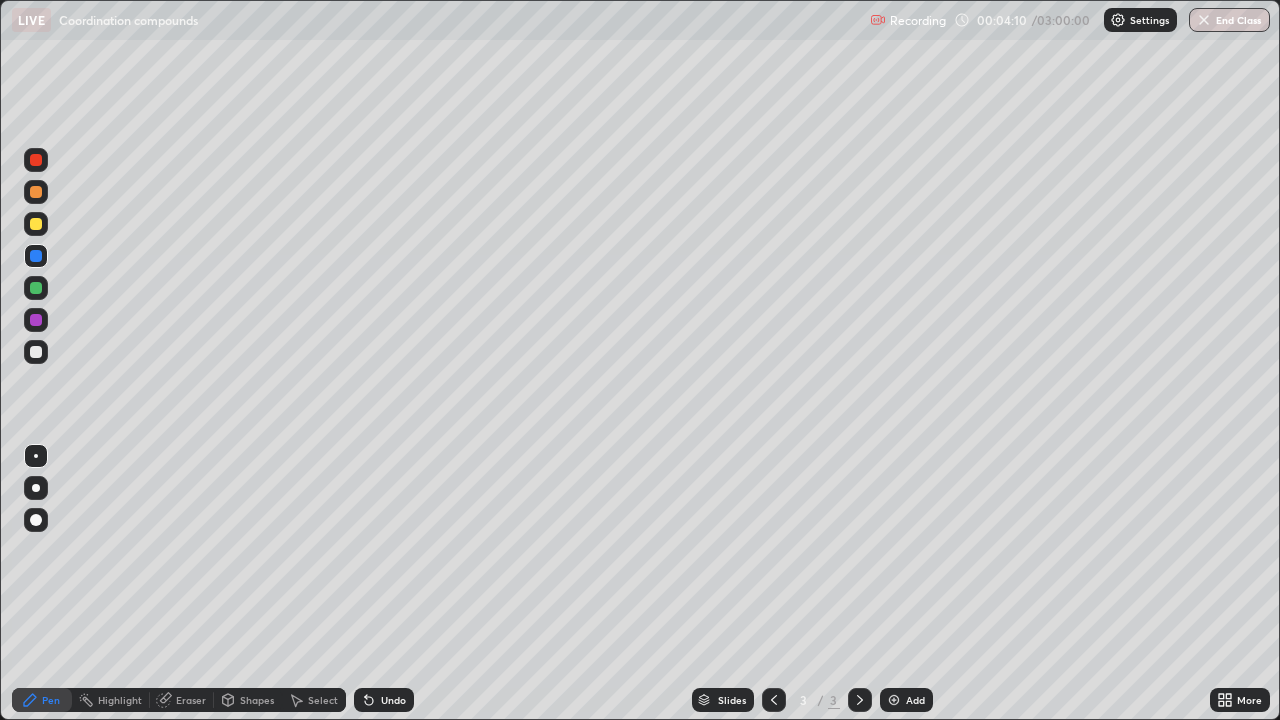 click on "Add" at bounding box center [906, 700] 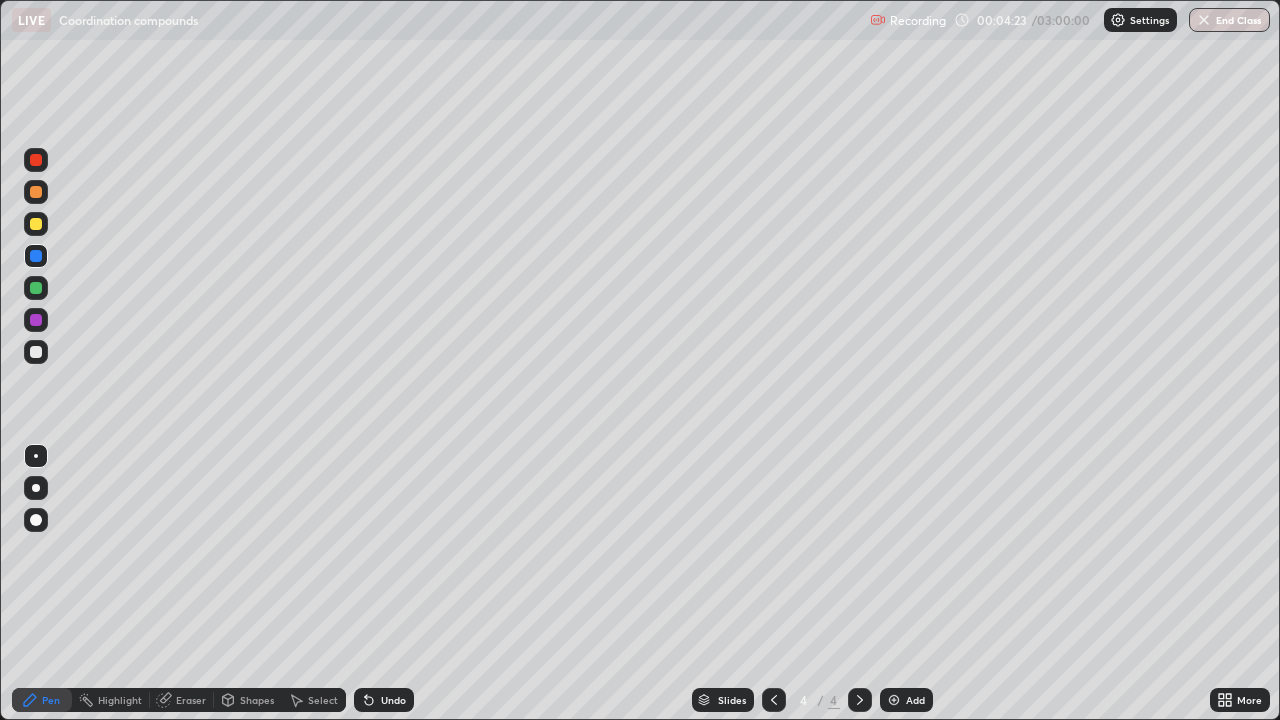 click at bounding box center [36, 288] 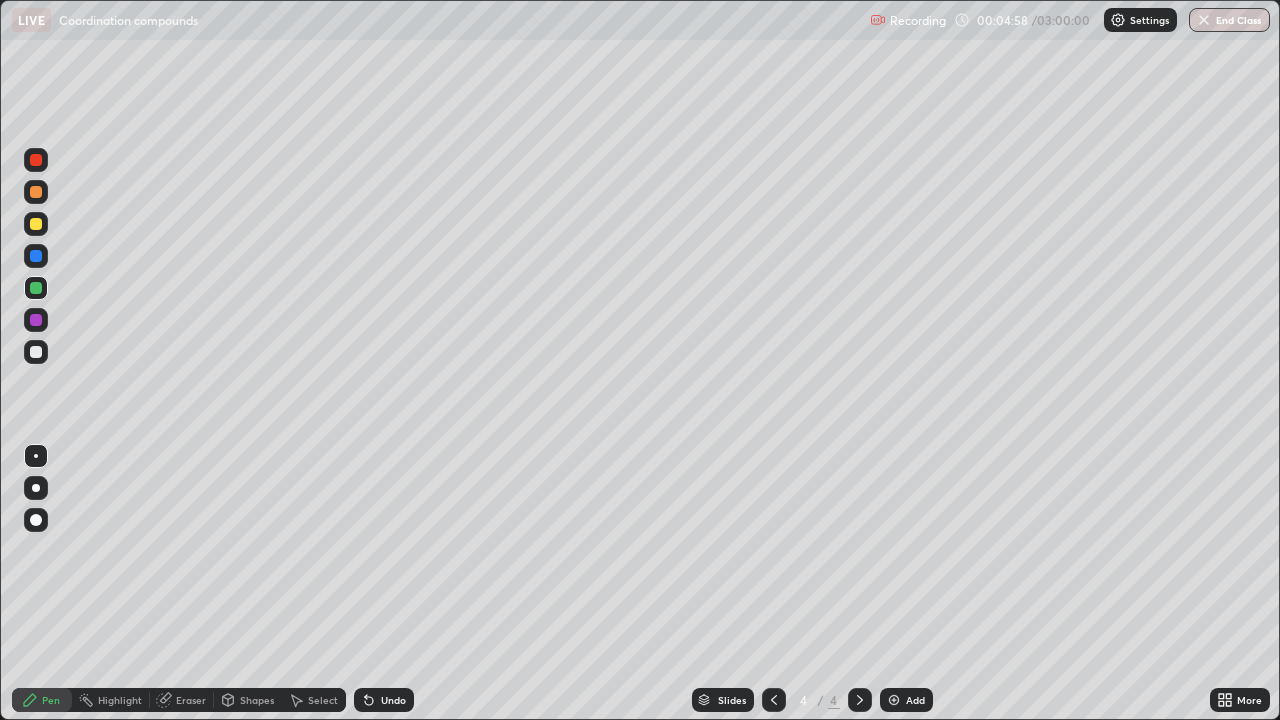 click at bounding box center (36, 320) 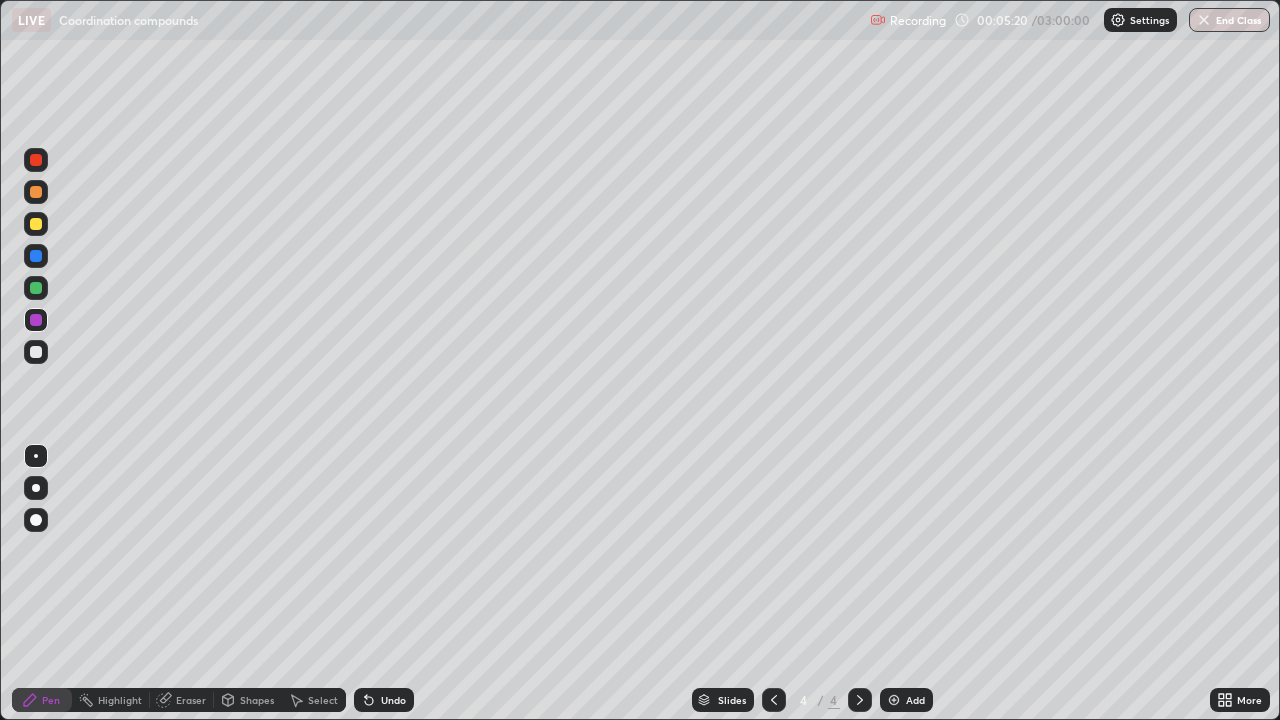 click 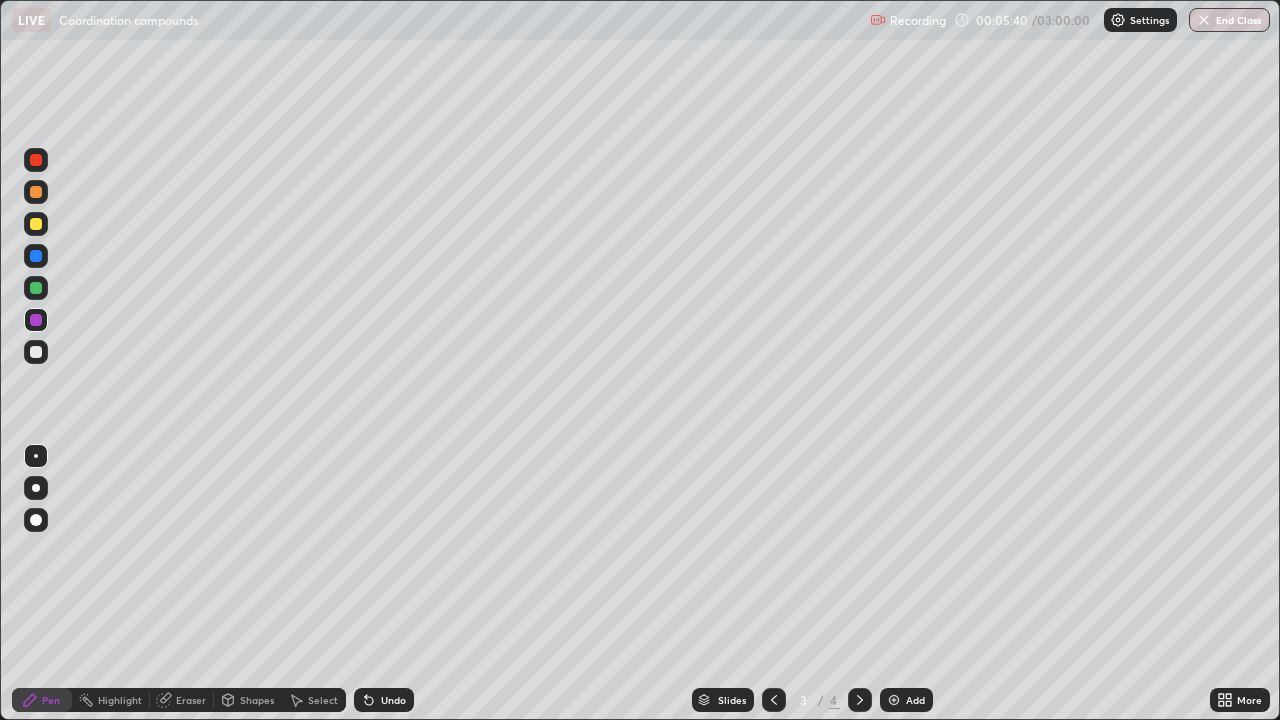 click 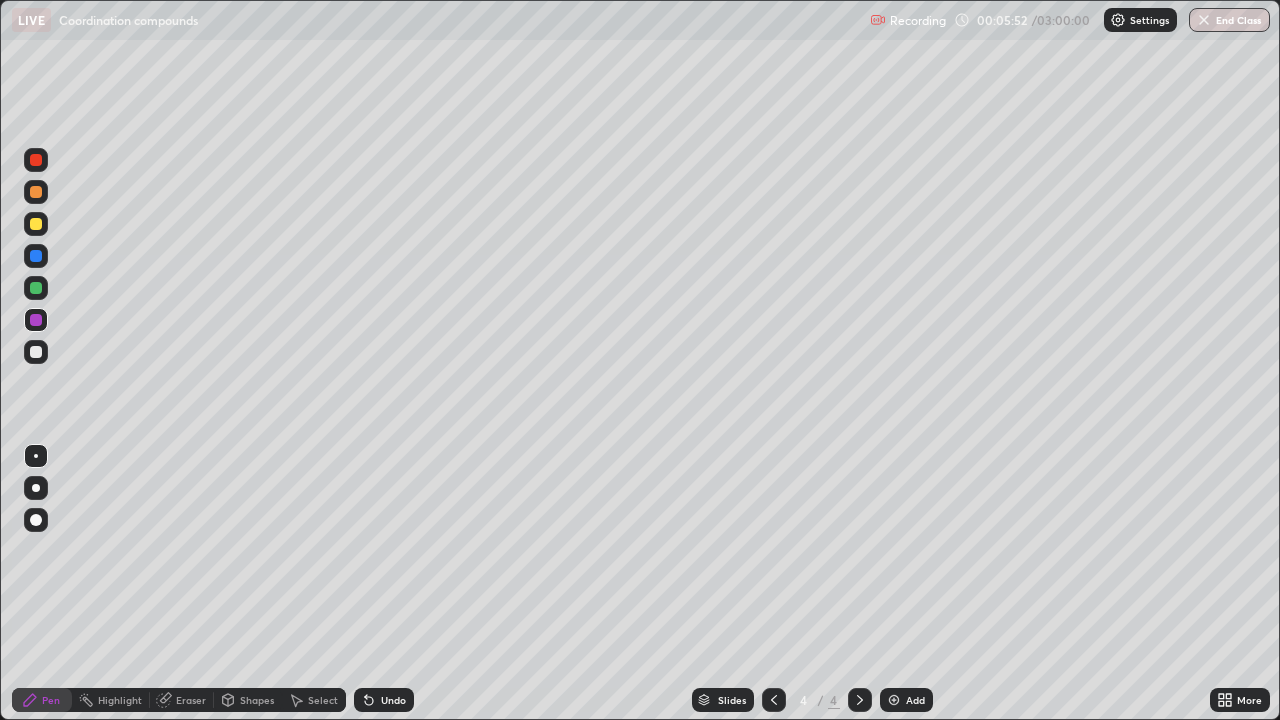 click at bounding box center (36, 256) 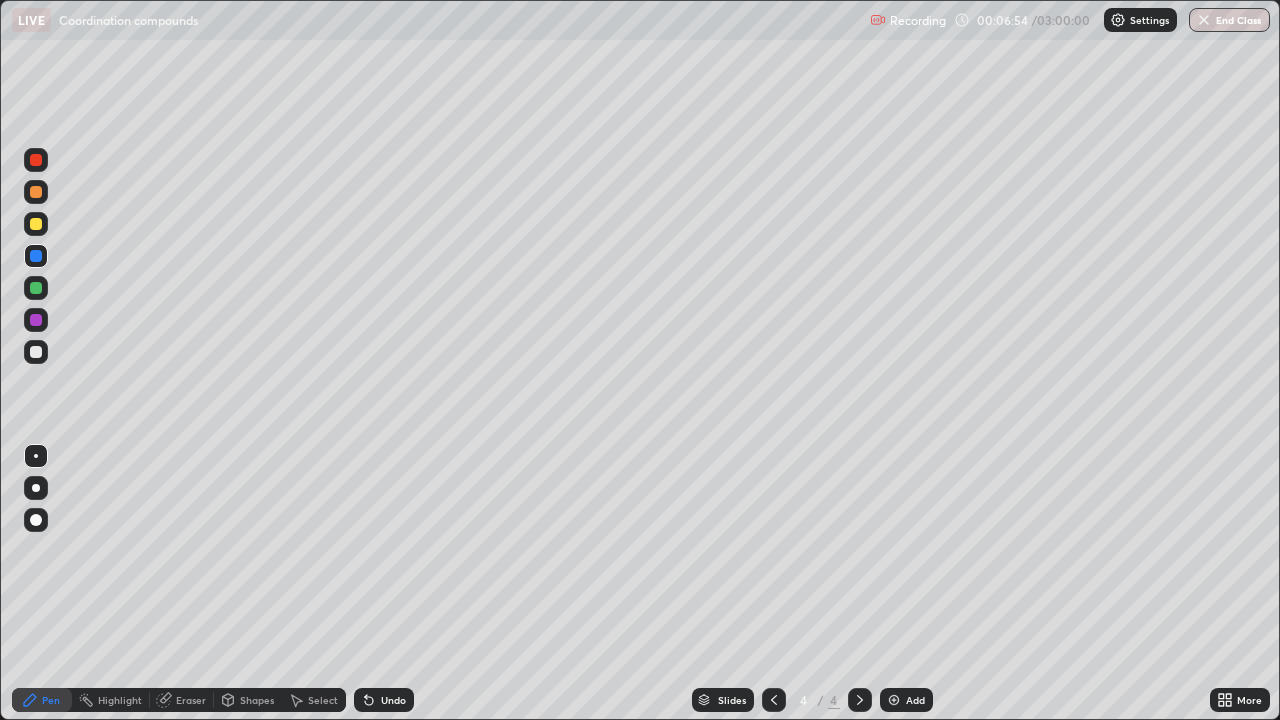 click on "Add" at bounding box center [915, 700] 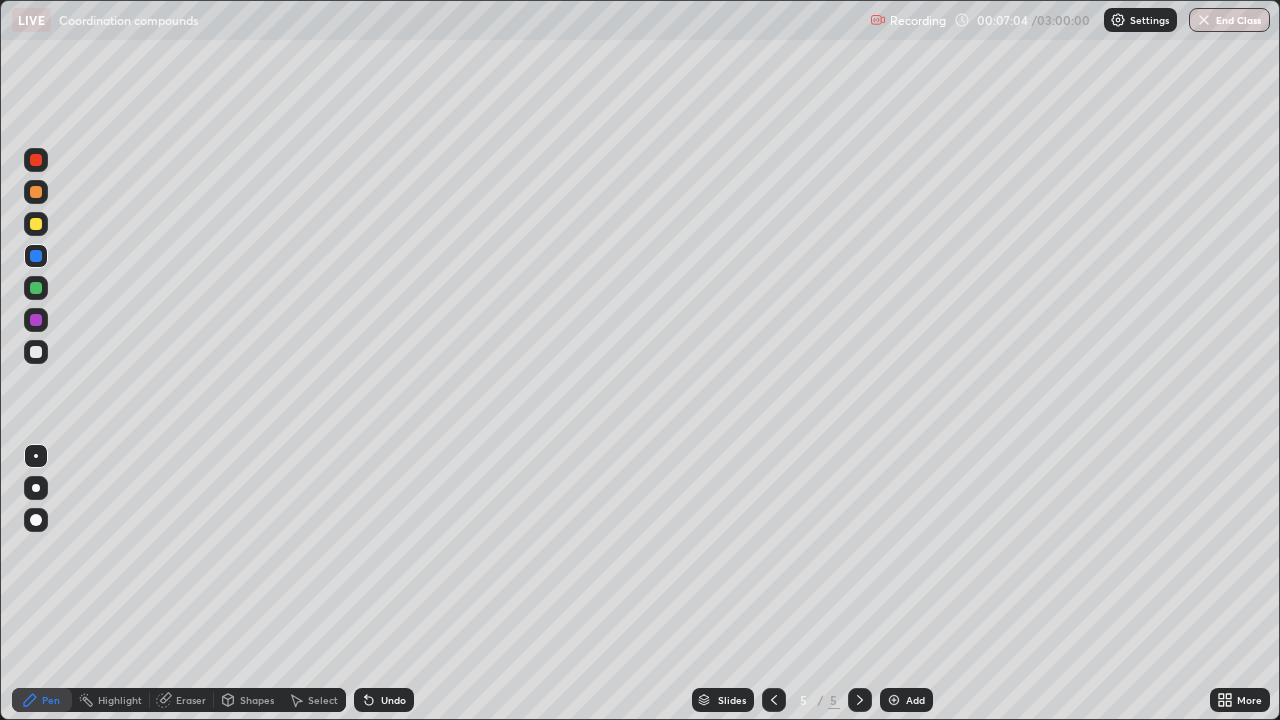 click at bounding box center [36, 224] 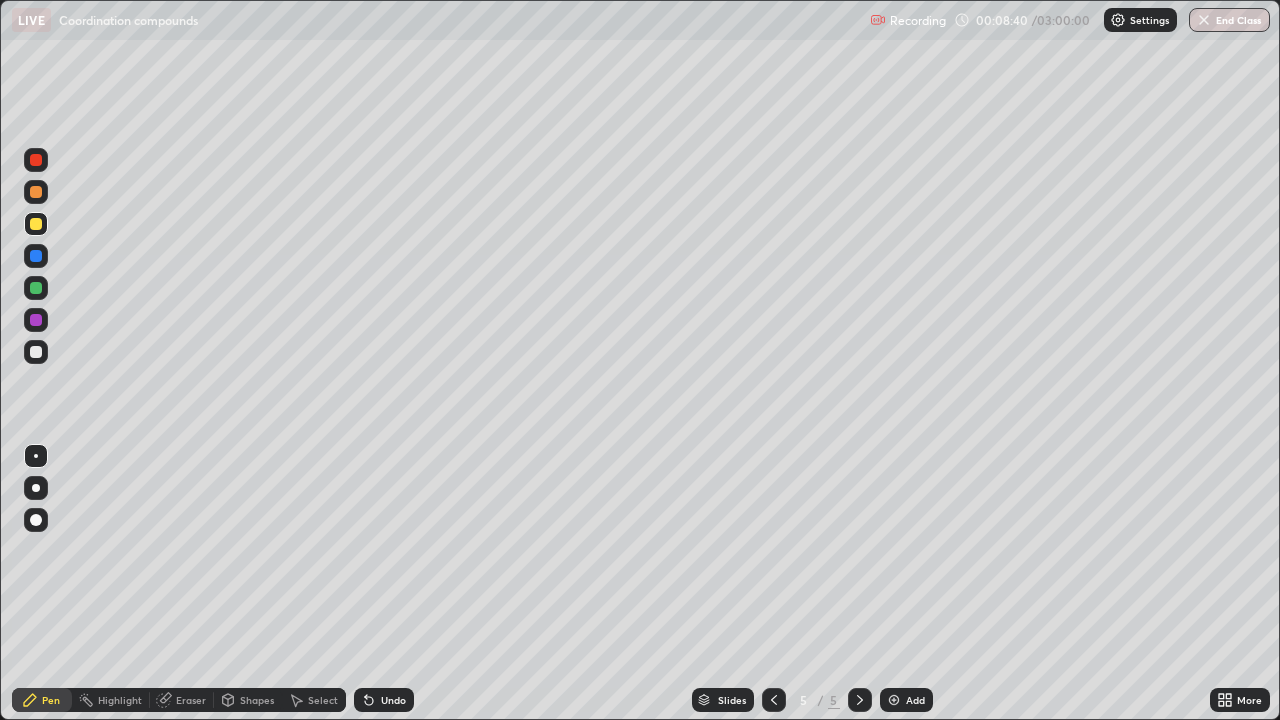 click at bounding box center [36, 256] 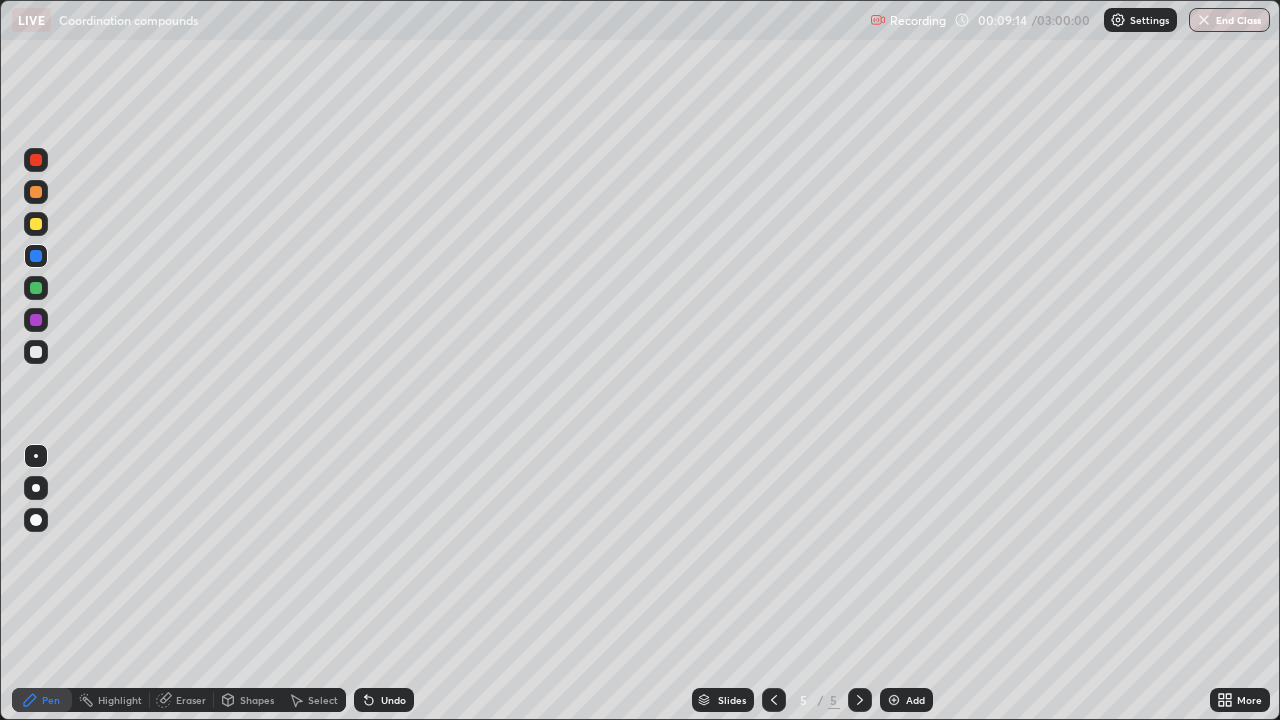 click at bounding box center (36, 224) 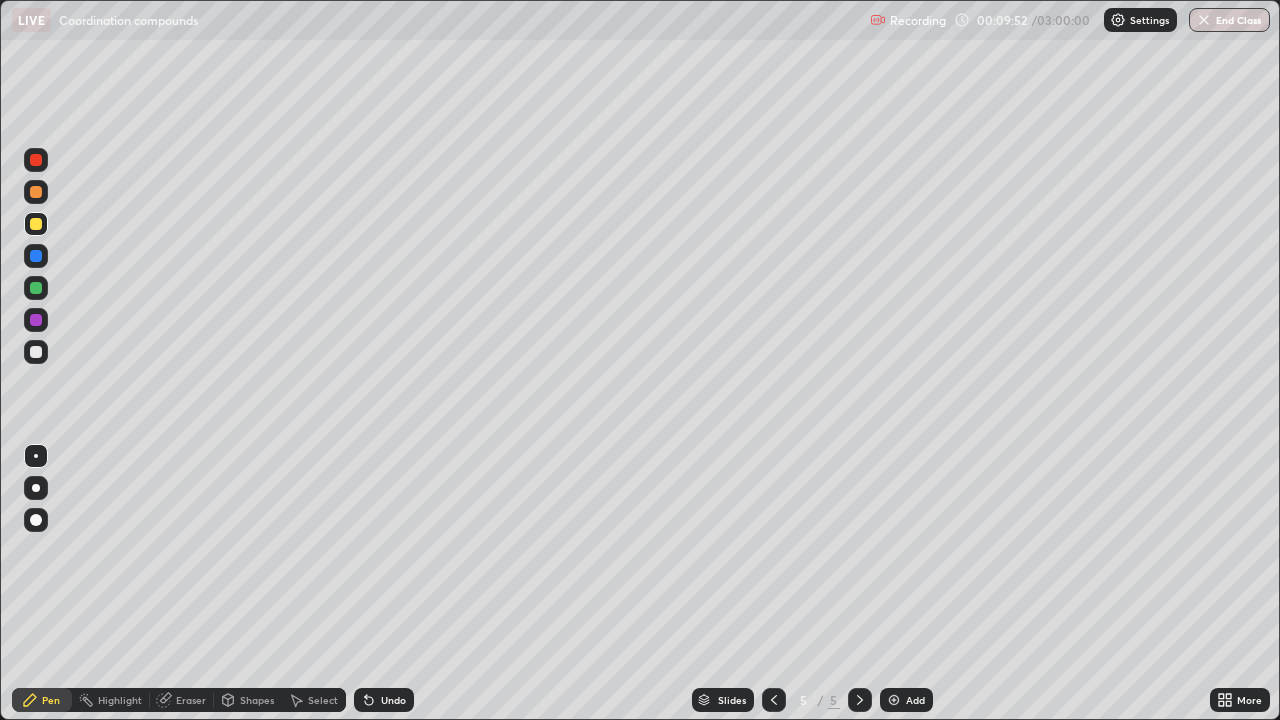 click on "Add" at bounding box center [906, 700] 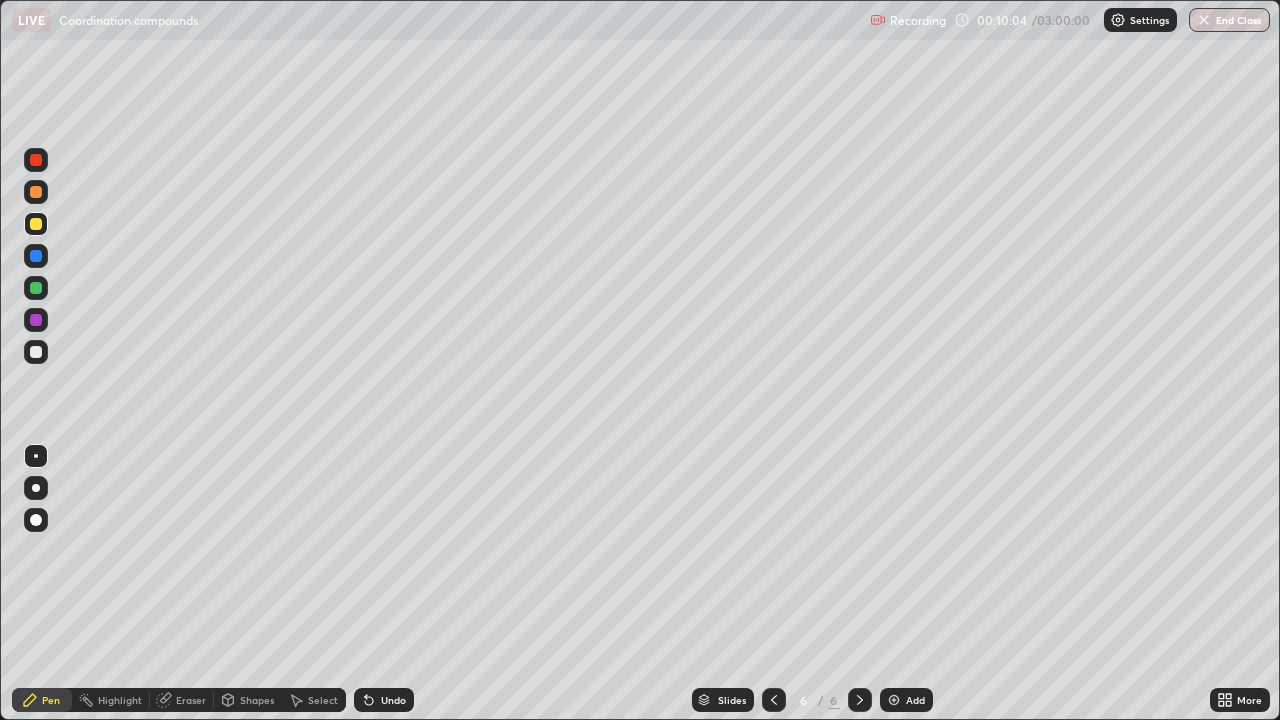 click at bounding box center [36, 256] 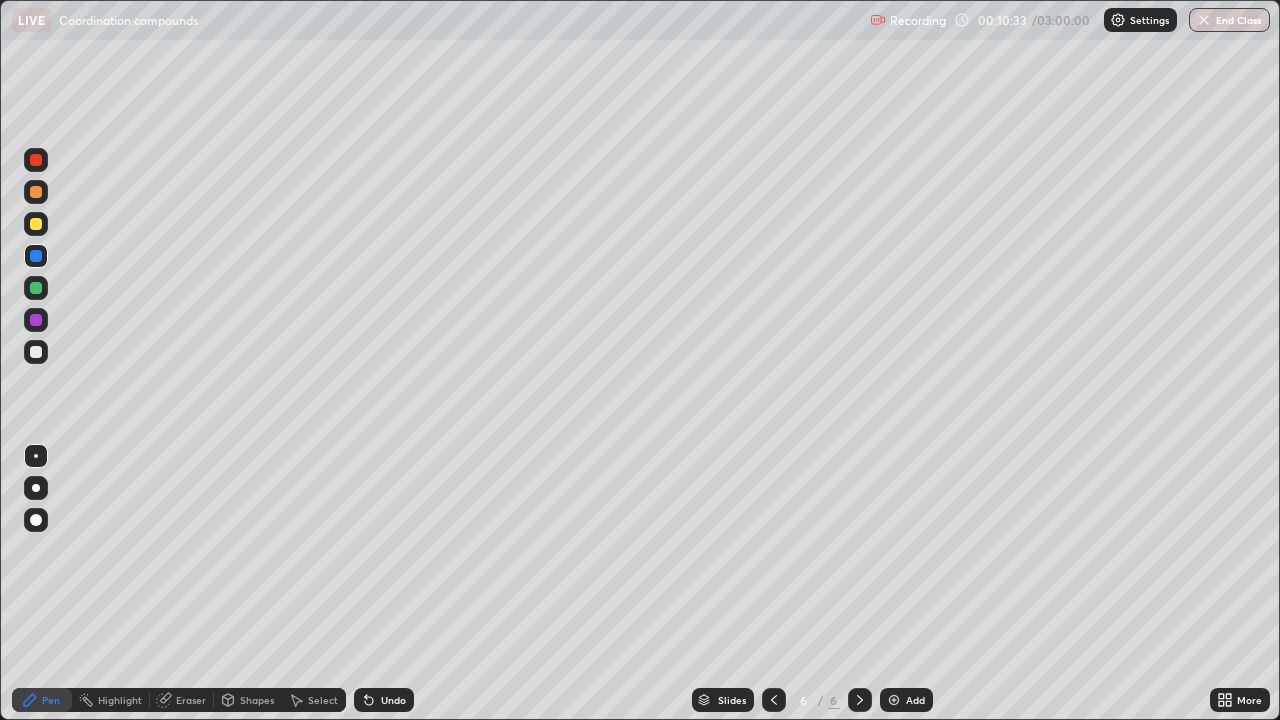 click at bounding box center [36, 320] 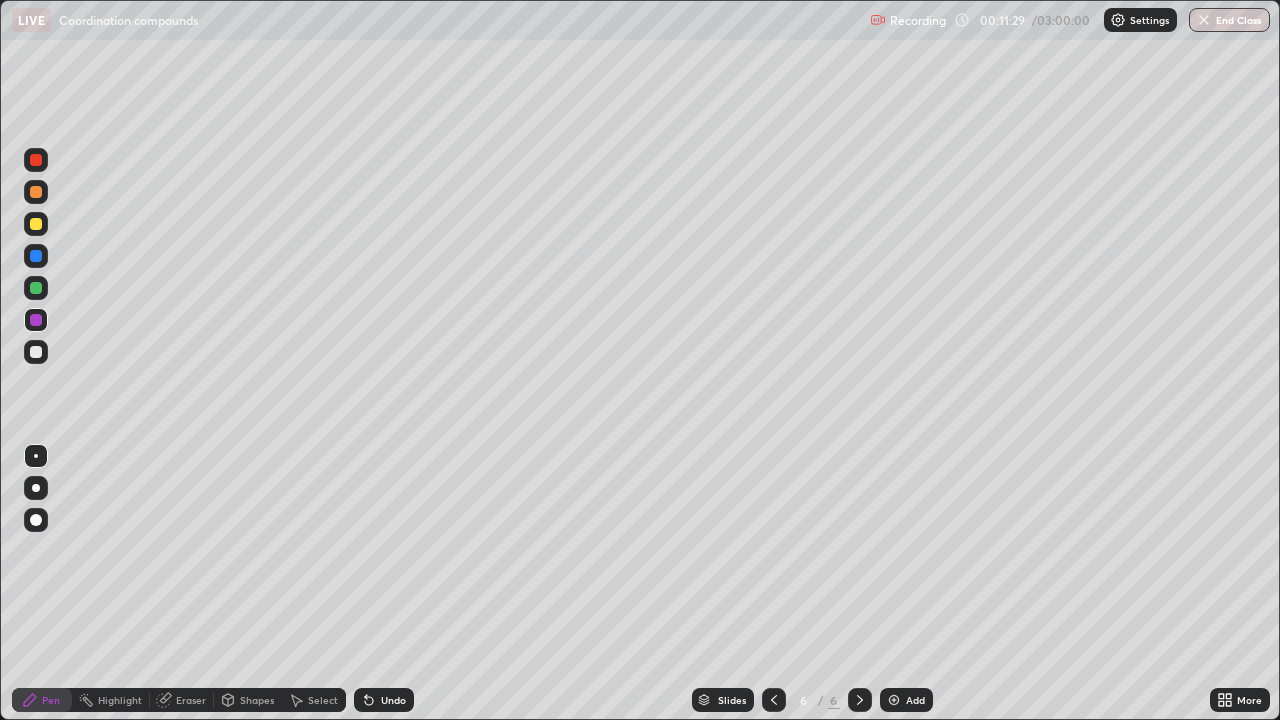 click 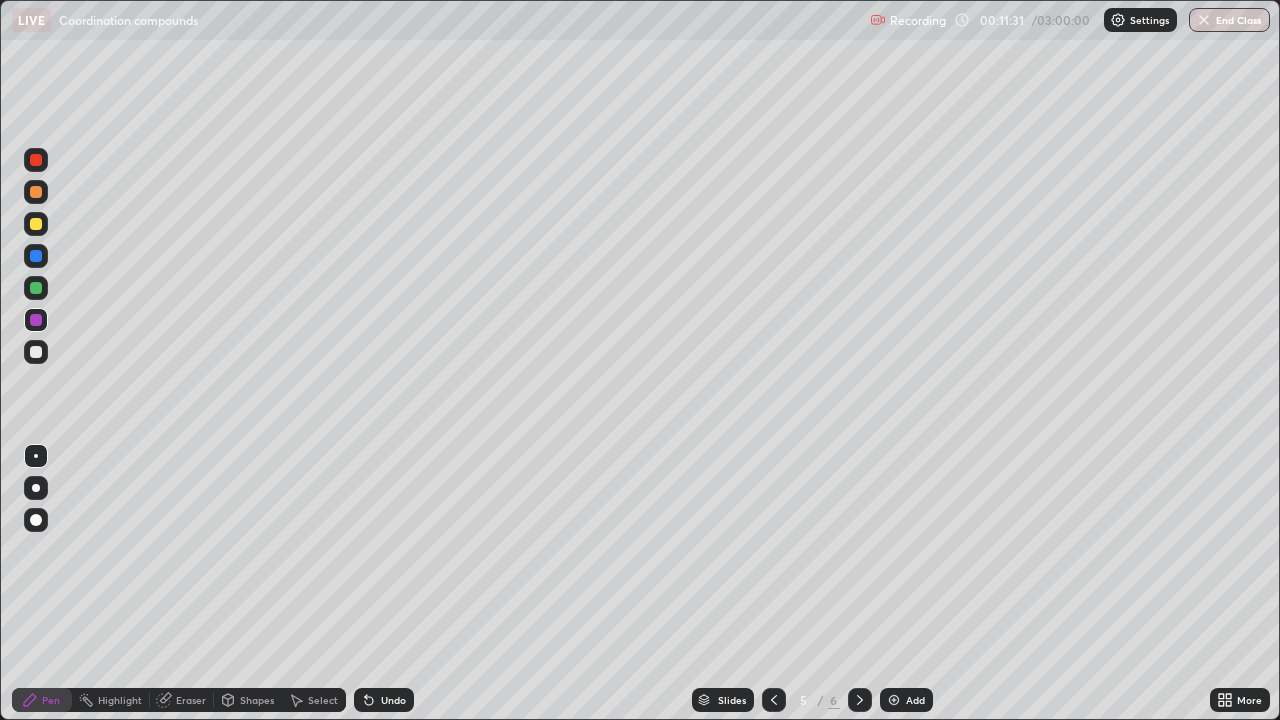 click 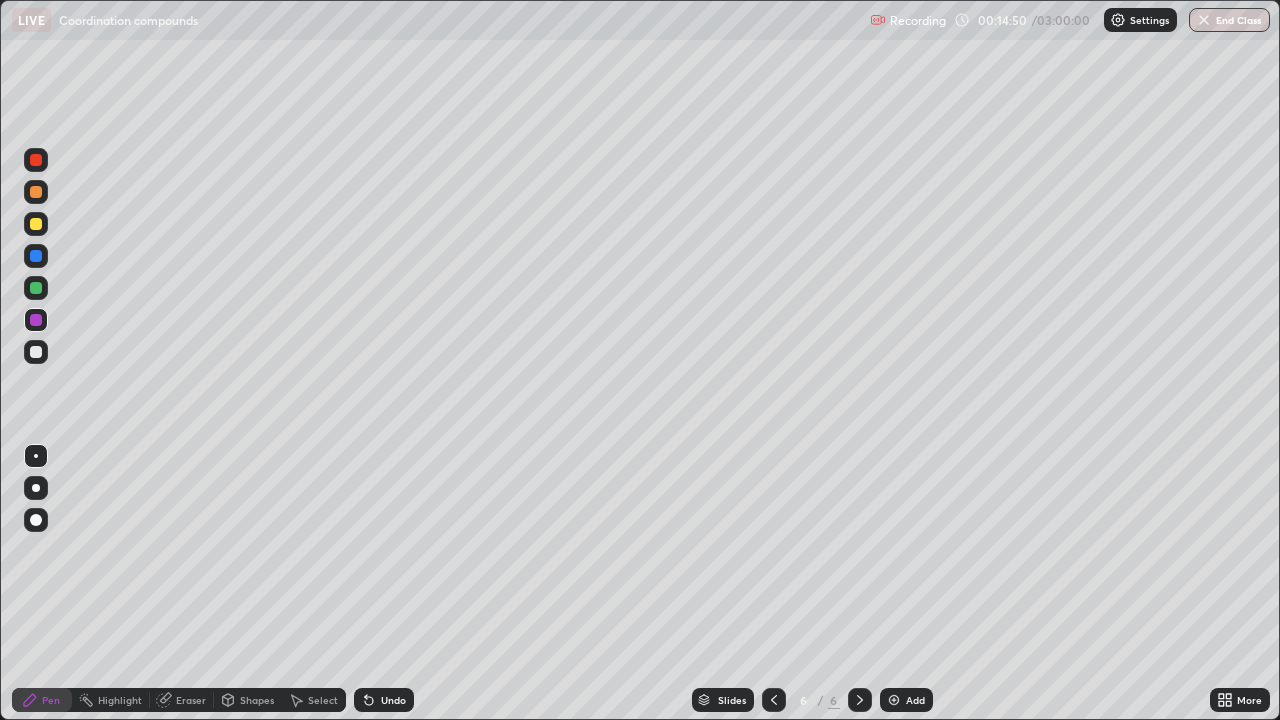 click 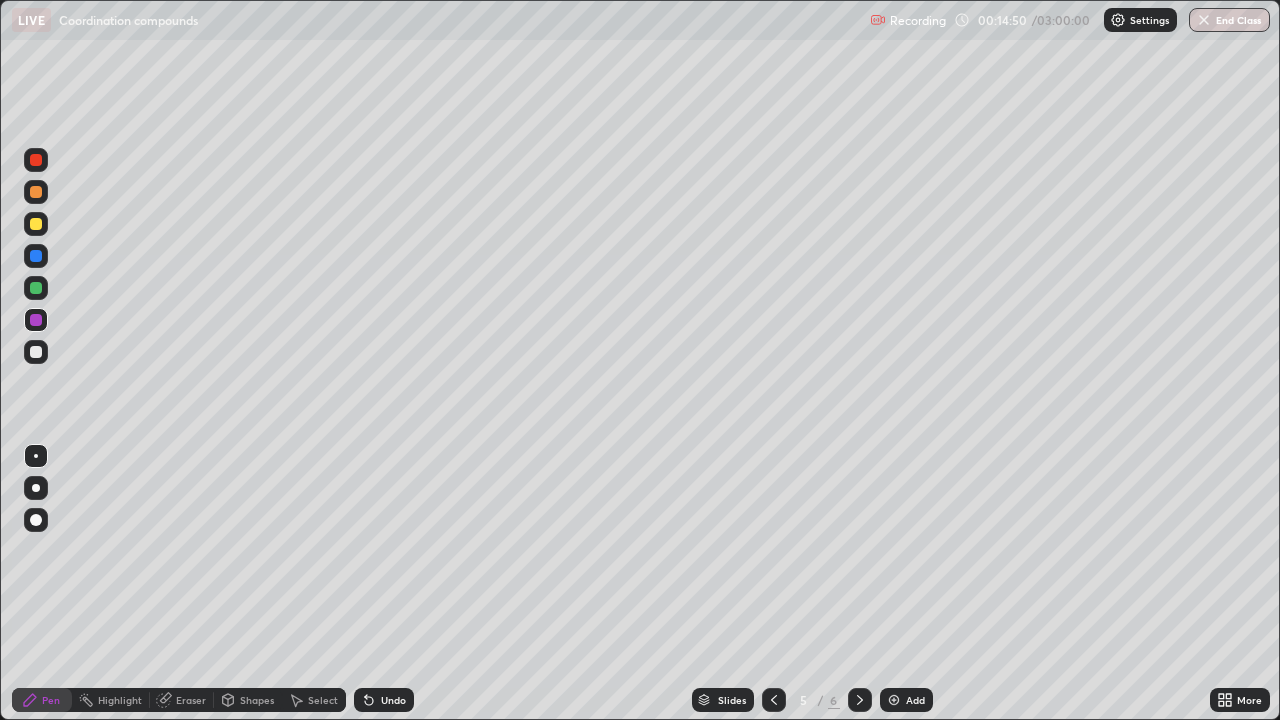click 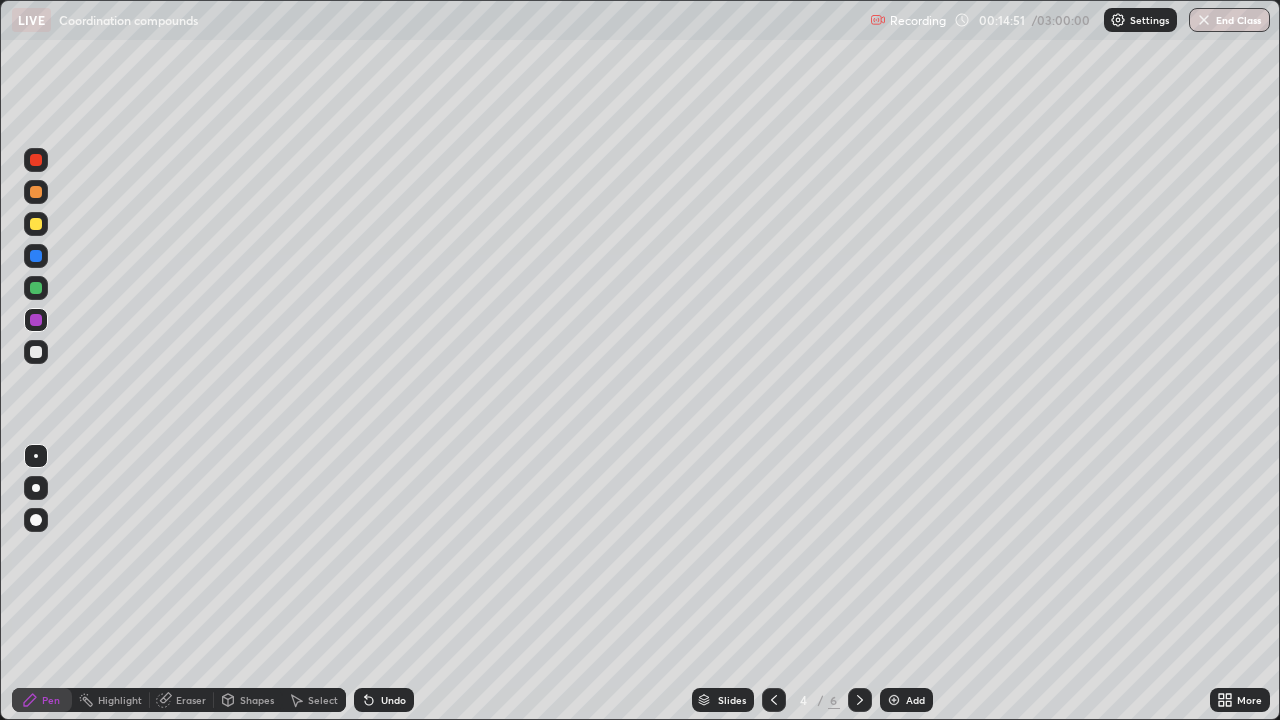 click 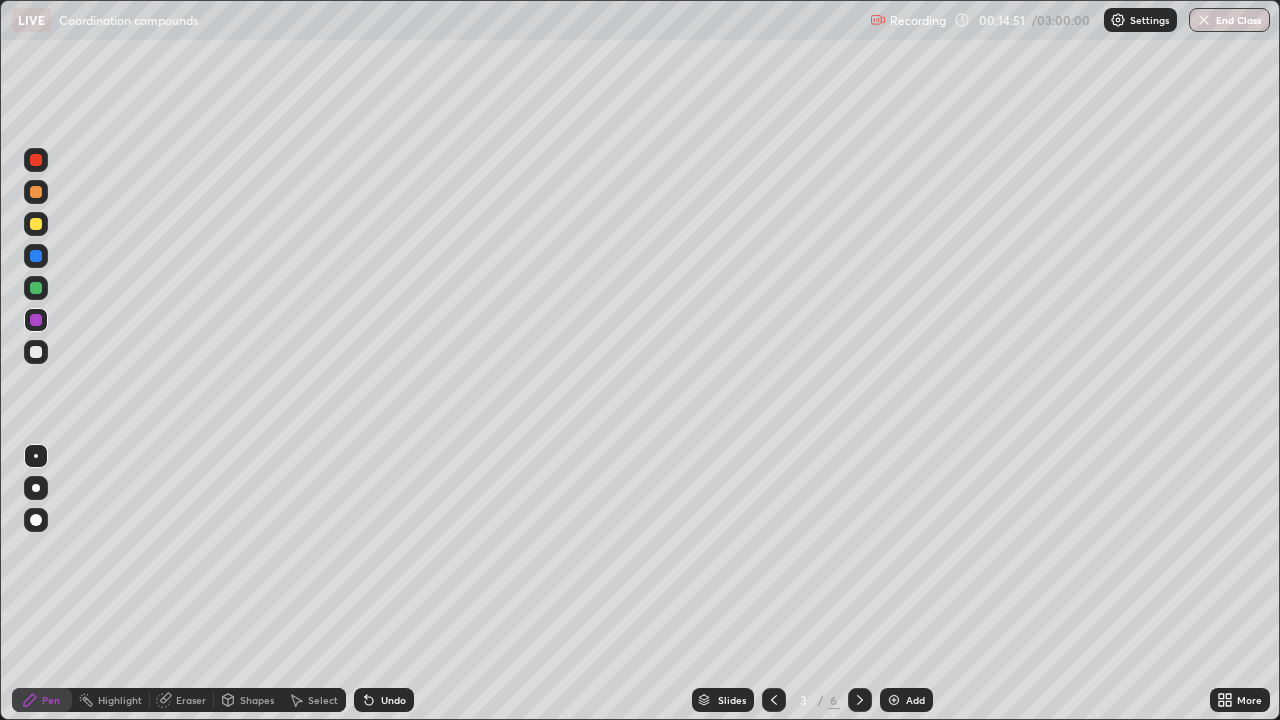 click 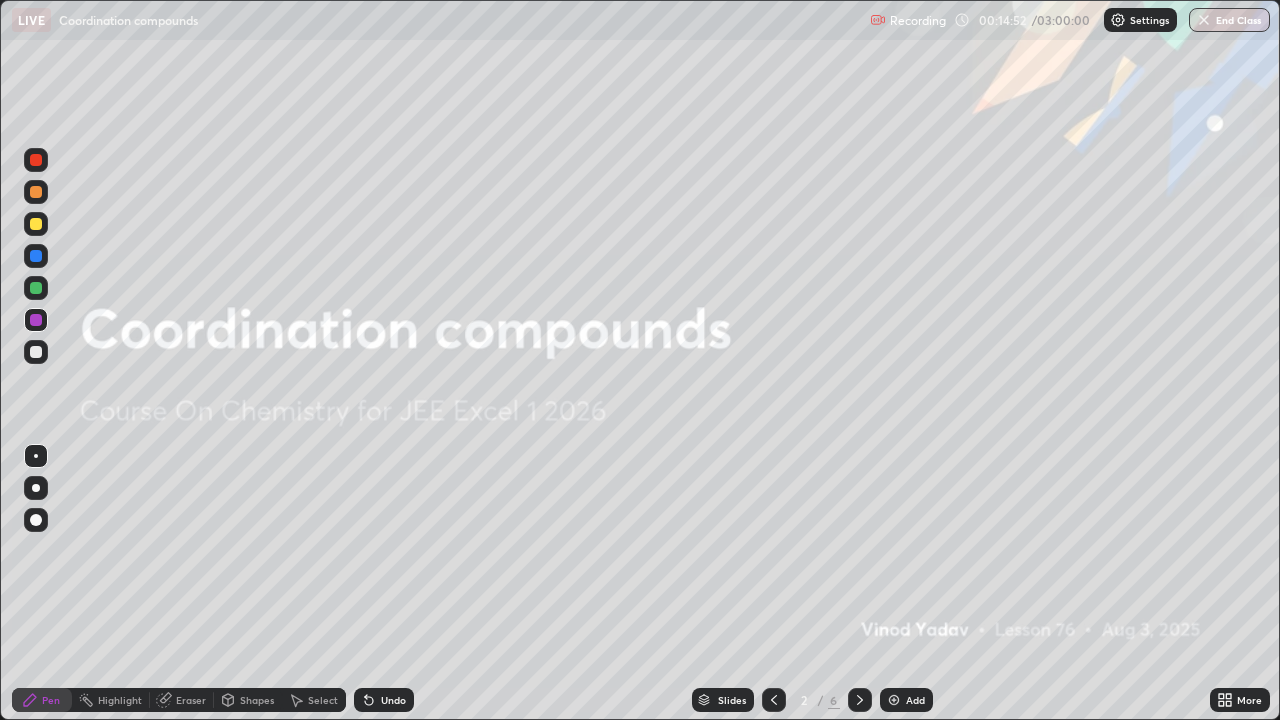 click 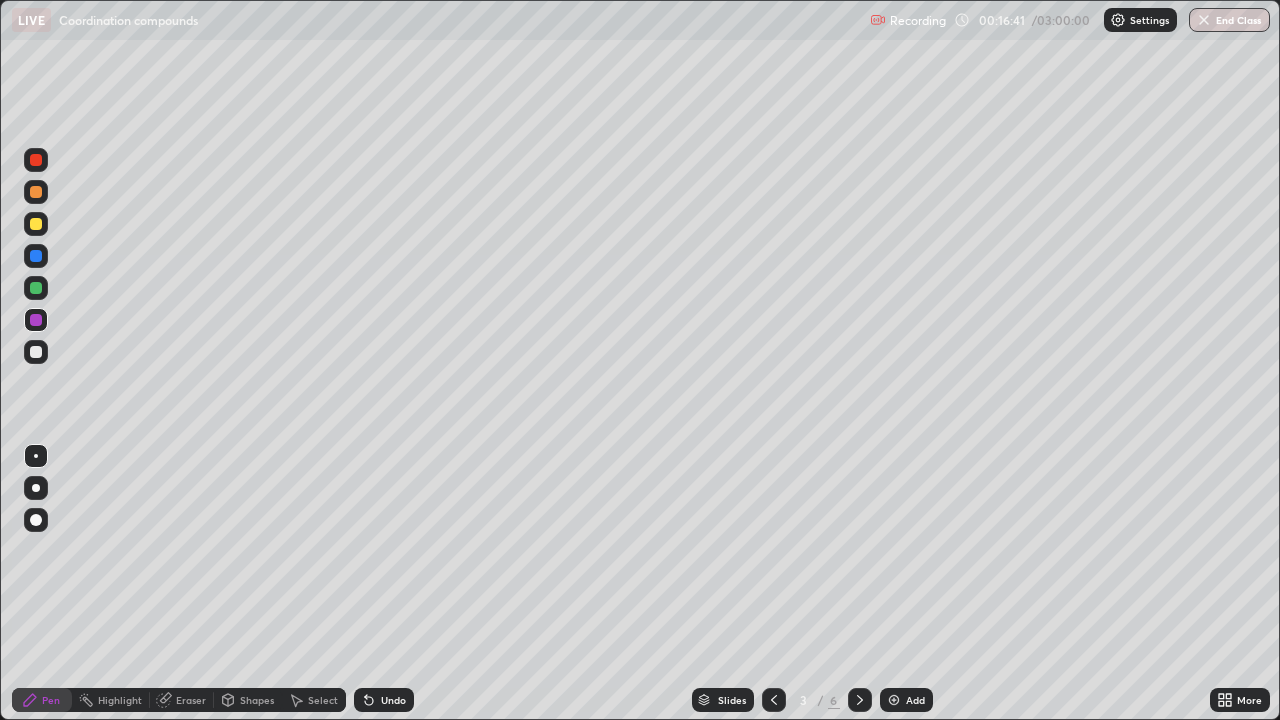 click 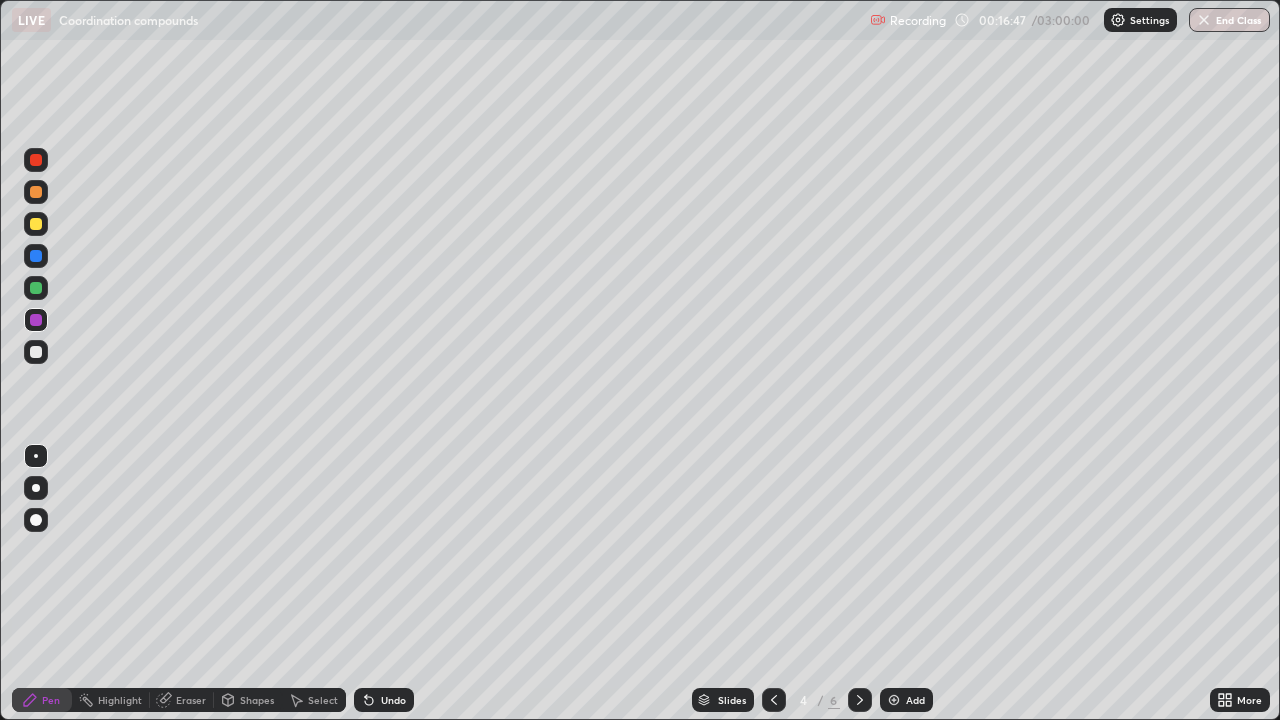 click 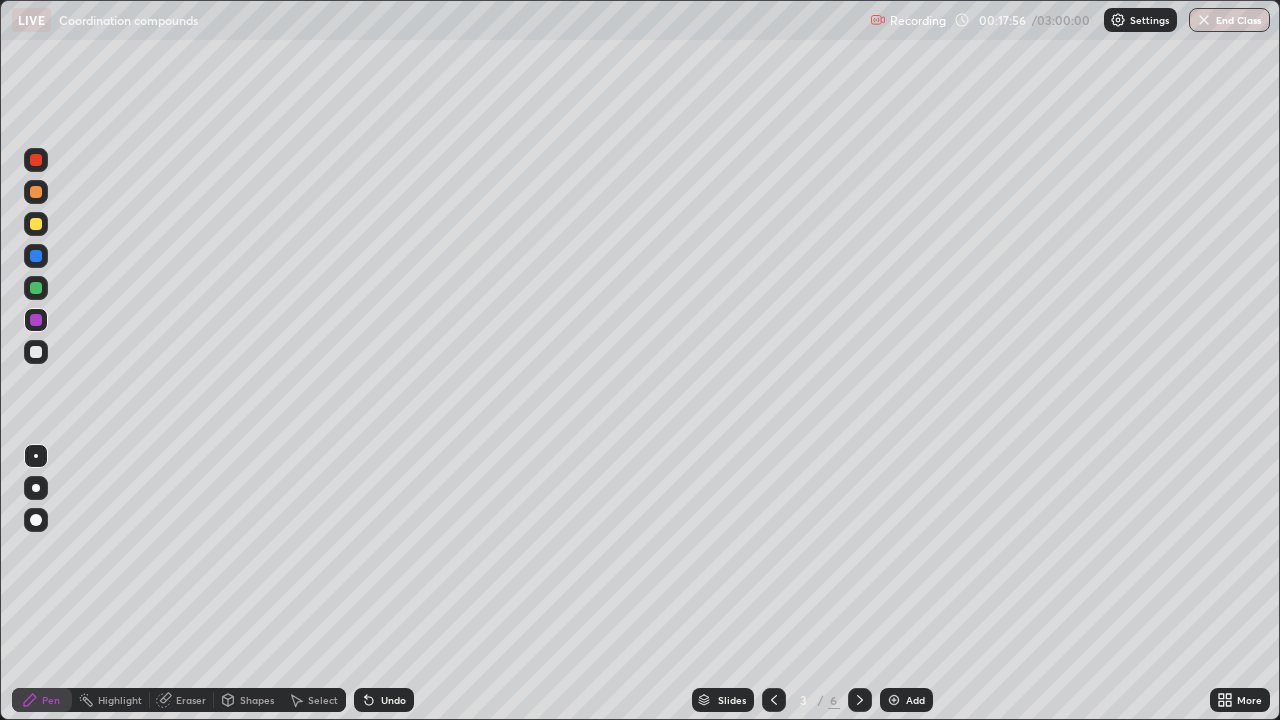 click 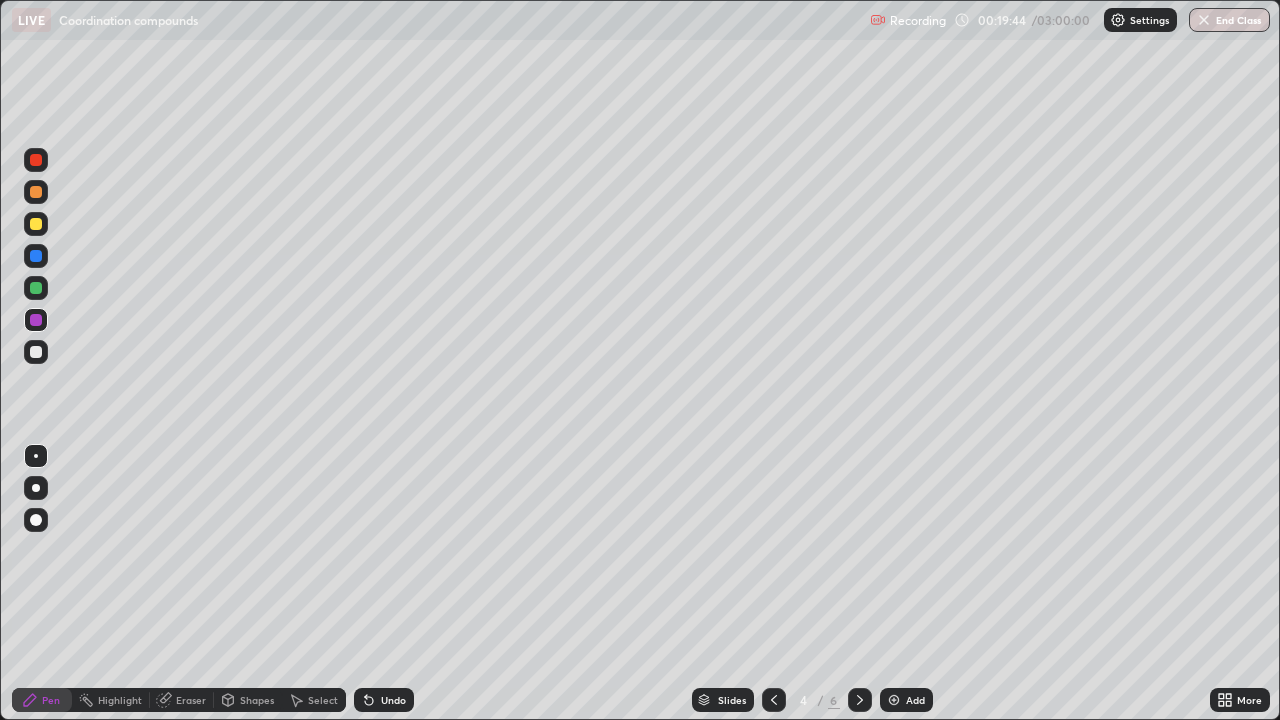 click 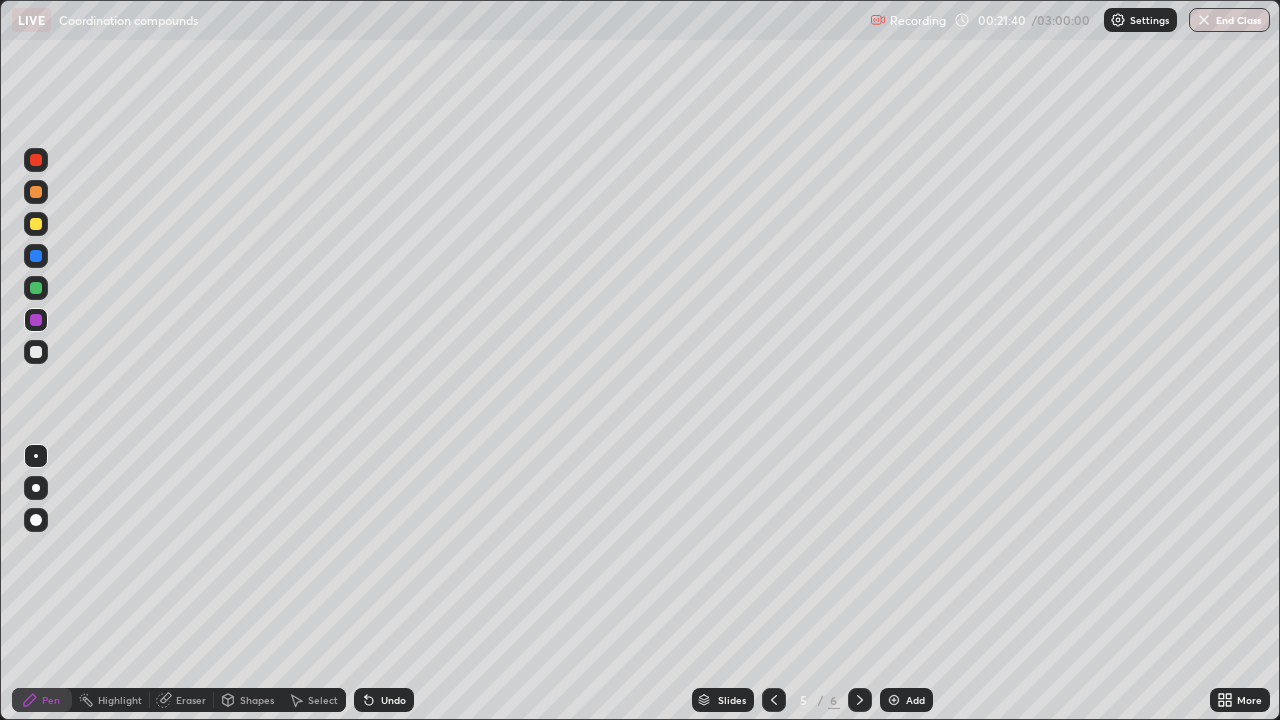 click 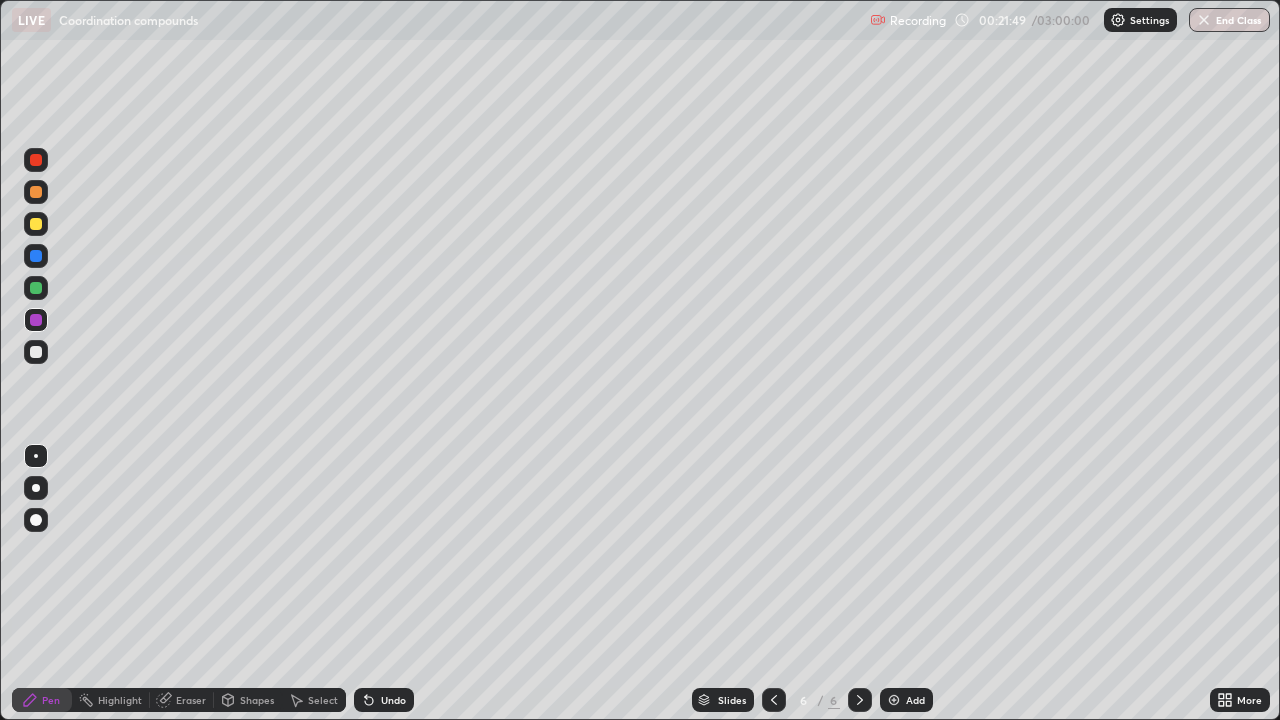 click at bounding box center (36, 288) 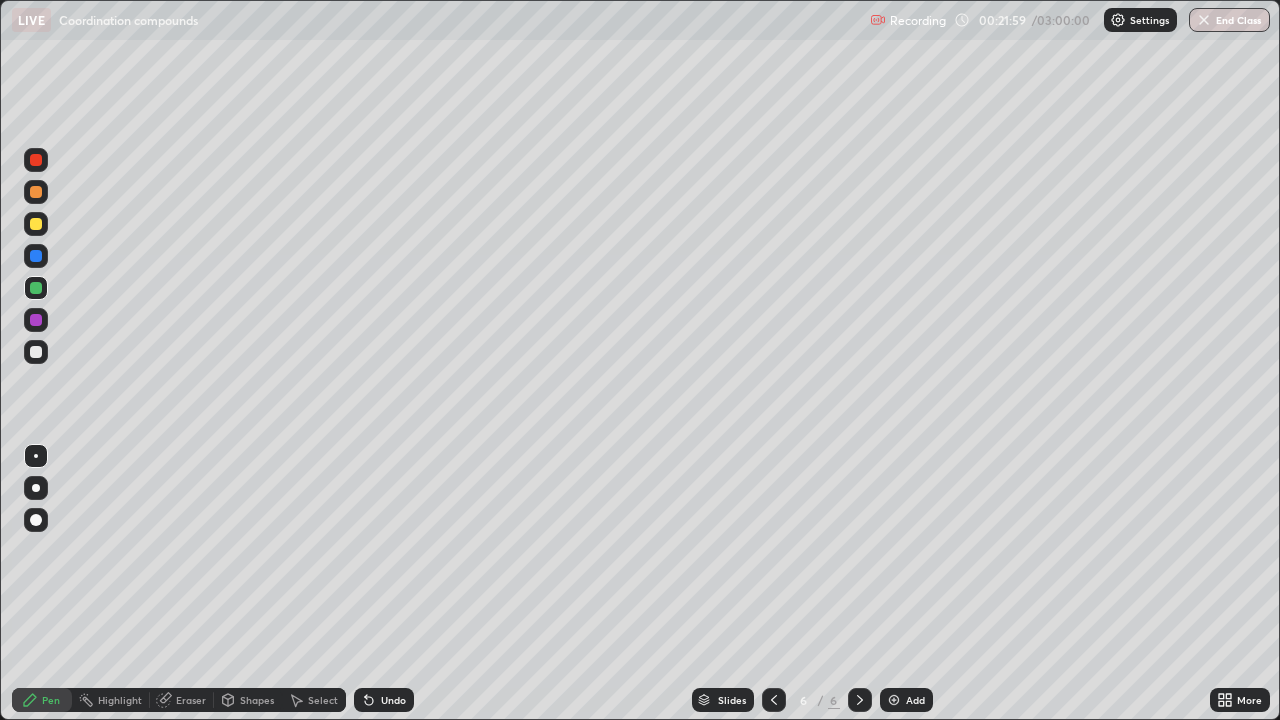 click at bounding box center (36, 256) 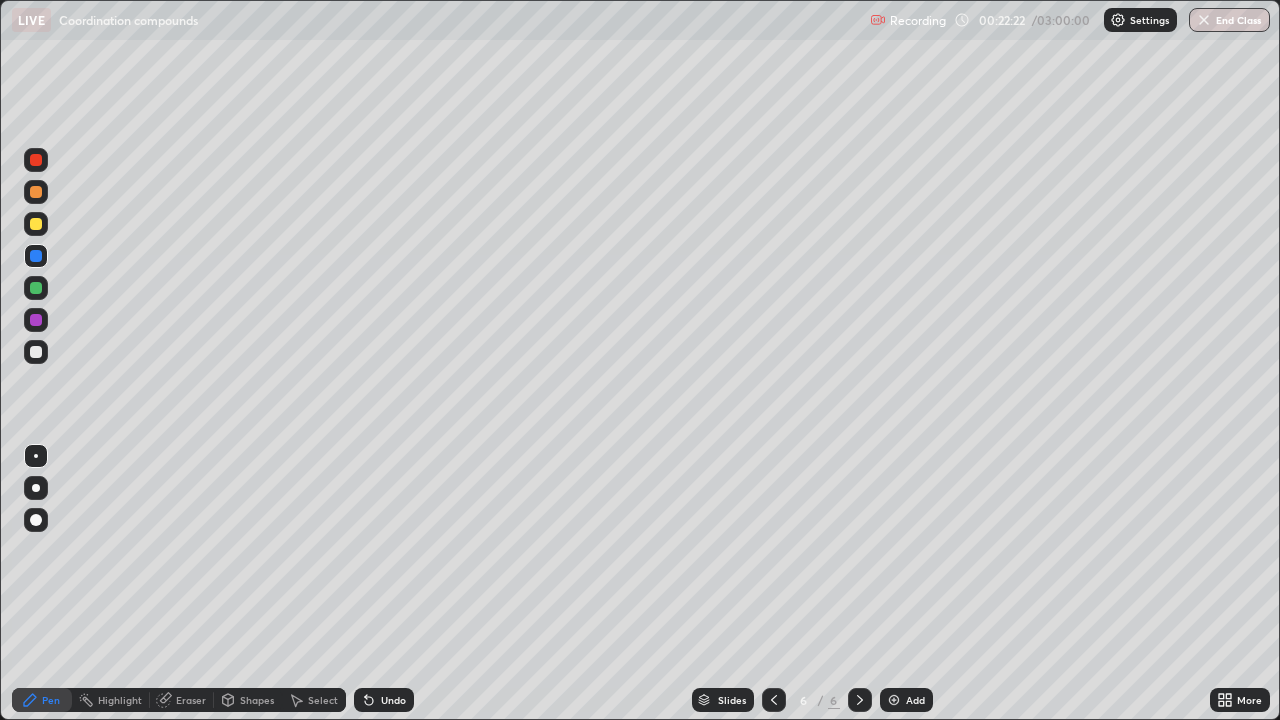 click at bounding box center [36, 288] 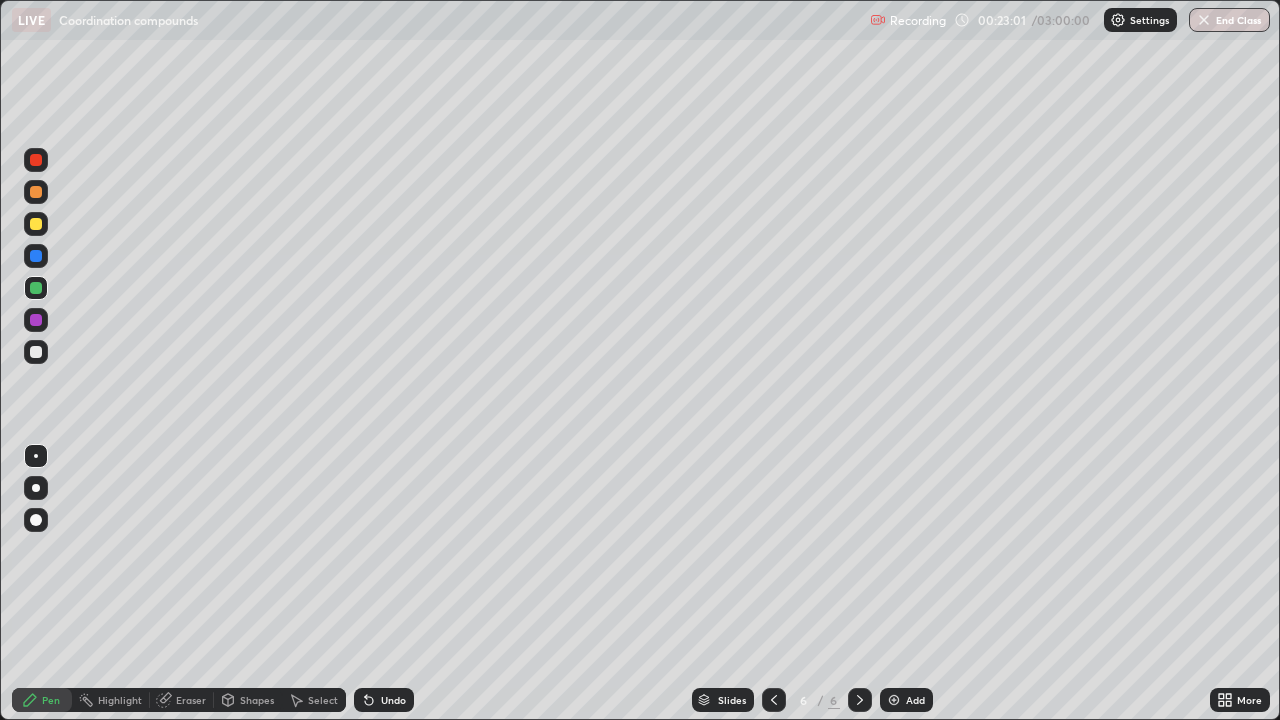 click on "Add" at bounding box center [906, 700] 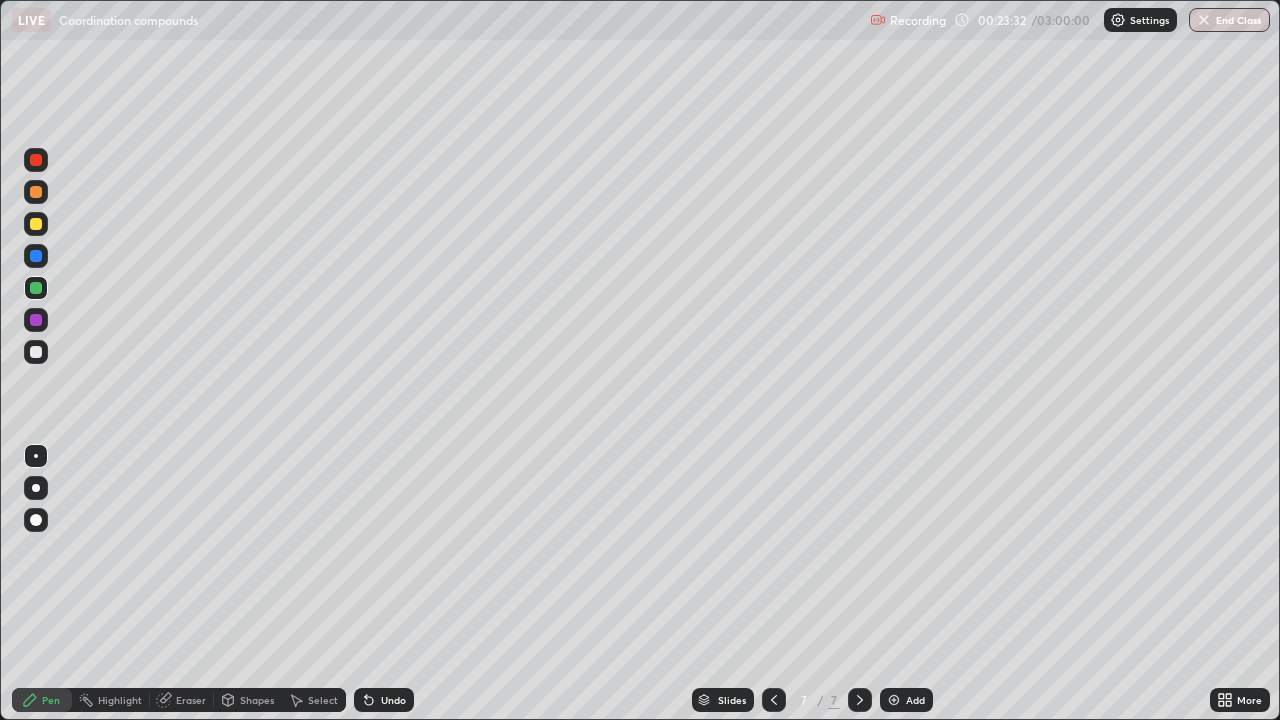 click at bounding box center [36, 320] 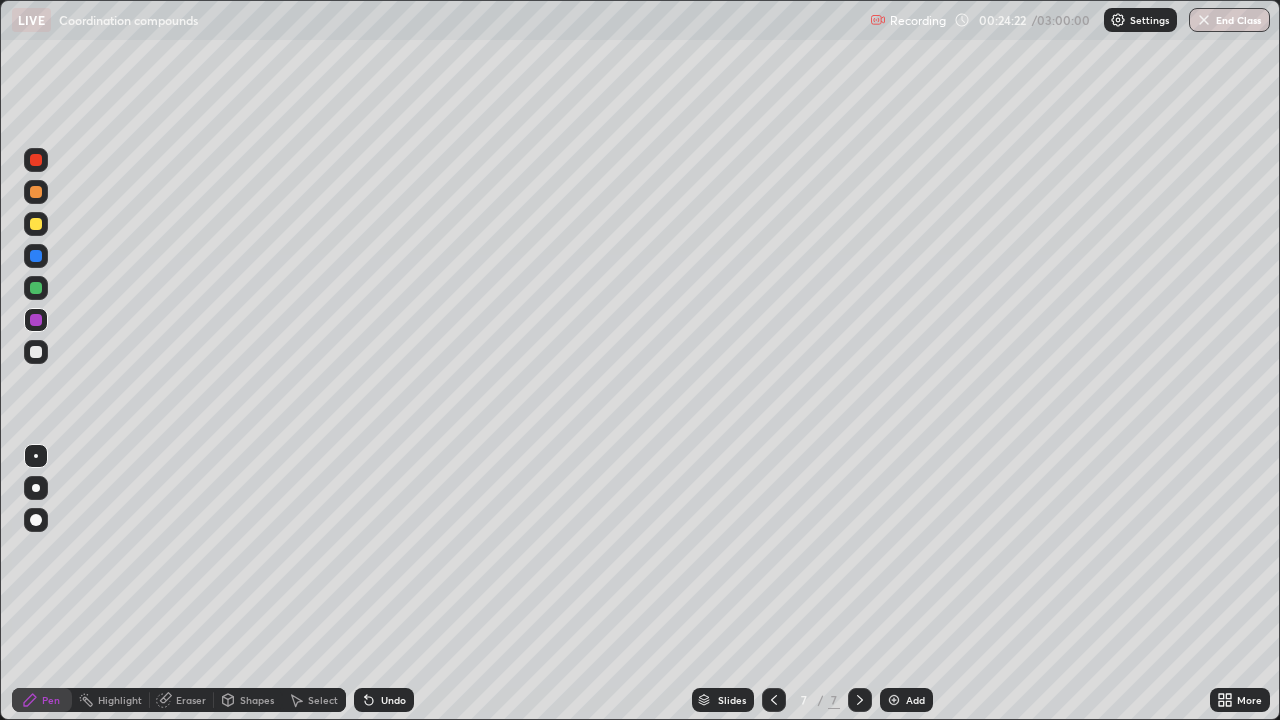 click at bounding box center [36, 192] 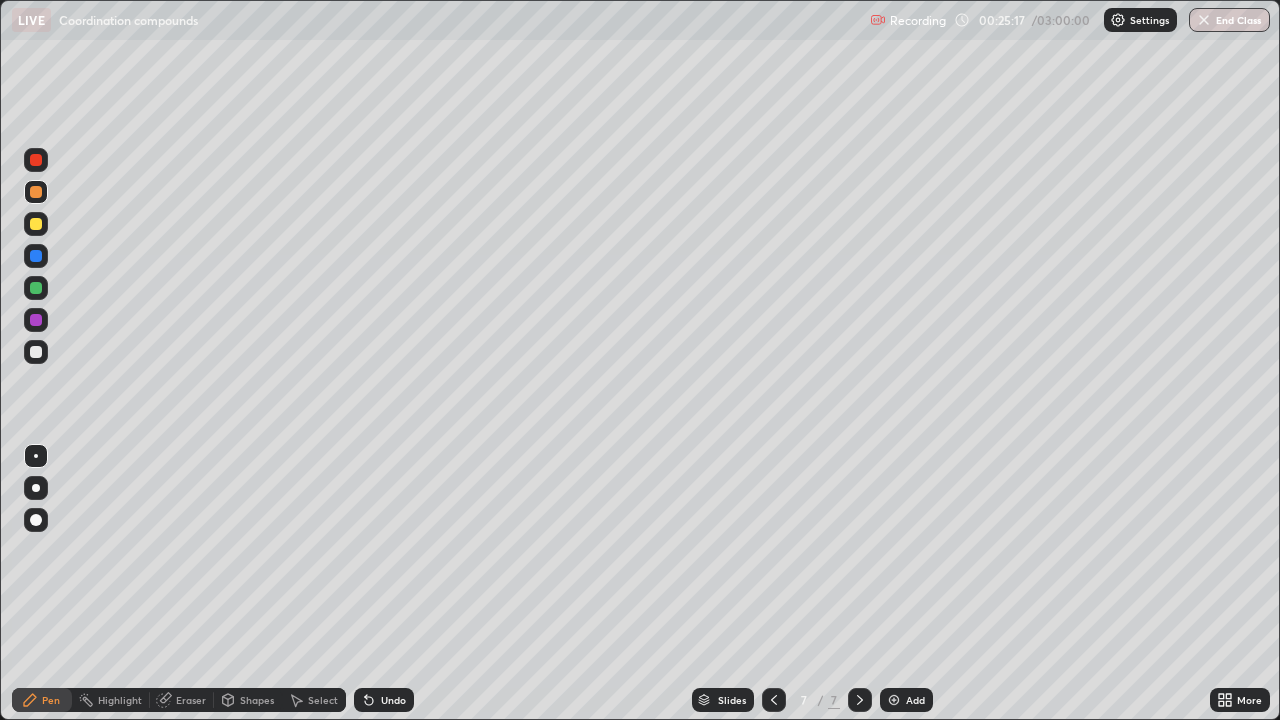 click at bounding box center [36, 288] 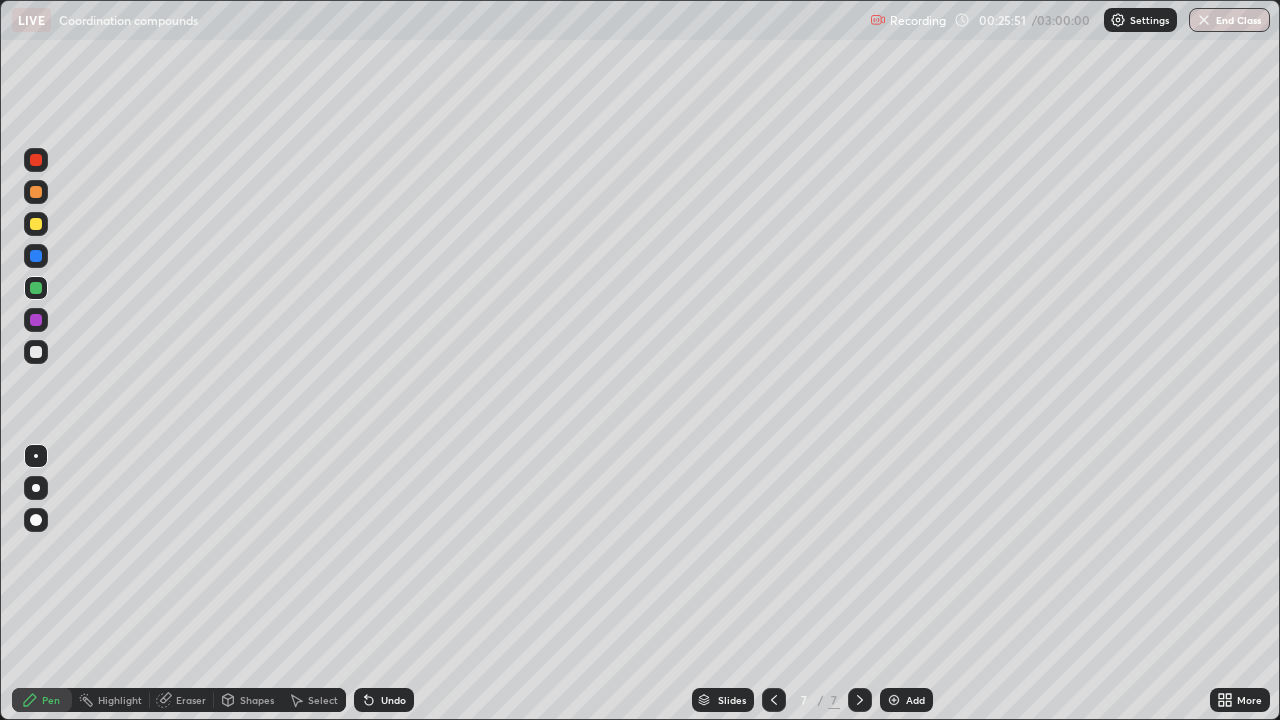click at bounding box center [36, 160] 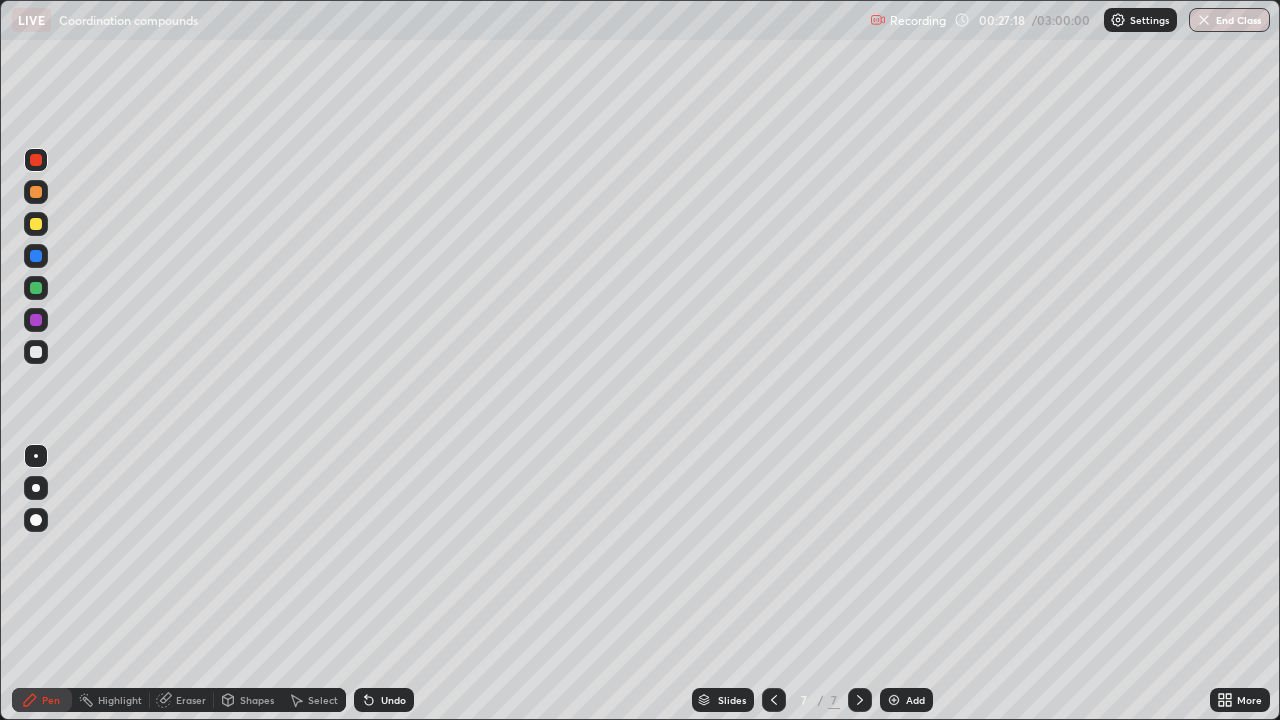 click on "Add" at bounding box center [906, 700] 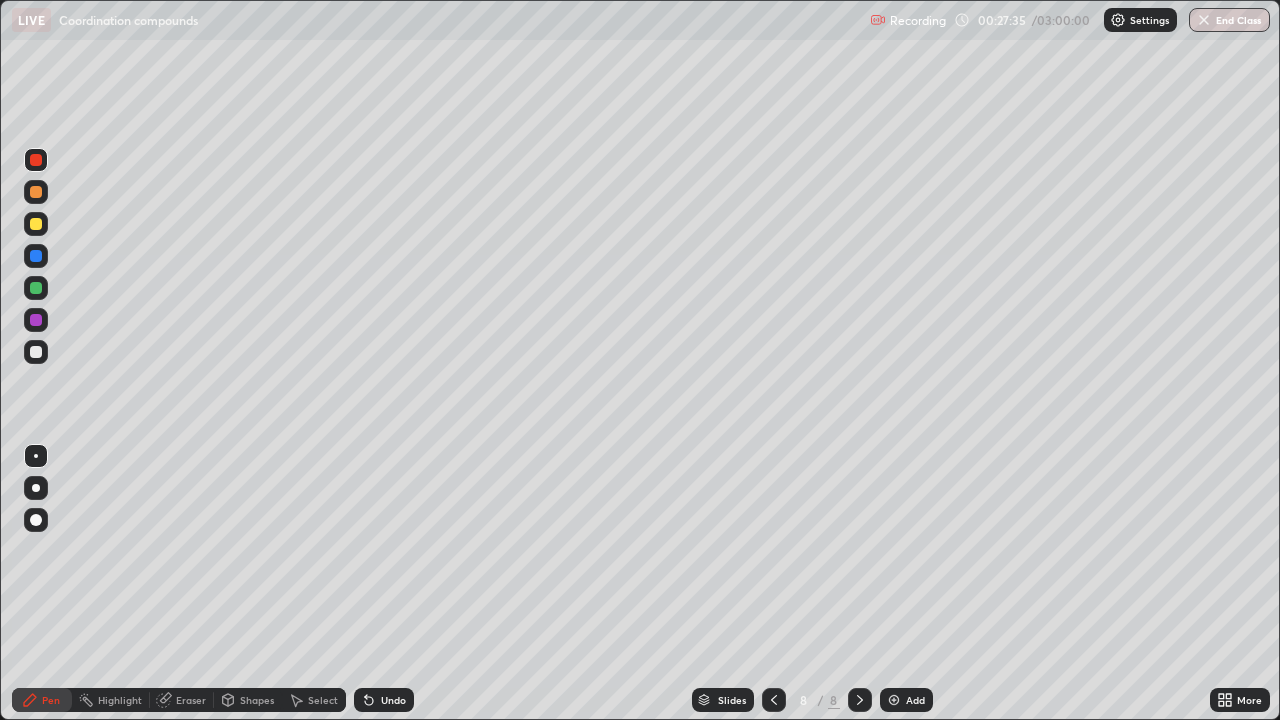 click at bounding box center (36, 288) 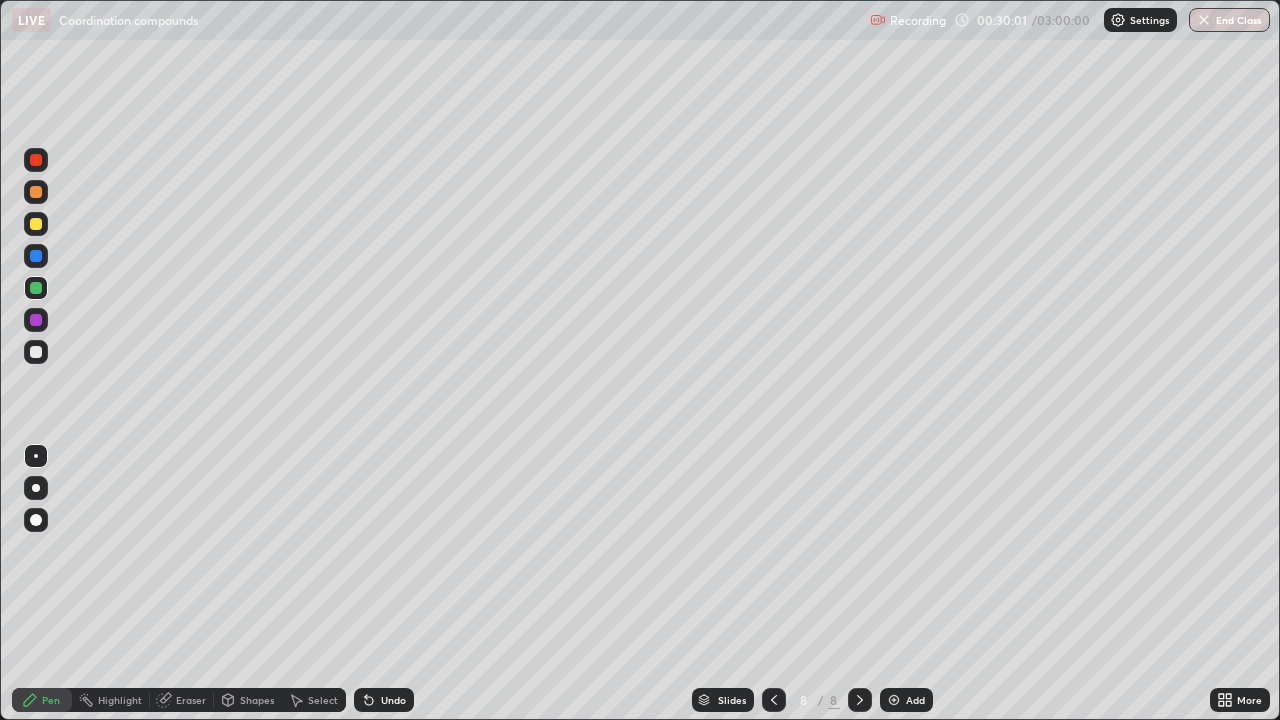 click on "Eraser" at bounding box center (191, 700) 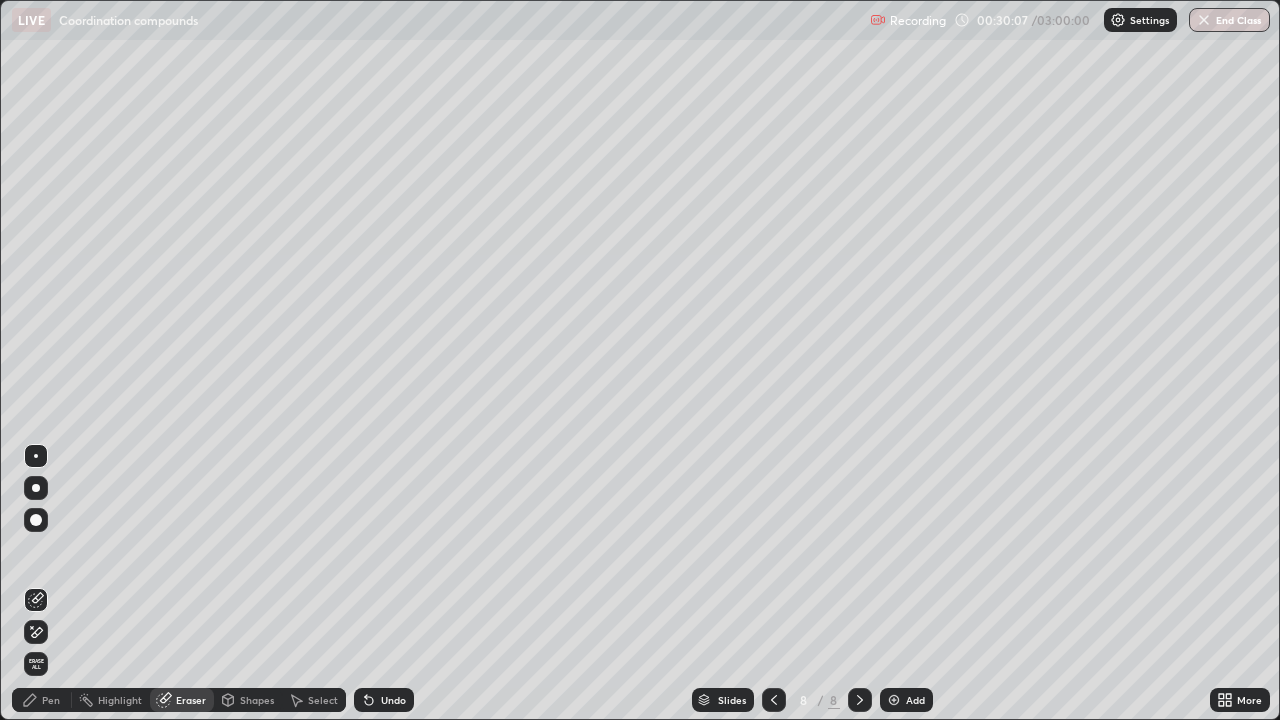 click on "Pen" at bounding box center [51, 700] 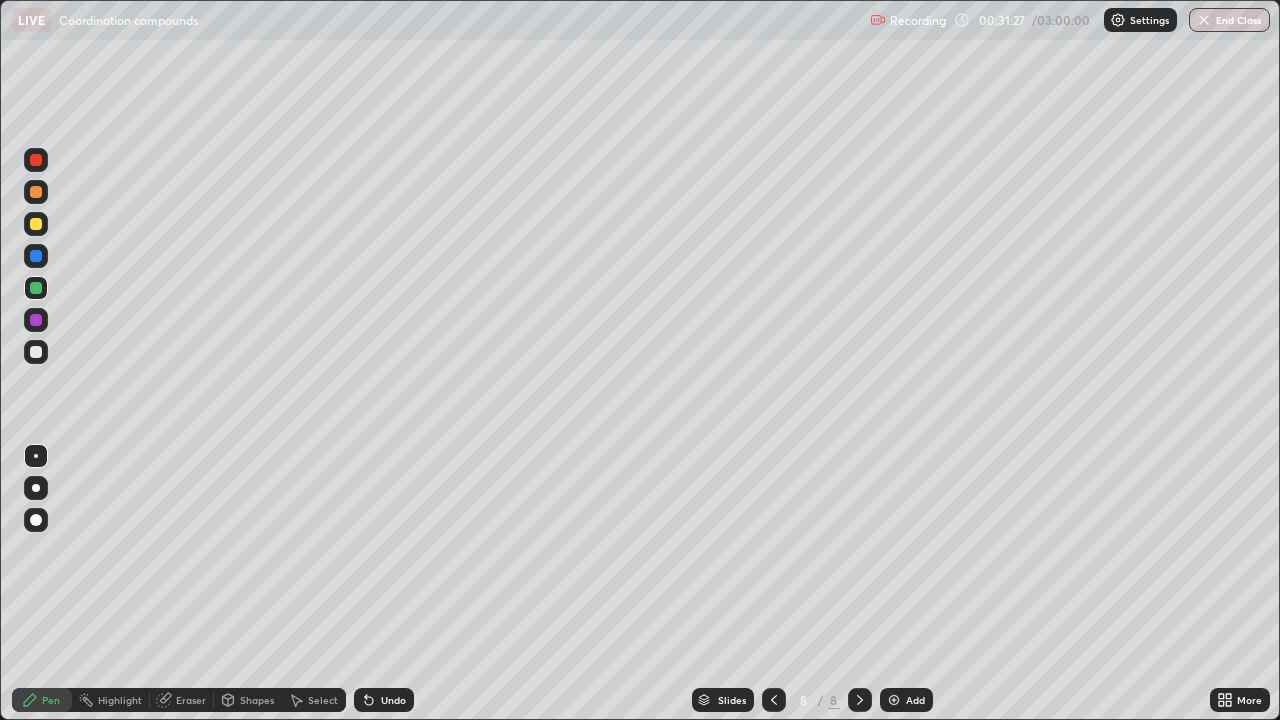 click at bounding box center [36, 160] 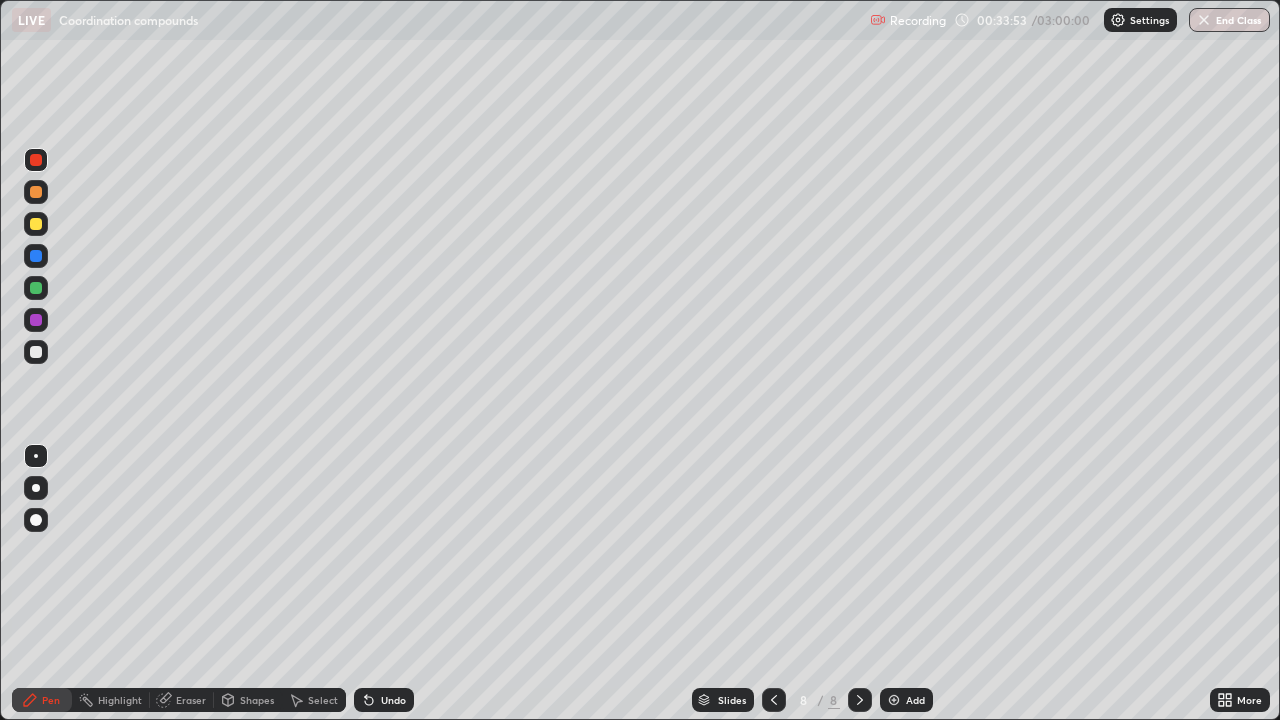 click at bounding box center [36, 256] 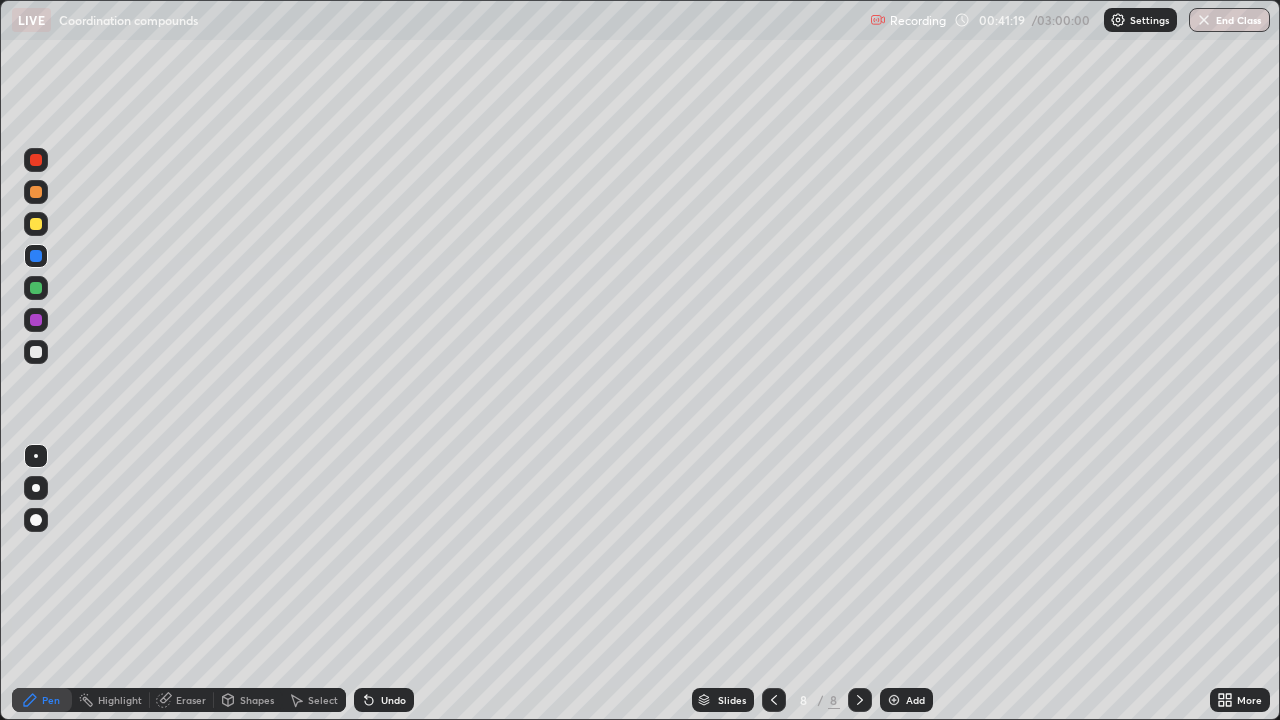 click on "Add" at bounding box center [906, 700] 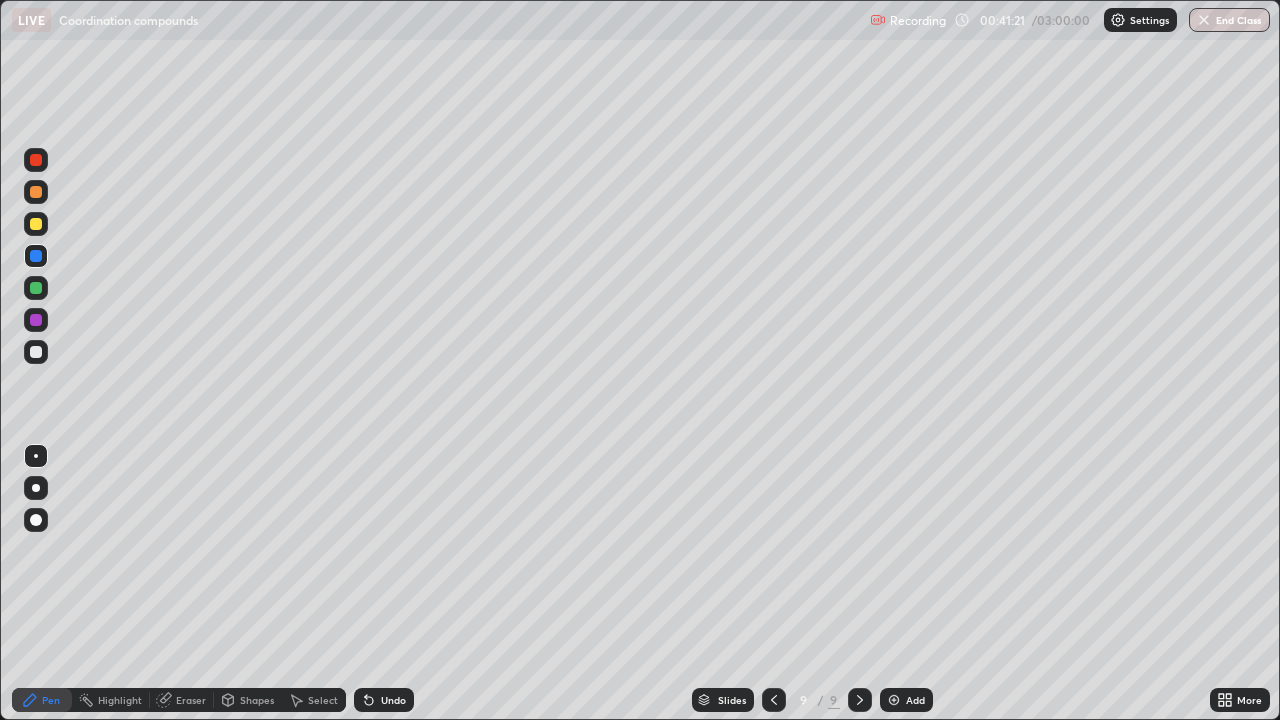 click at bounding box center (774, 700) 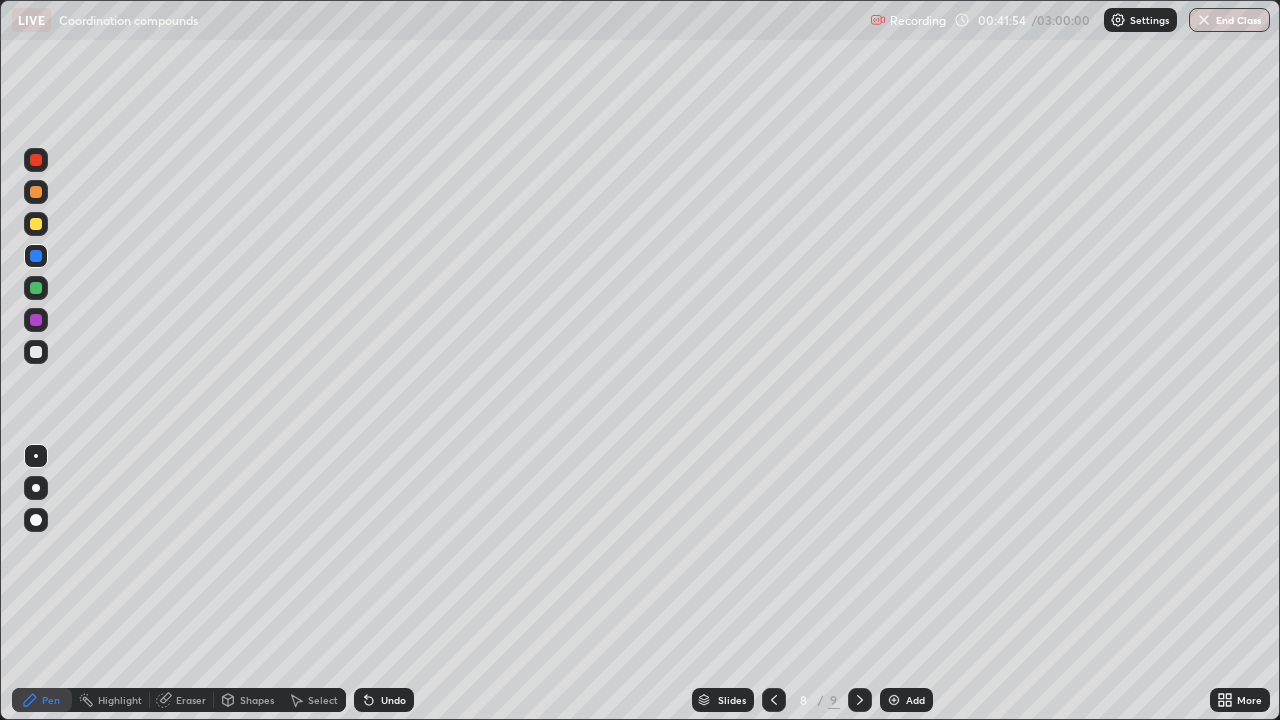 click 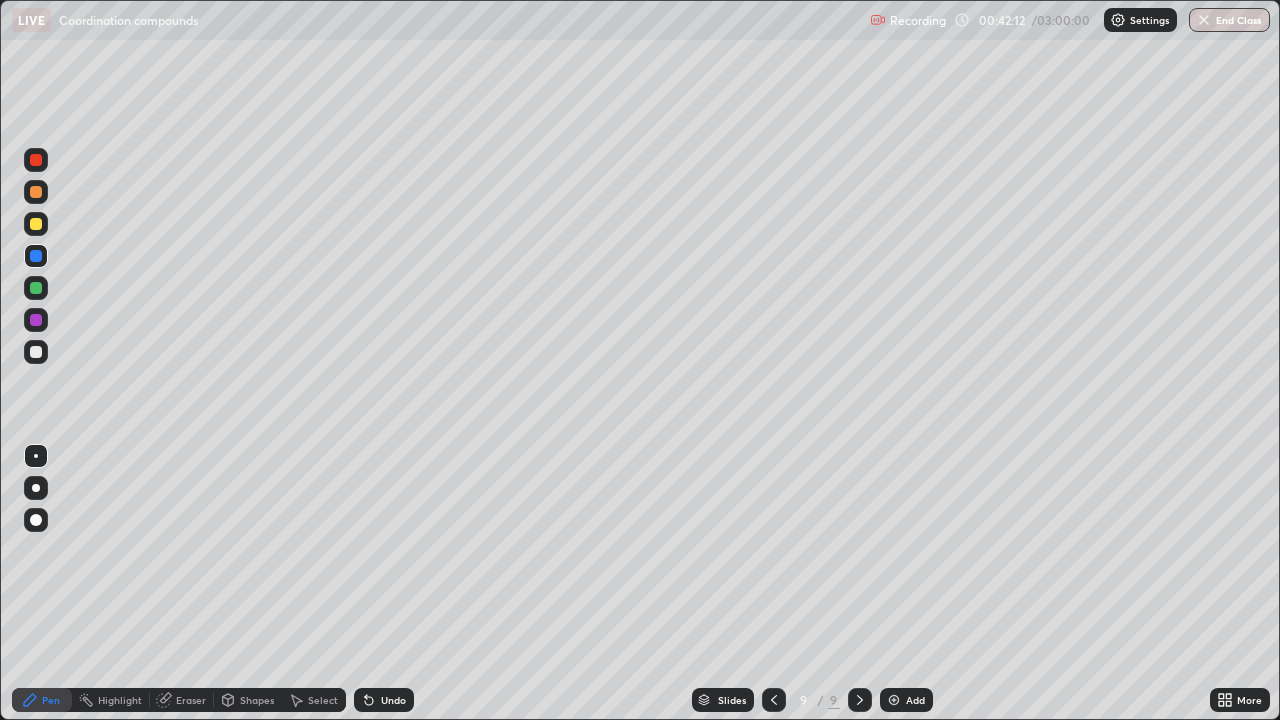 click at bounding box center [36, 288] 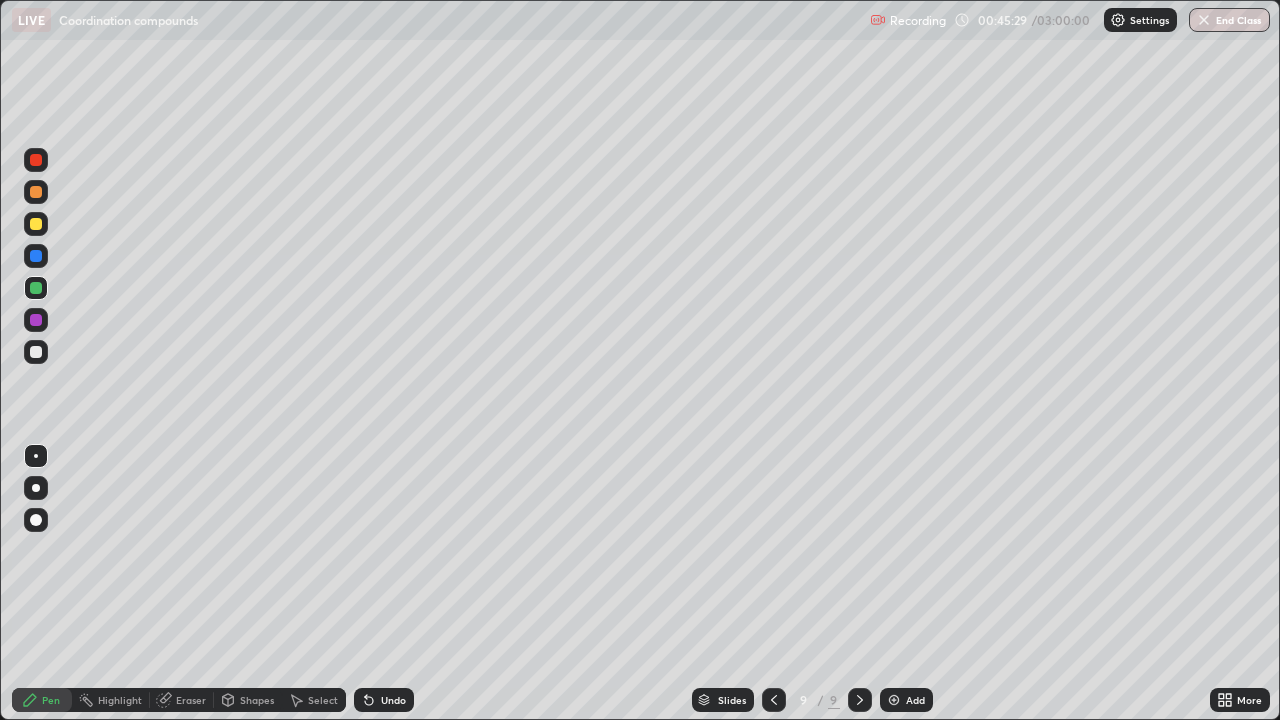 click at bounding box center (36, 224) 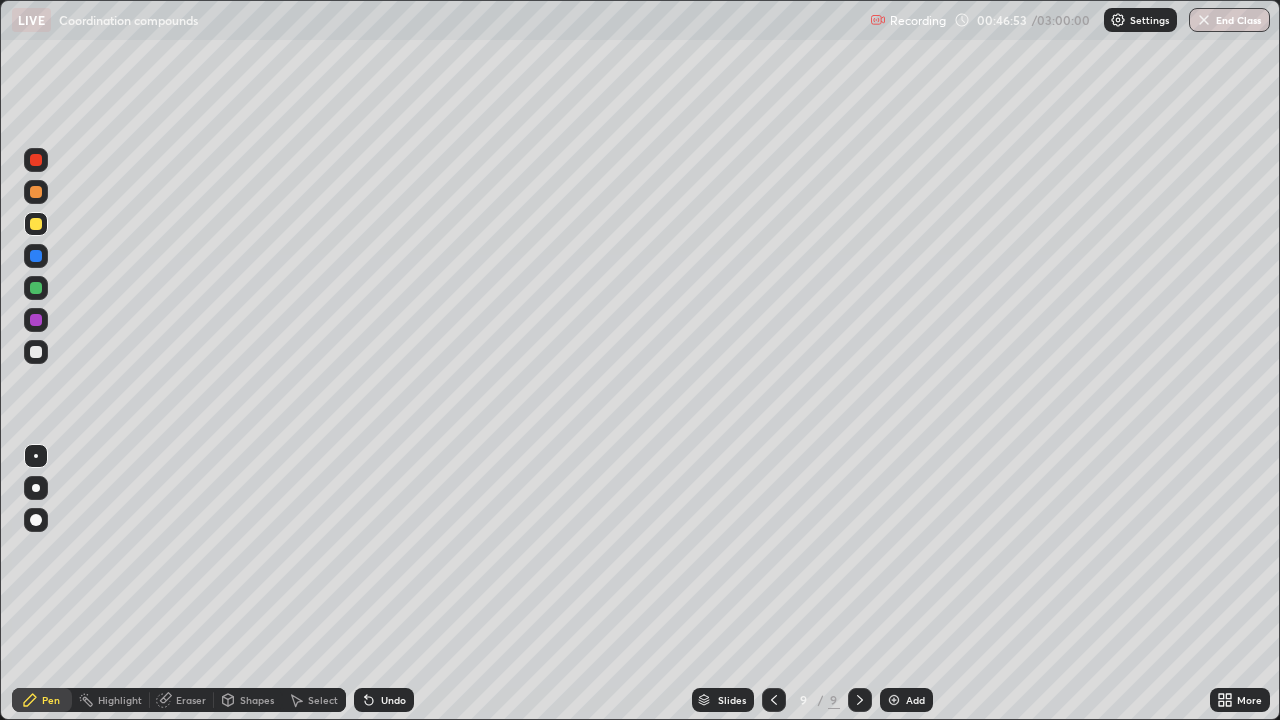 click at bounding box center [36, 256] 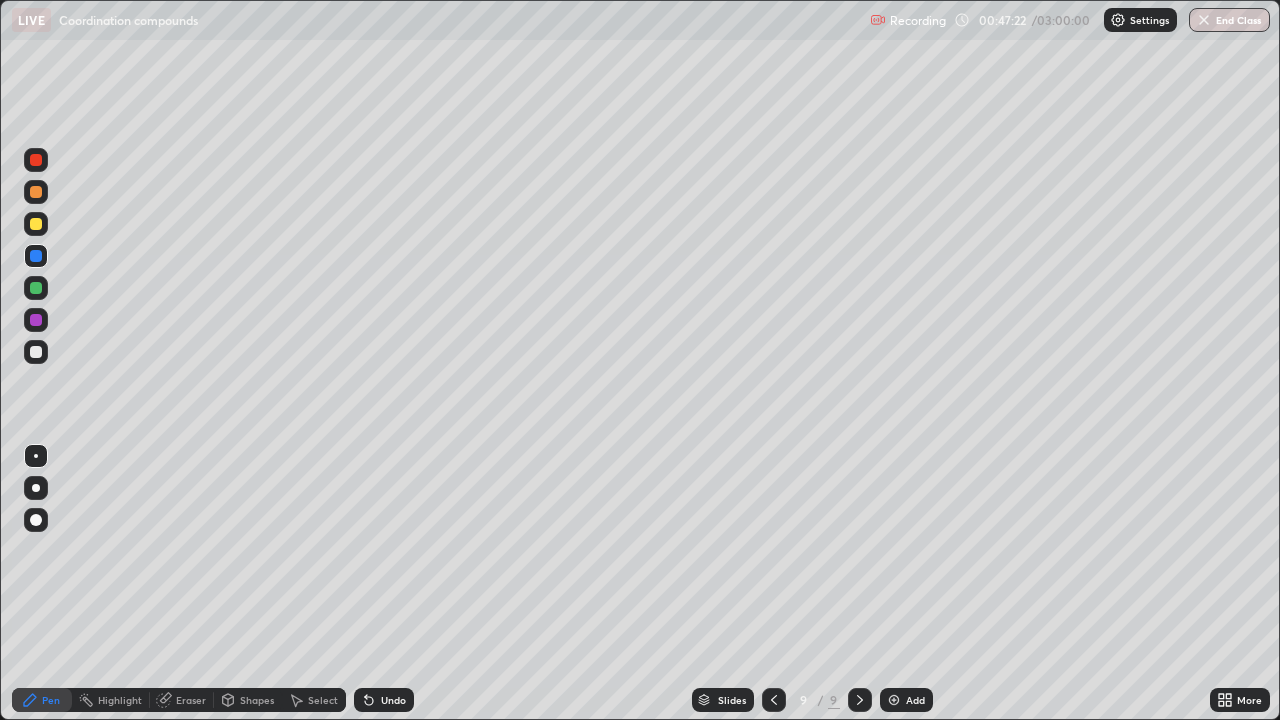 click at bounding box center [36, 320] 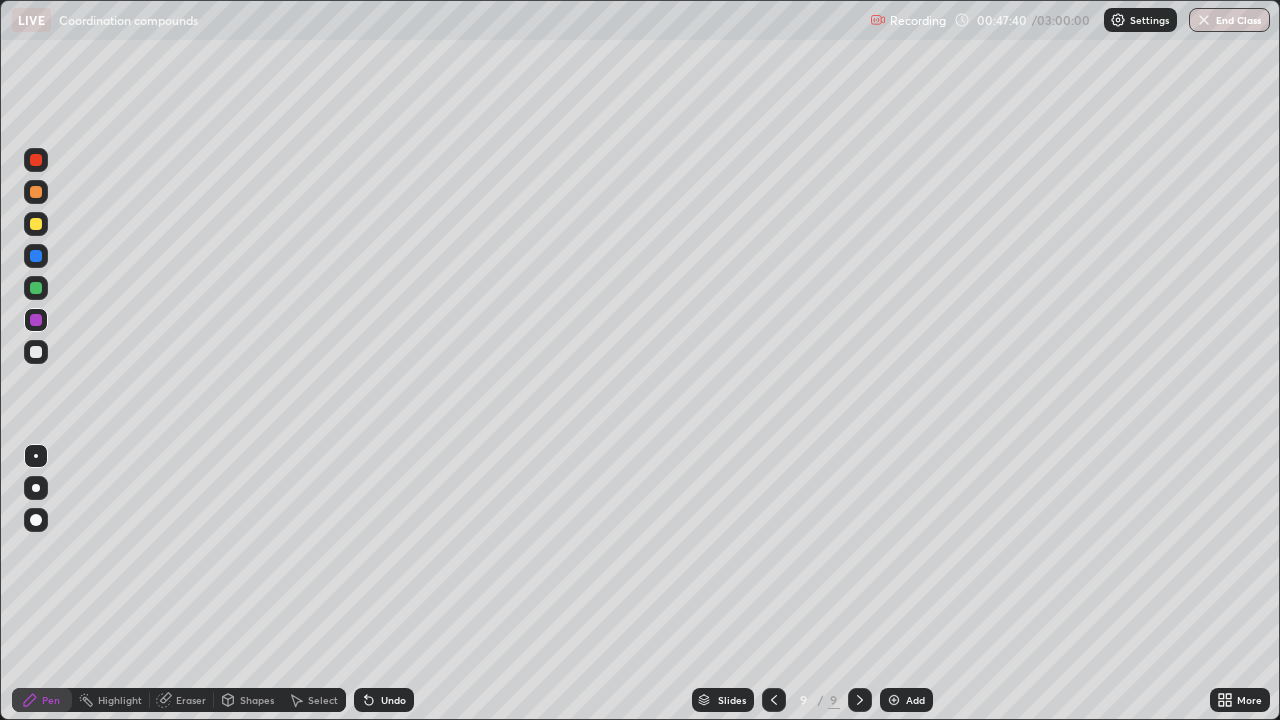 click at bounding box center (36, 288) 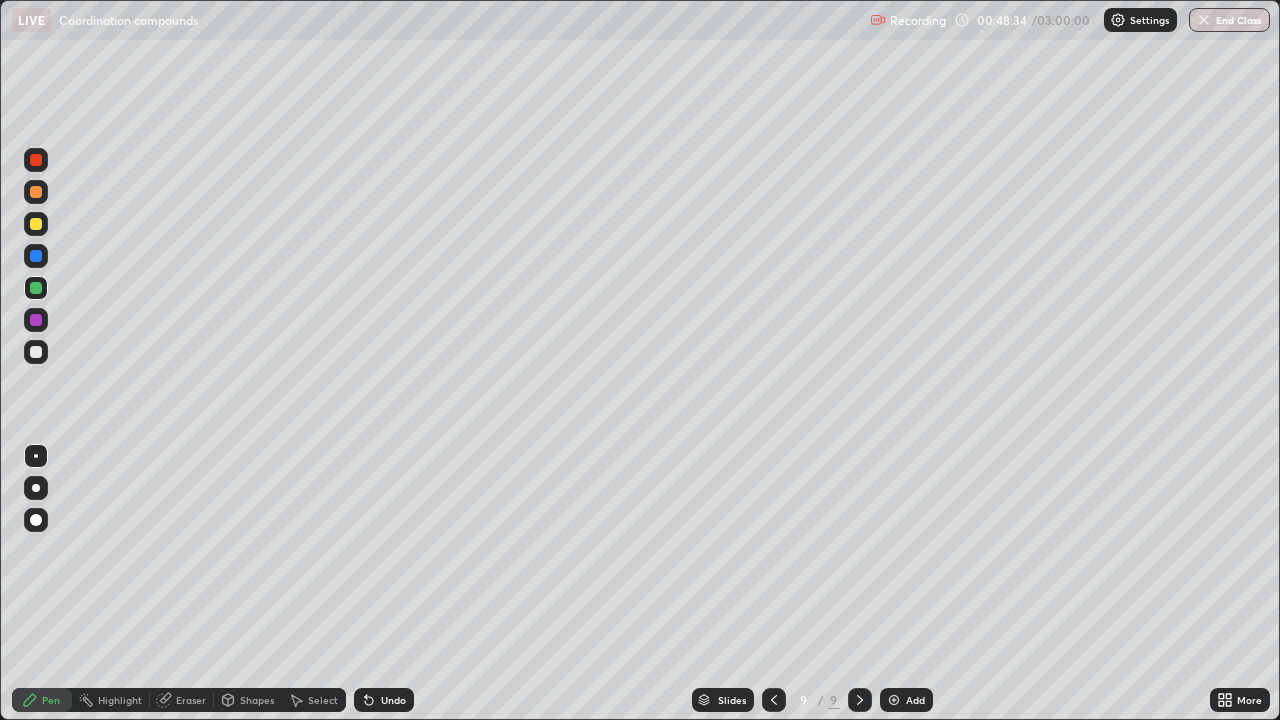 click on "Add" at bounding box center (906, 700) 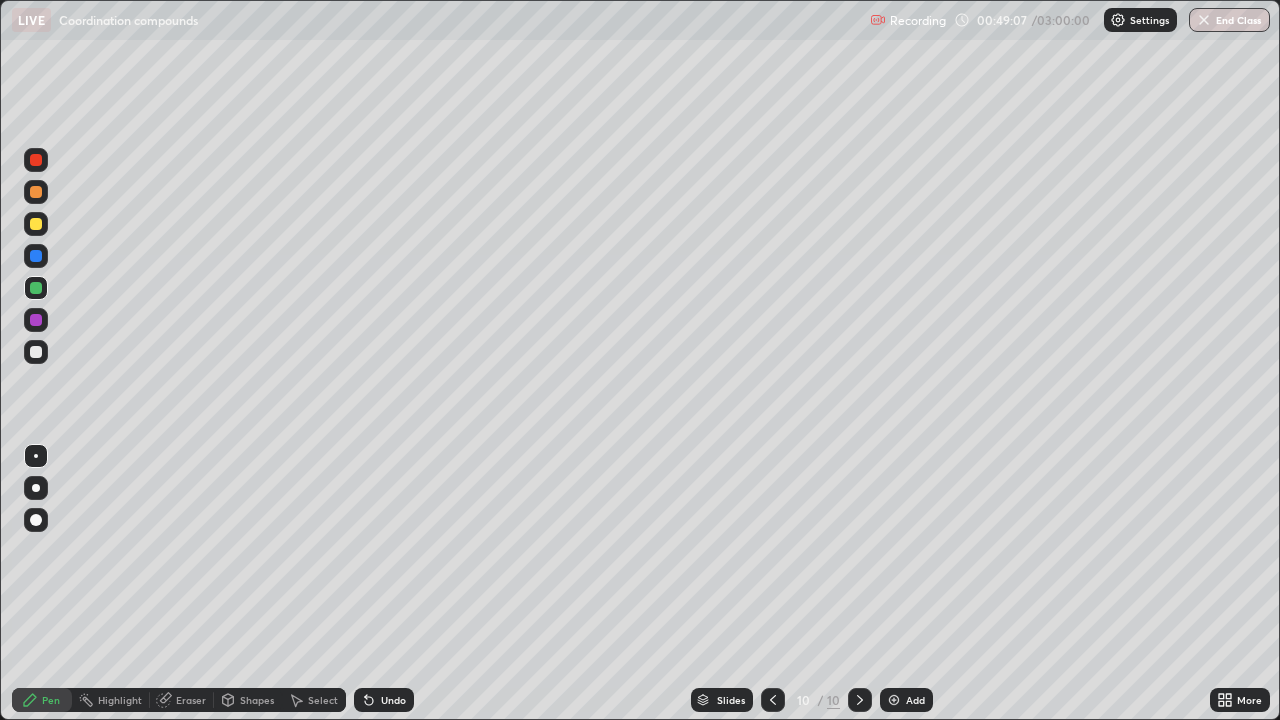 click at bounding box center [36, 320] 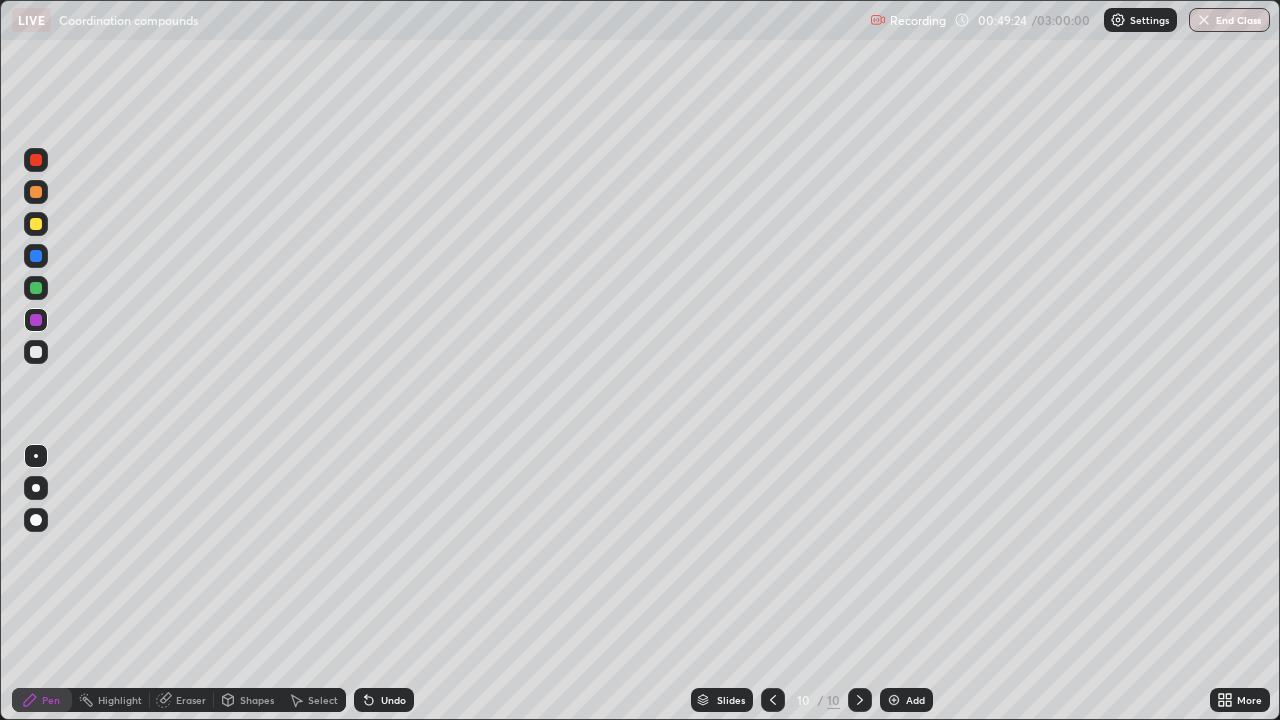 click at bounding box center (36, 256) 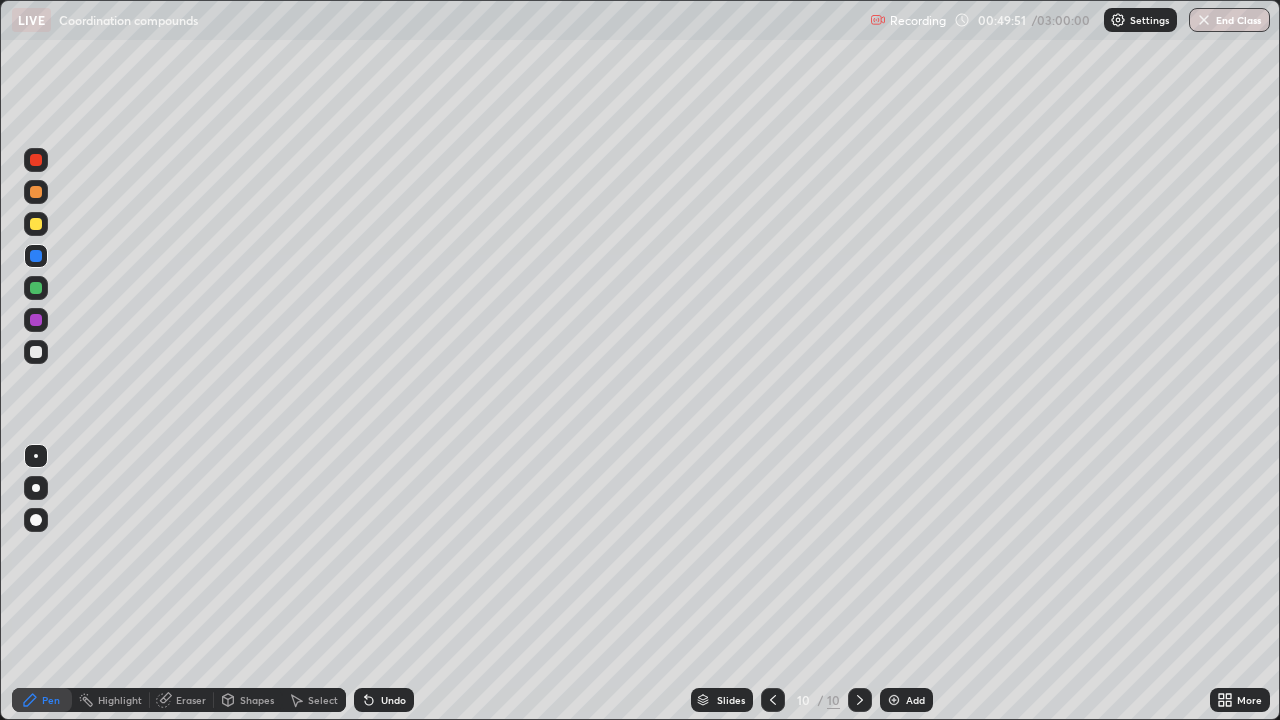 click at bounding box center (36, 192) 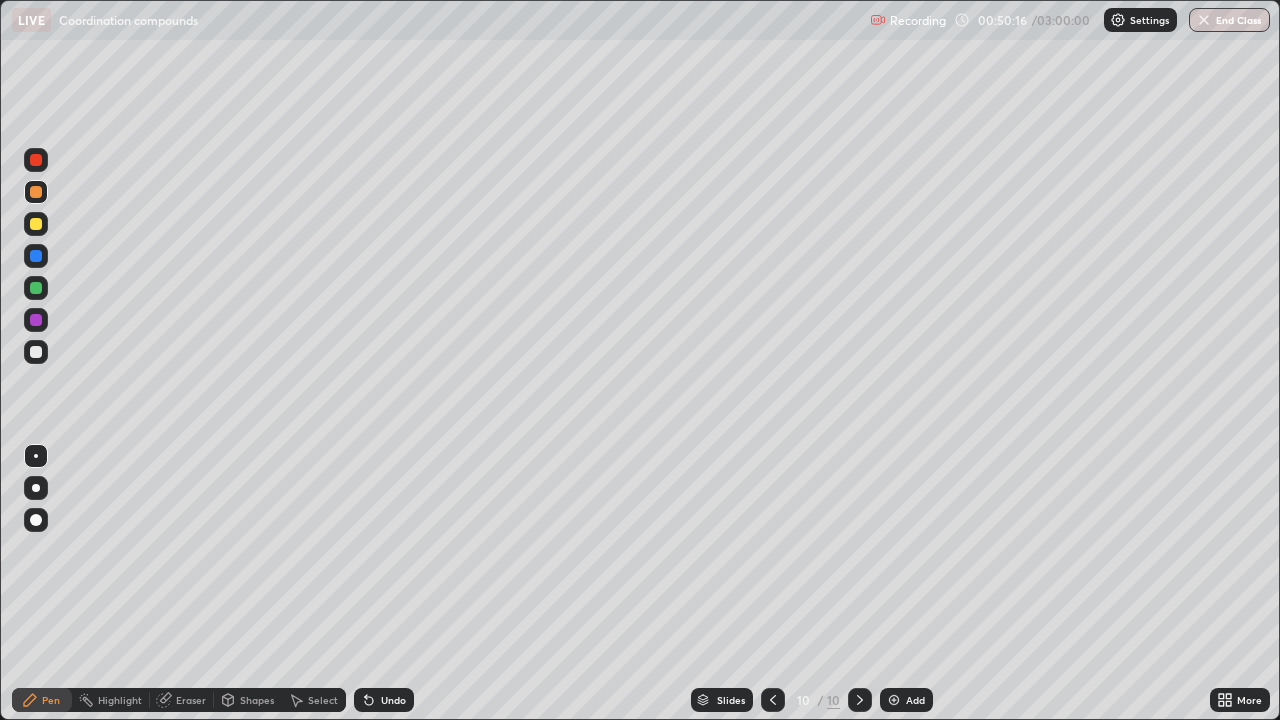 click on "Add" at bounding box center [915, 700] 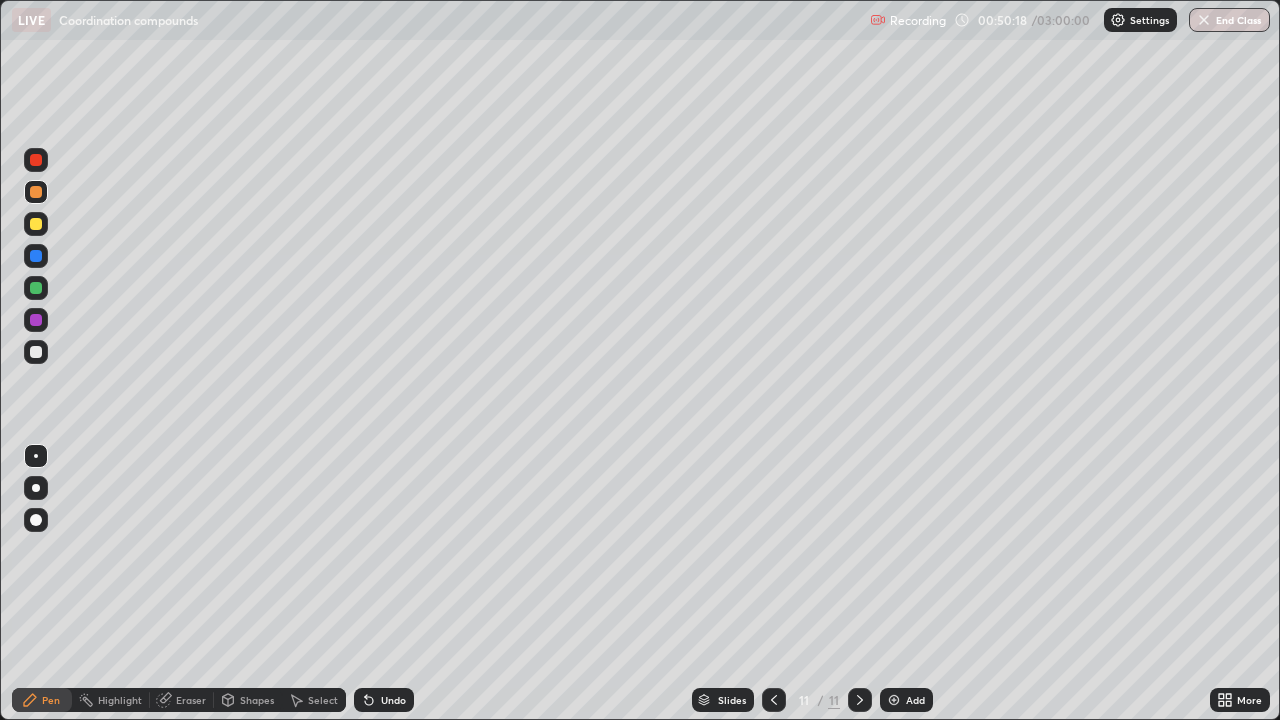 click at bounding box center (36, 320) 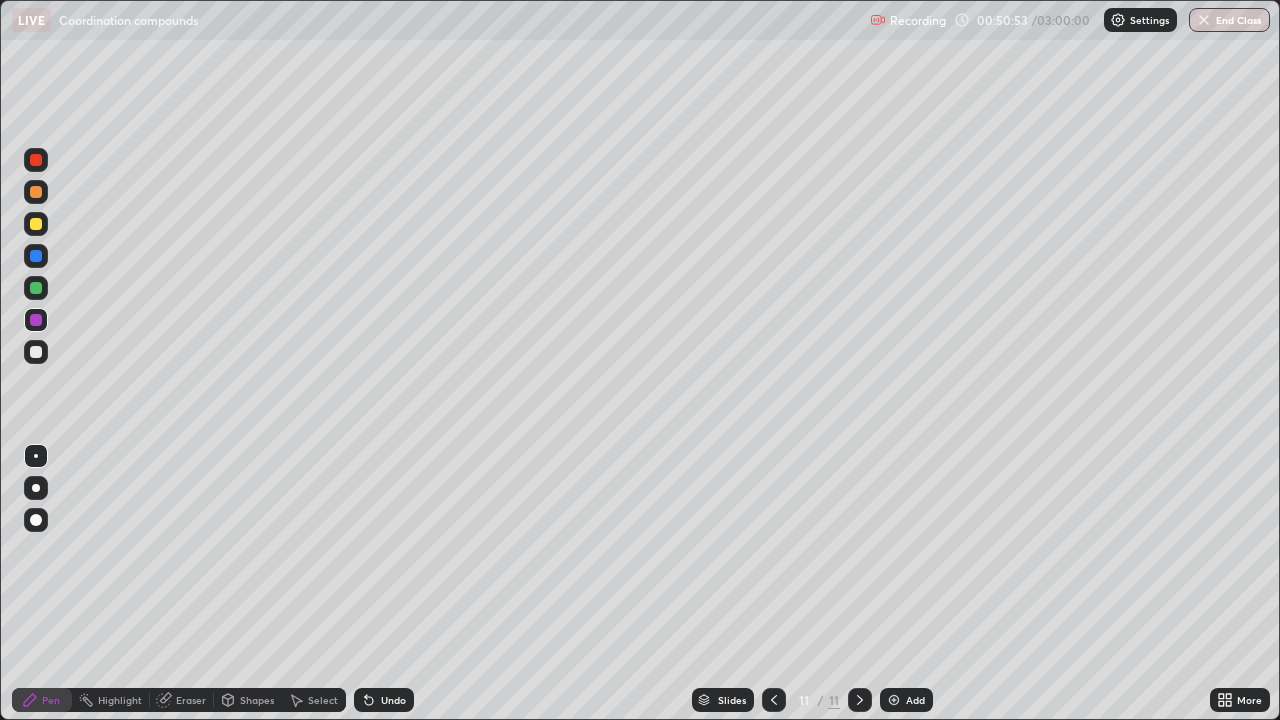 click at bounding box center (36, 288) 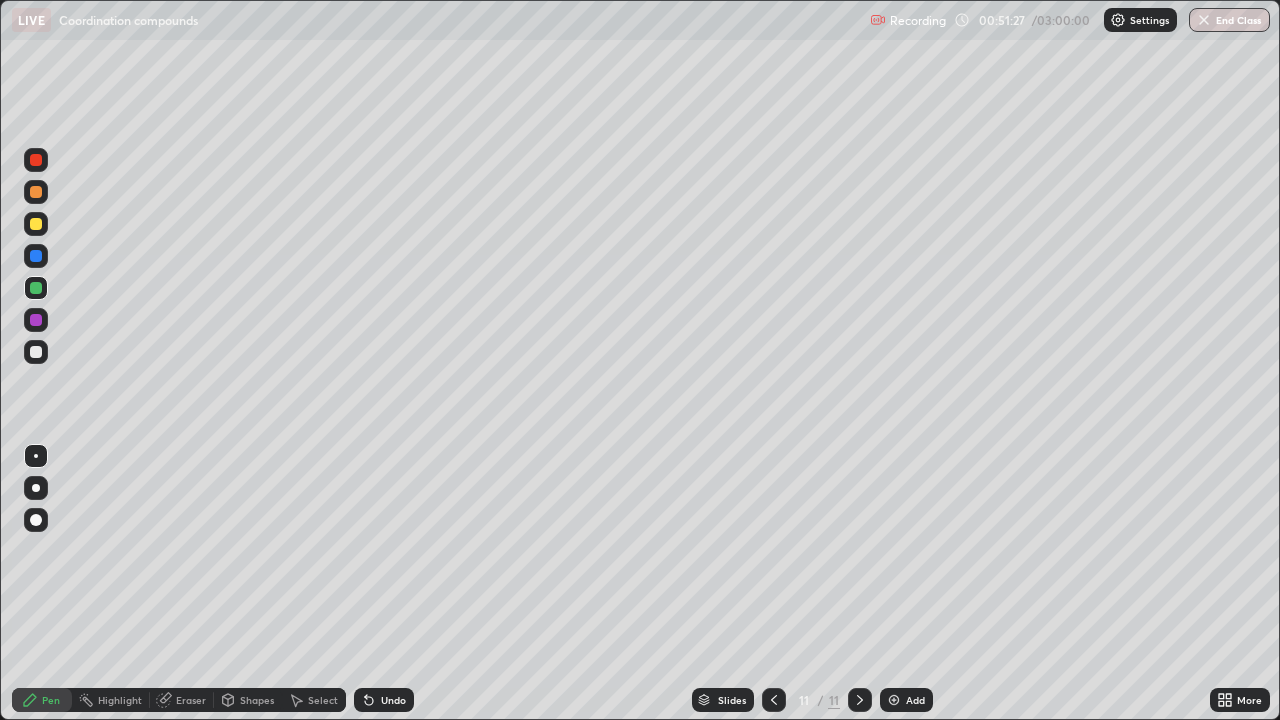click 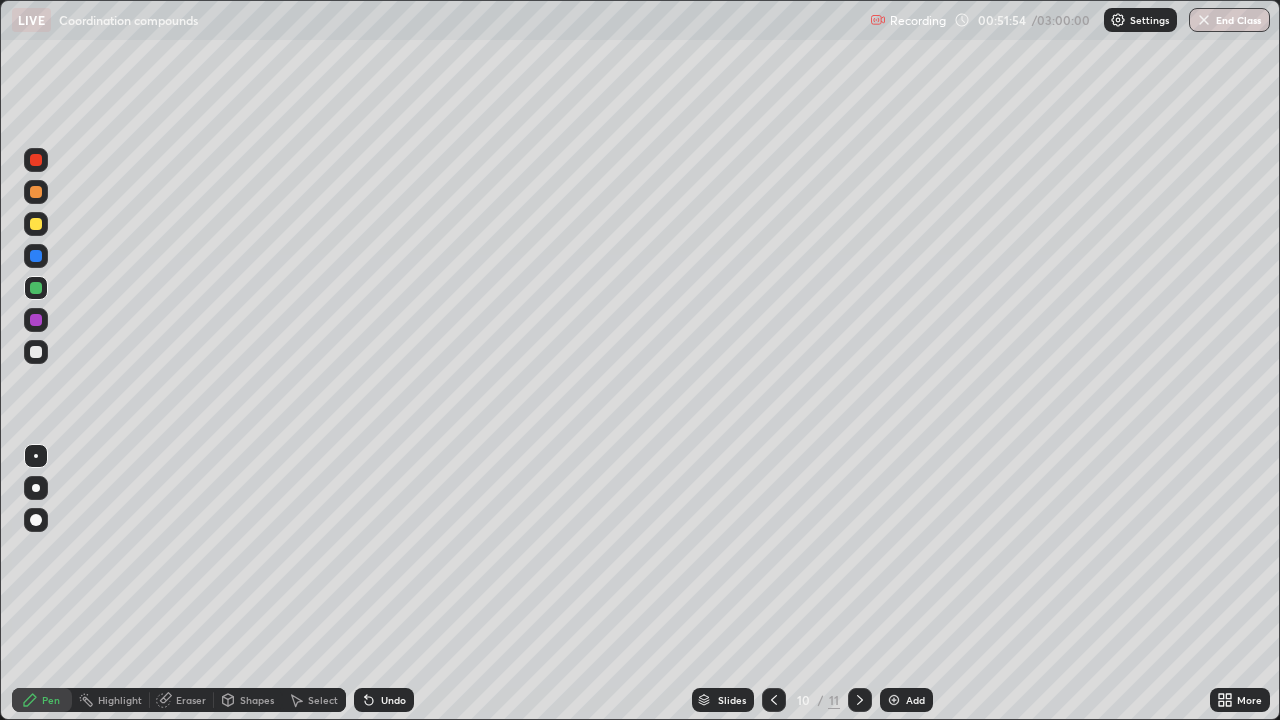 click on "Highlight" at bounding box center (120, 700) 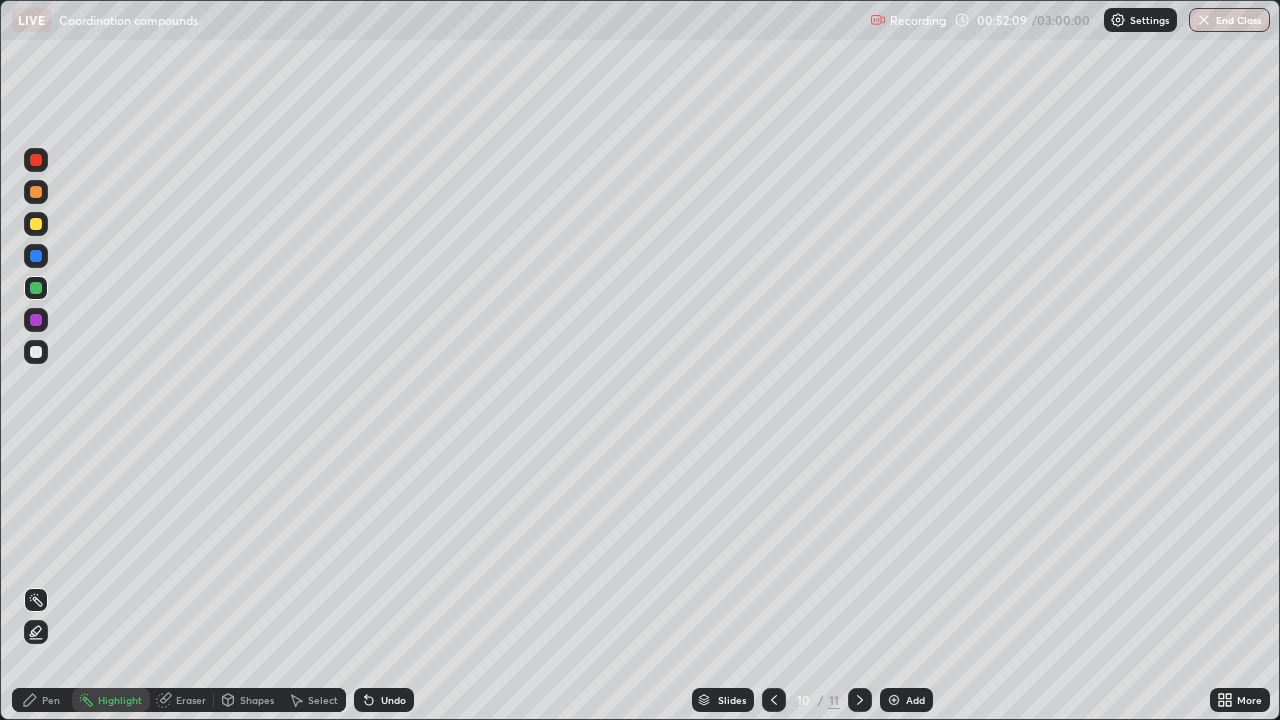 click 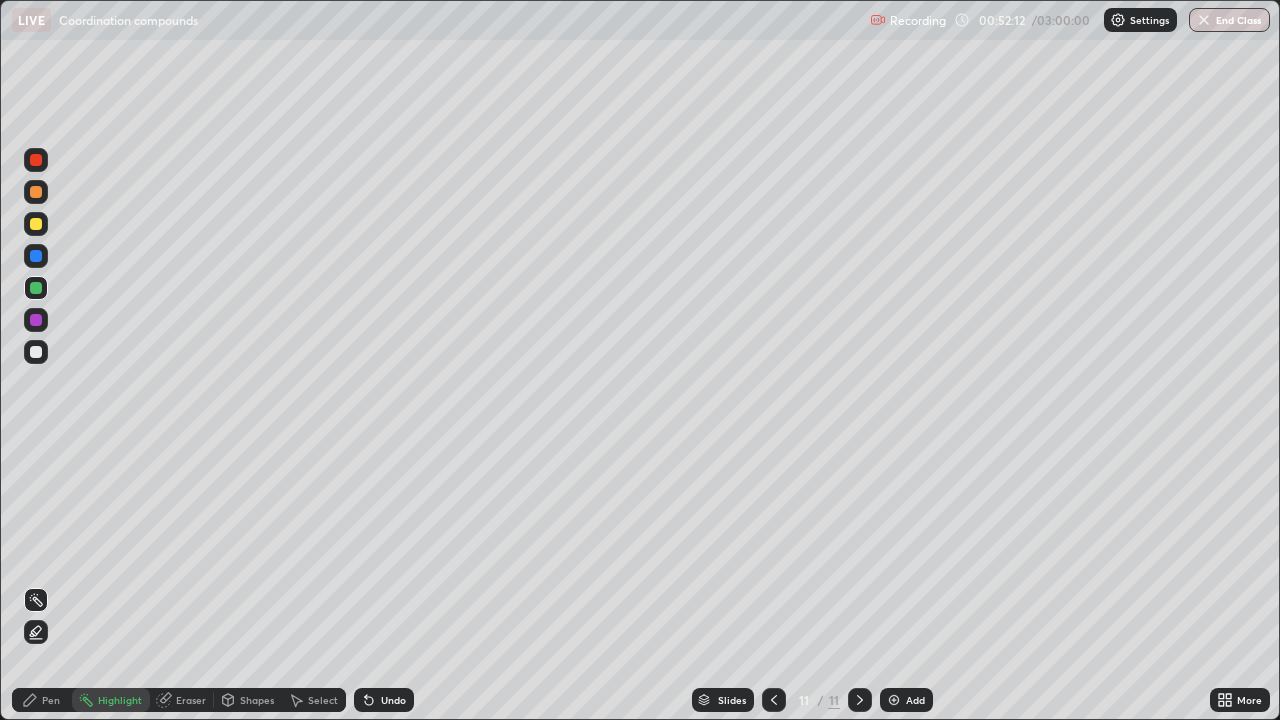 click at bounding box center [36, 256] 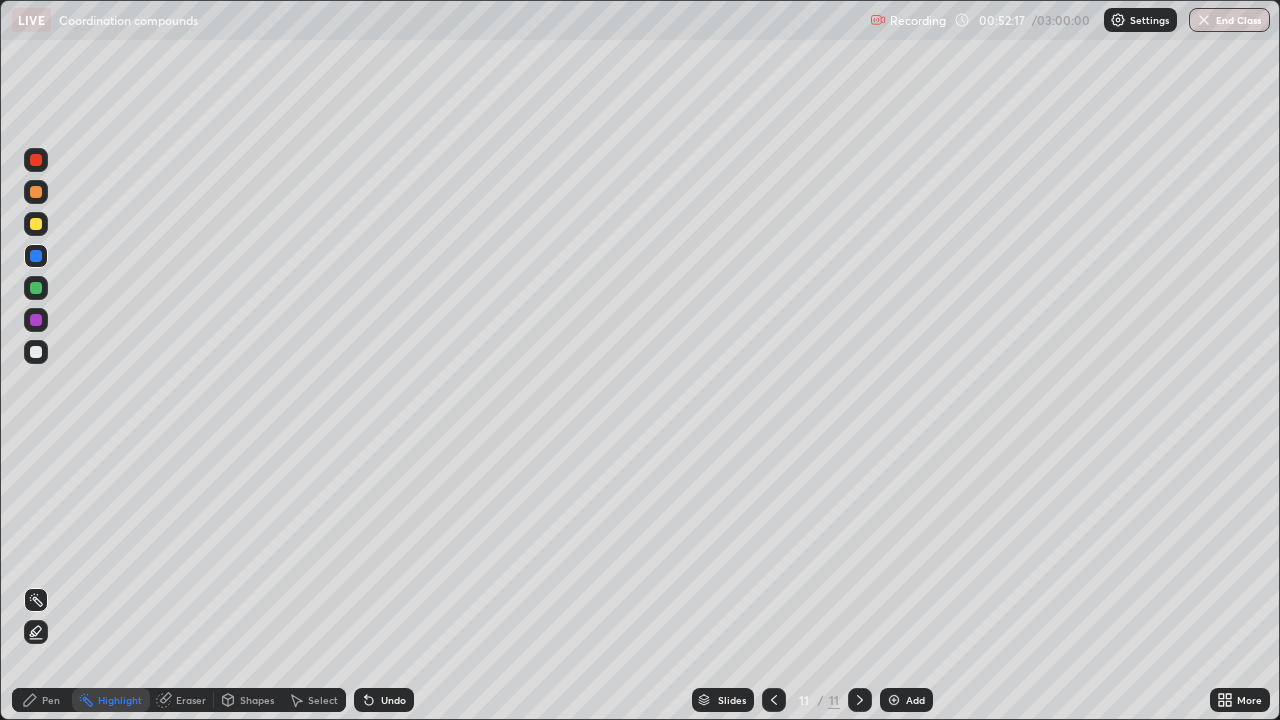 click on "Pen" at bounding box center [51, 700] 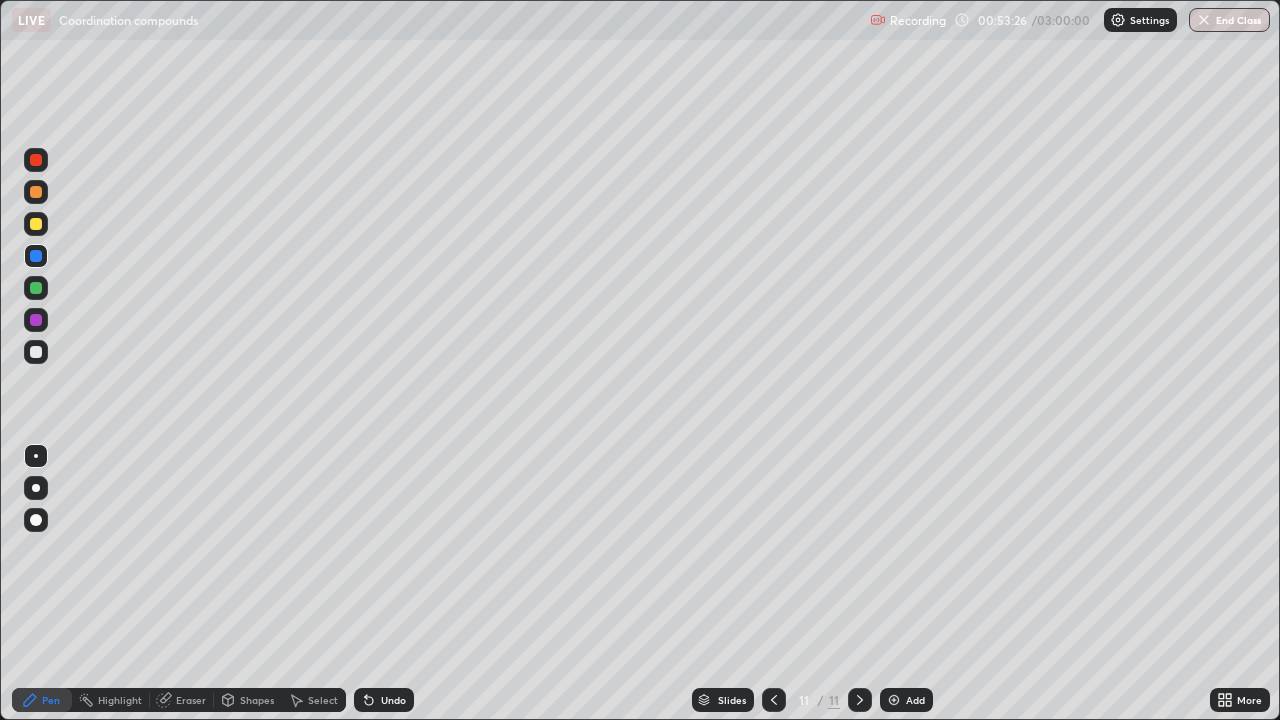 click at bounding box center (36, 224) 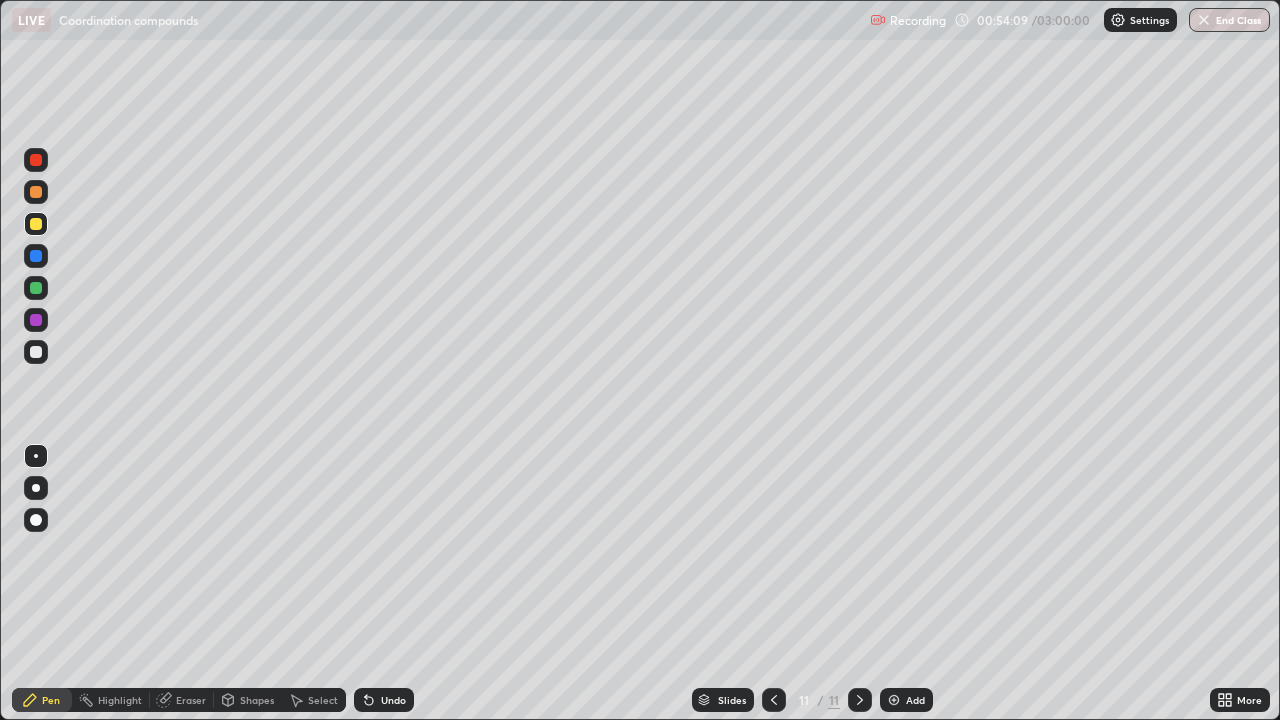 click at bounding box center (36, 320) 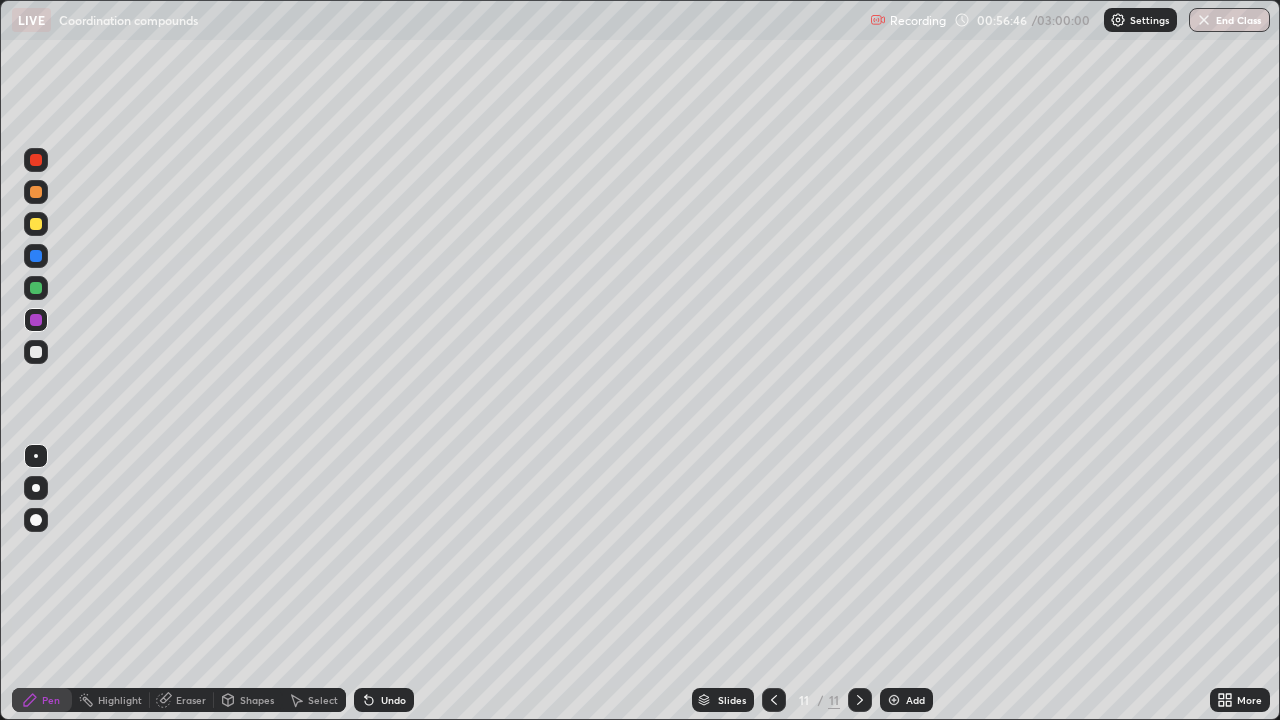 click on "Eraser" at bounding box center (191, 700) 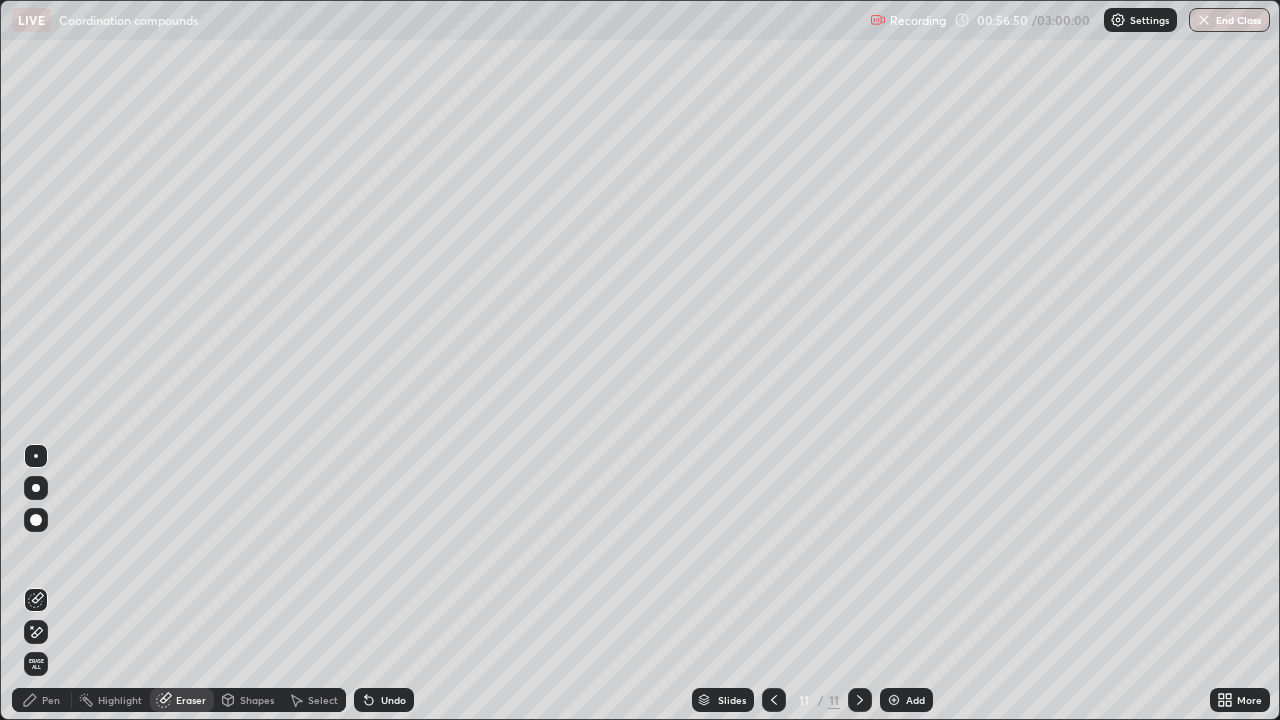 click on "Pen" at bounding box center [51, 700] 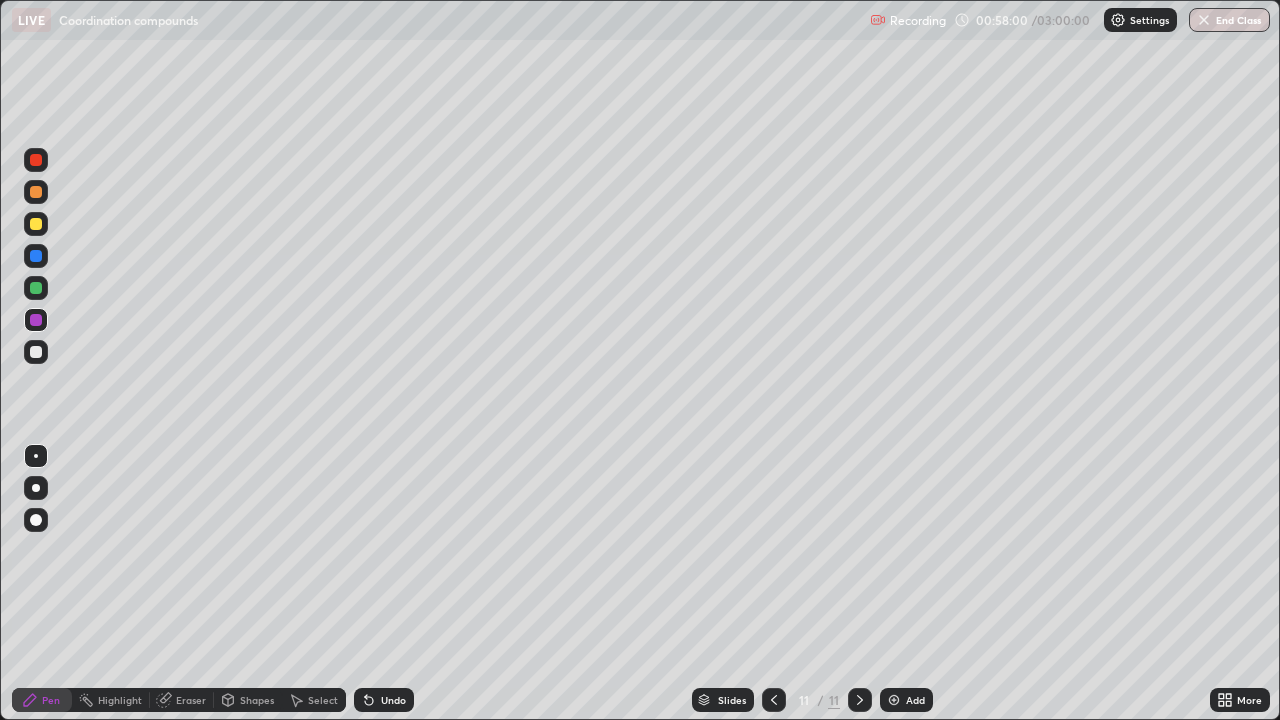 click at bounding box center (36, 288) 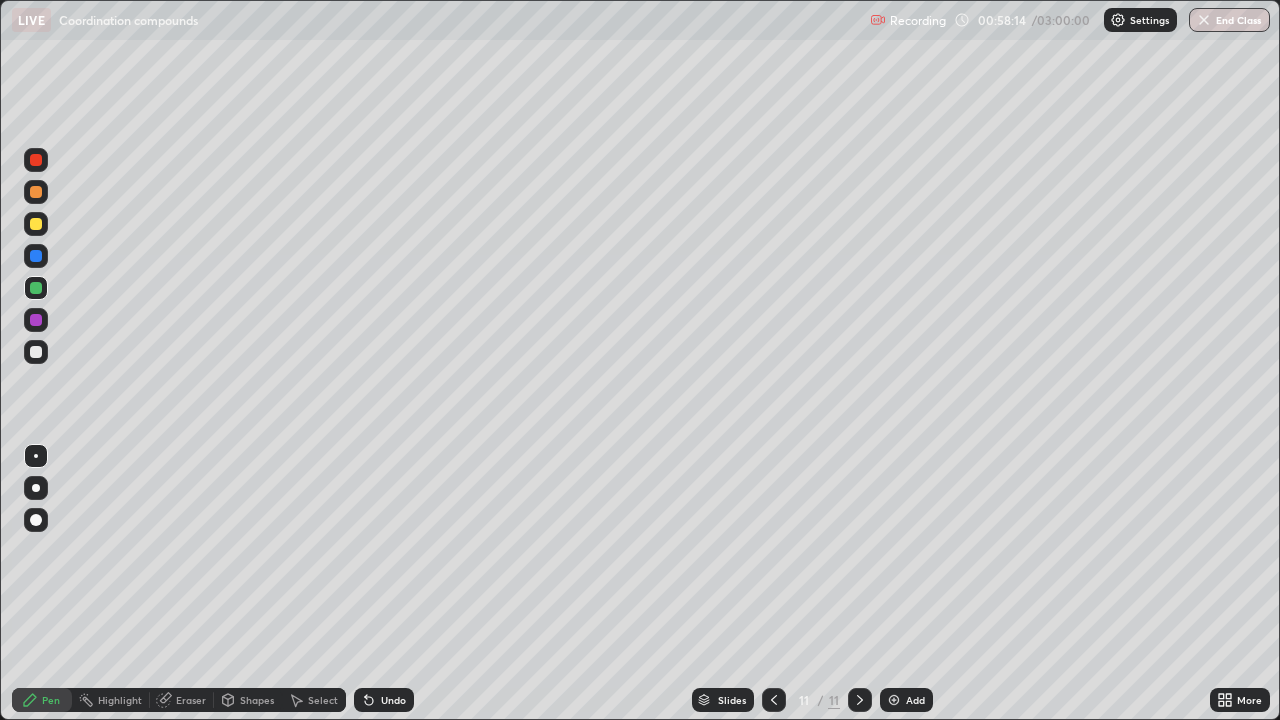 click on "Add" at bounding box center [915, 700] 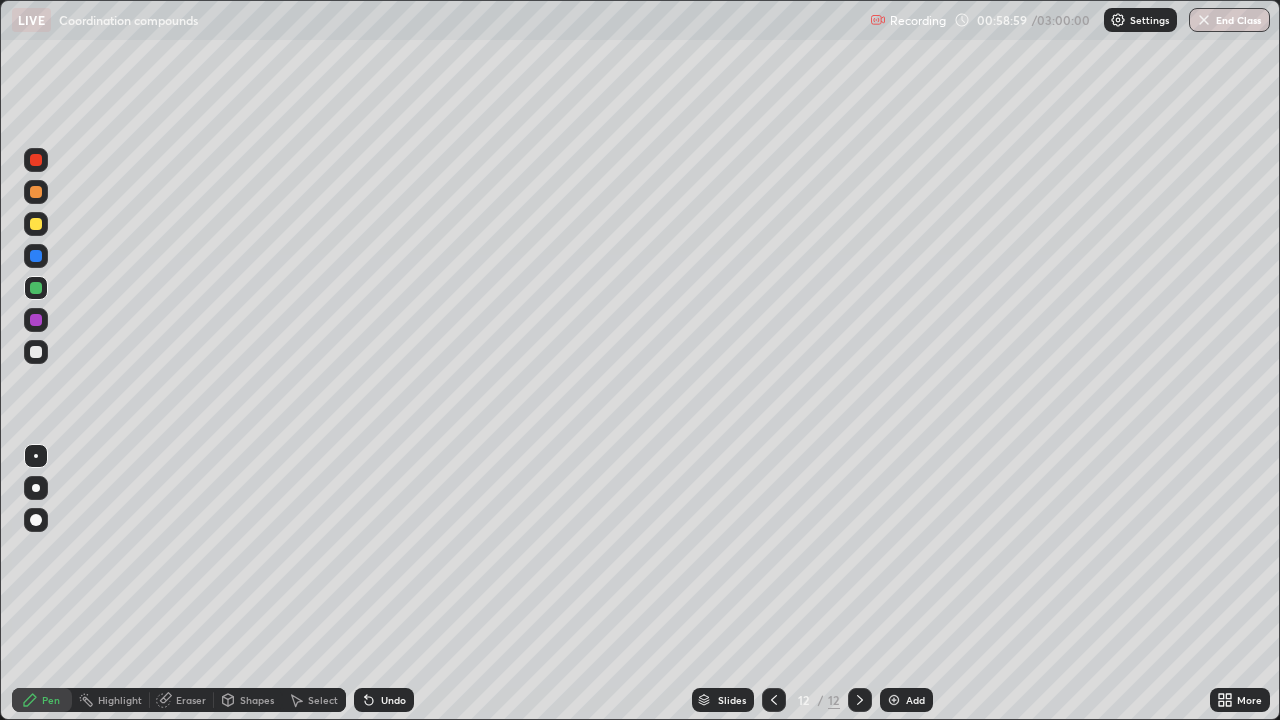 click at bounding box center [36, 320] 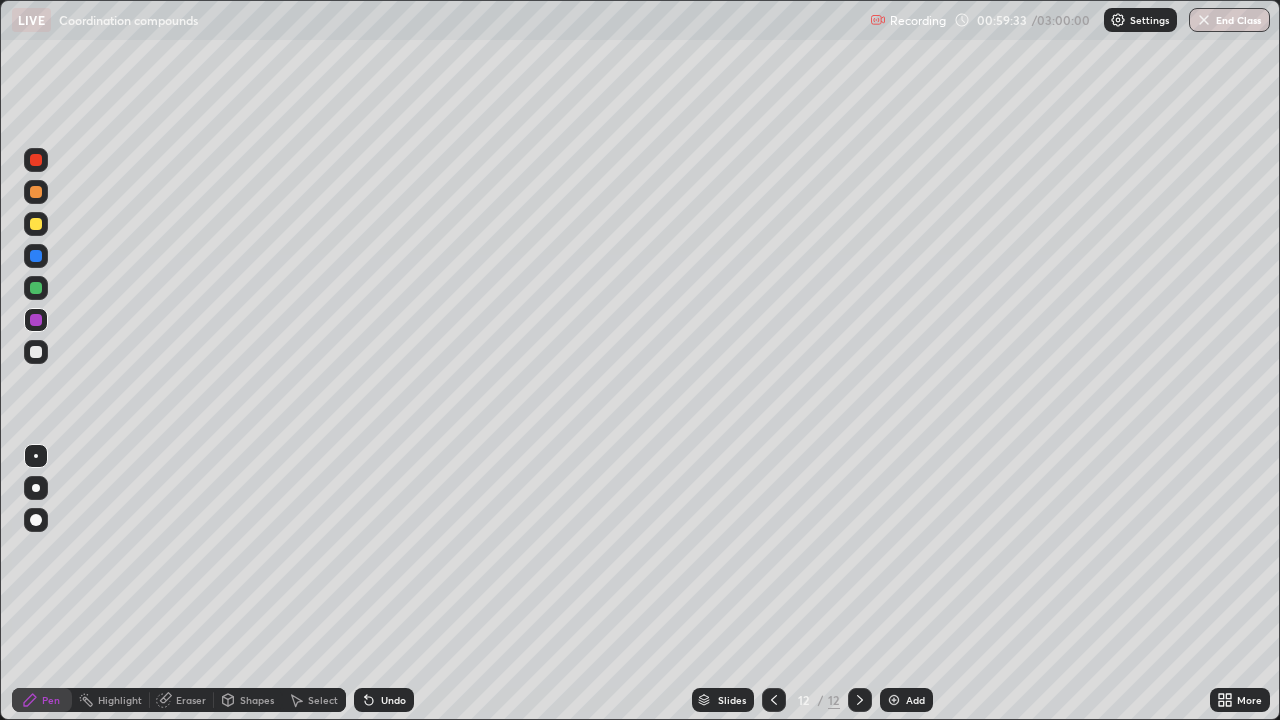 click at bounding box center (36, 288) 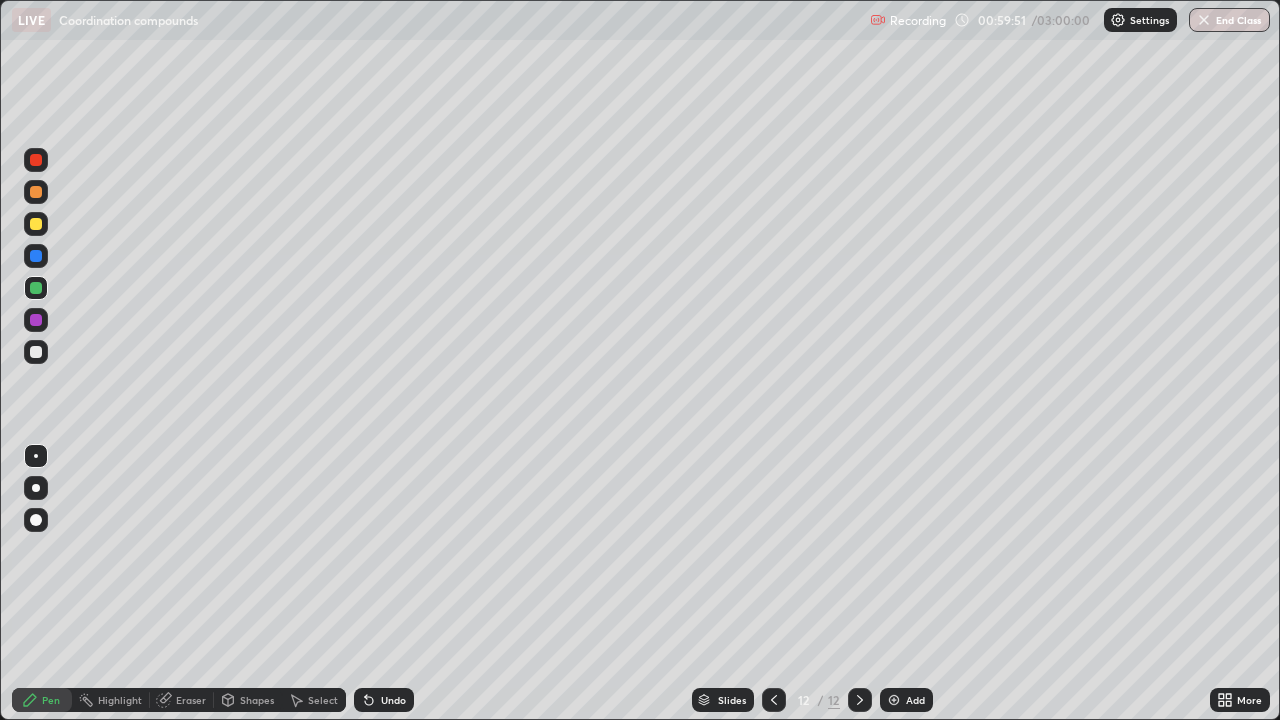 click at bounding box center (36, 320) 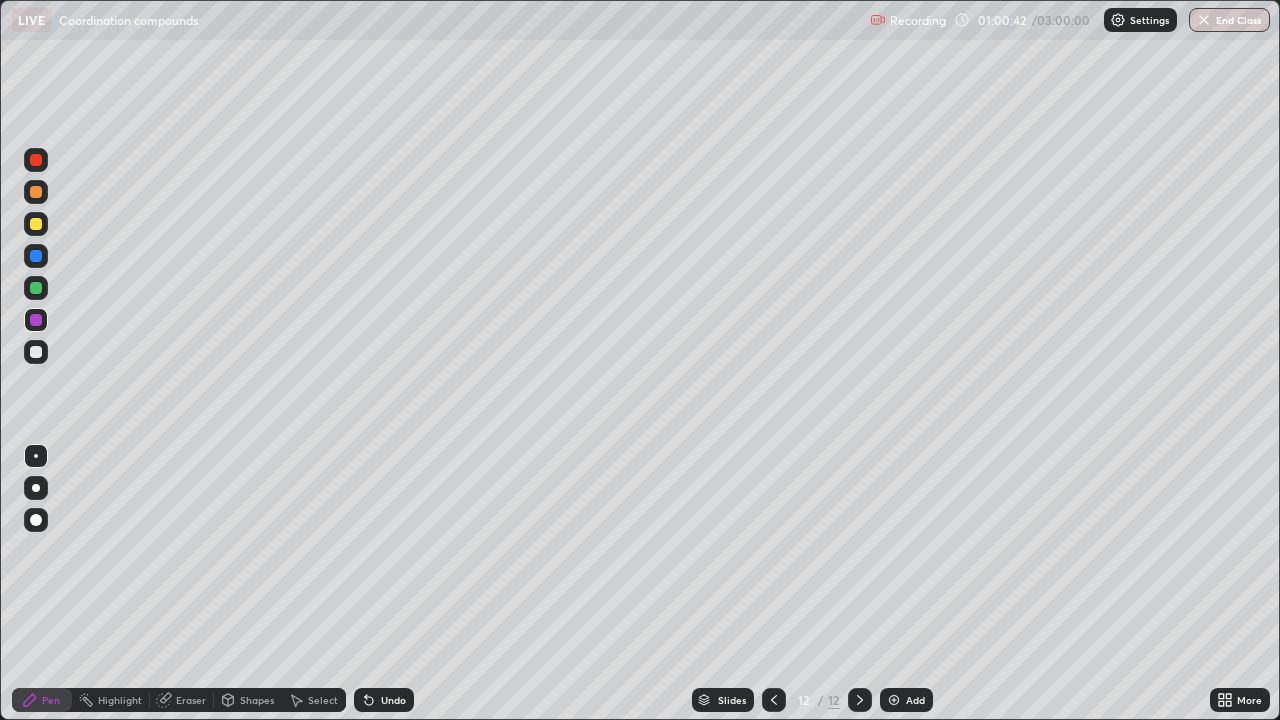 click at bounding box center (36, 256) 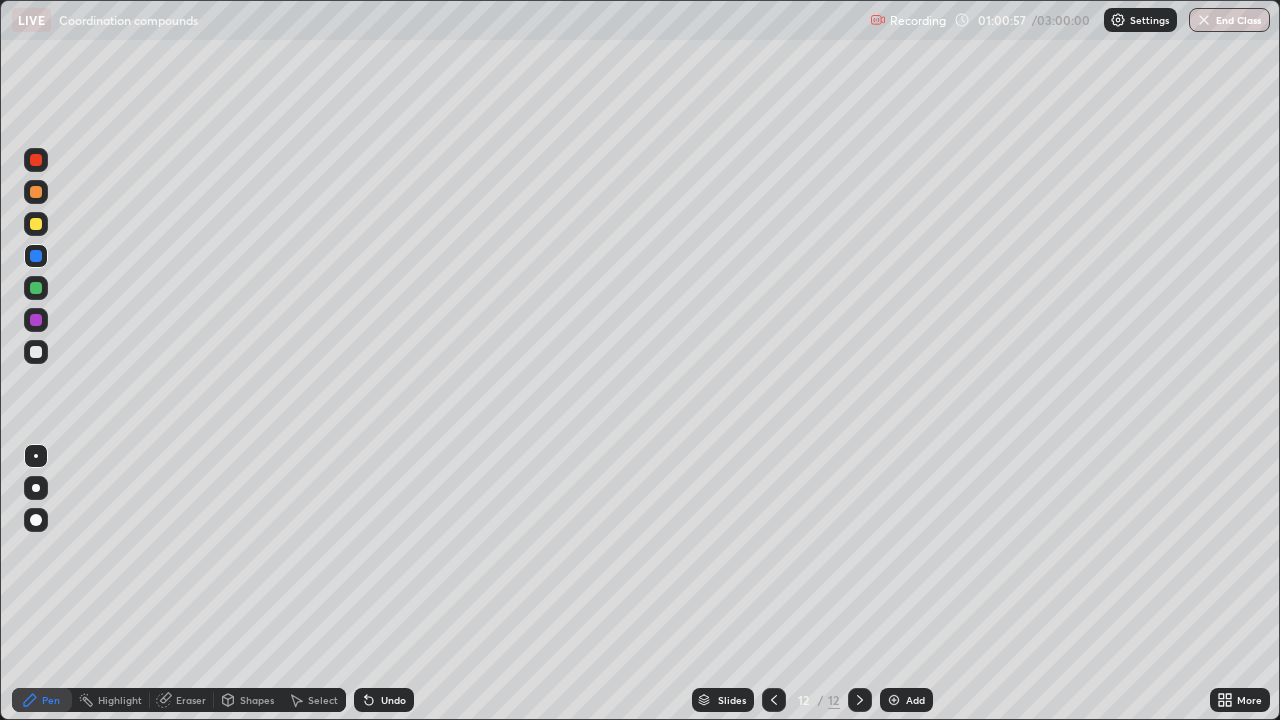 click 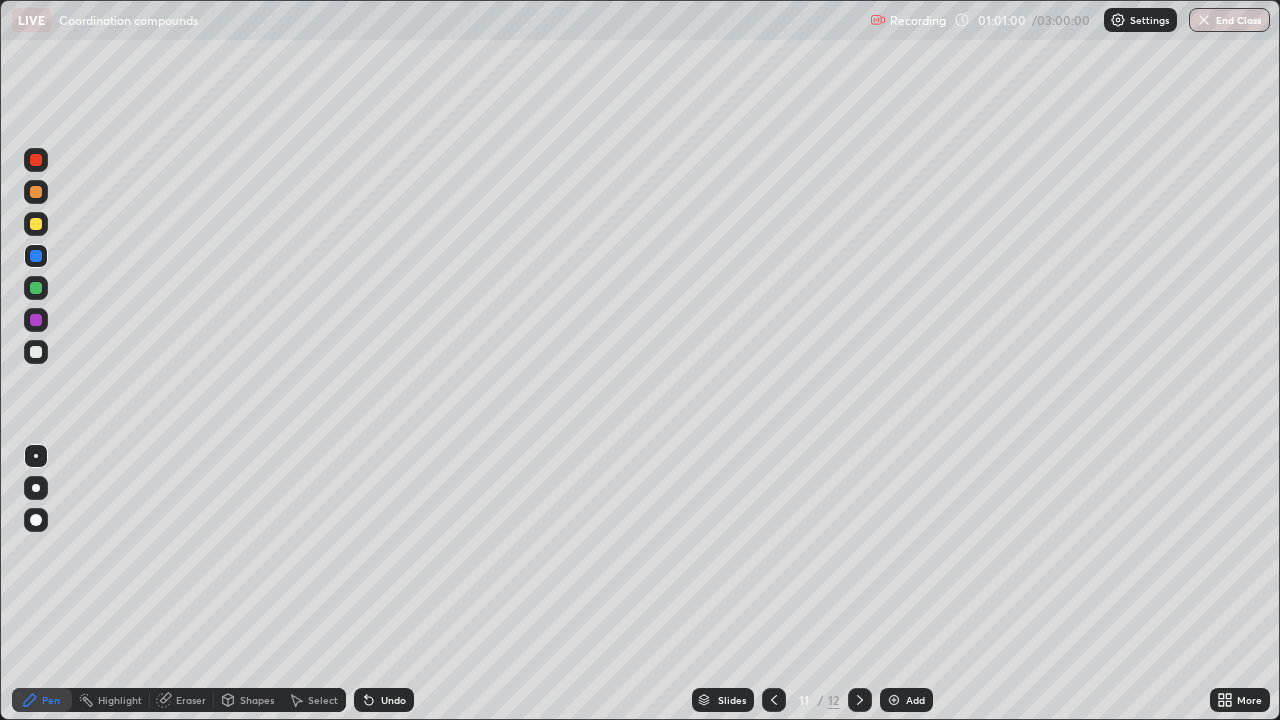 click 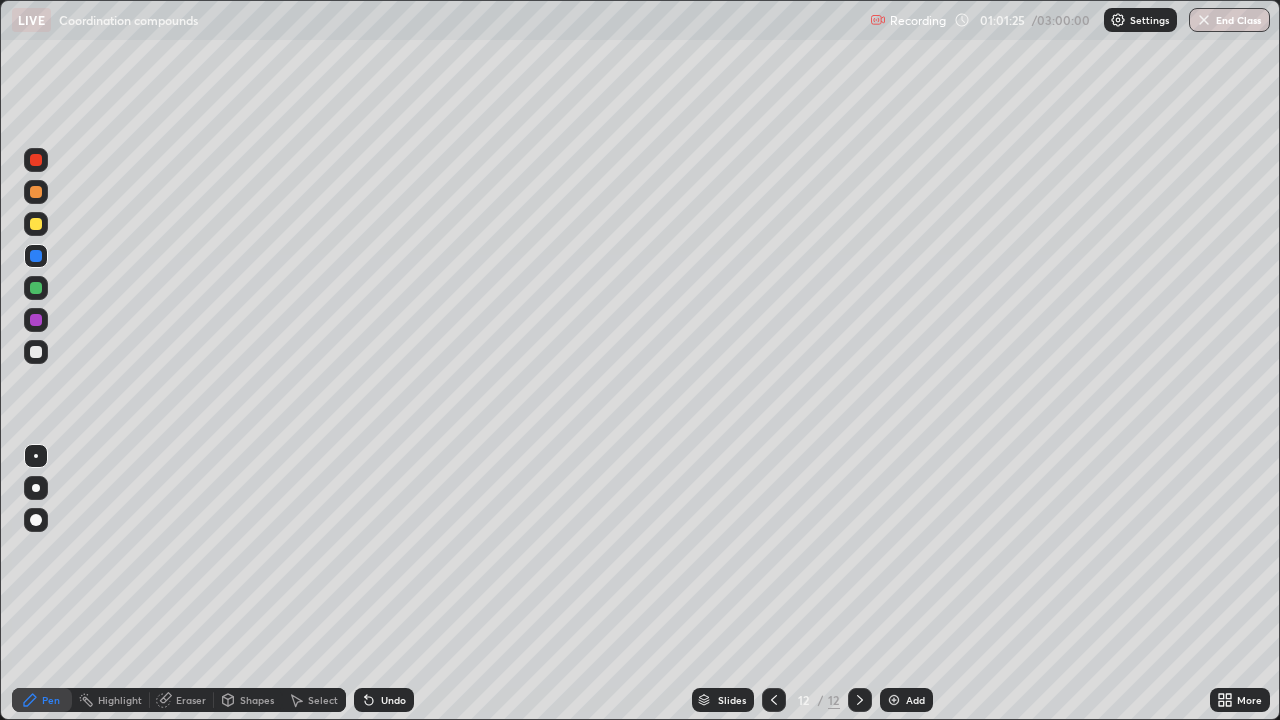 click on "Eraser" at bounding box center (191, 700) 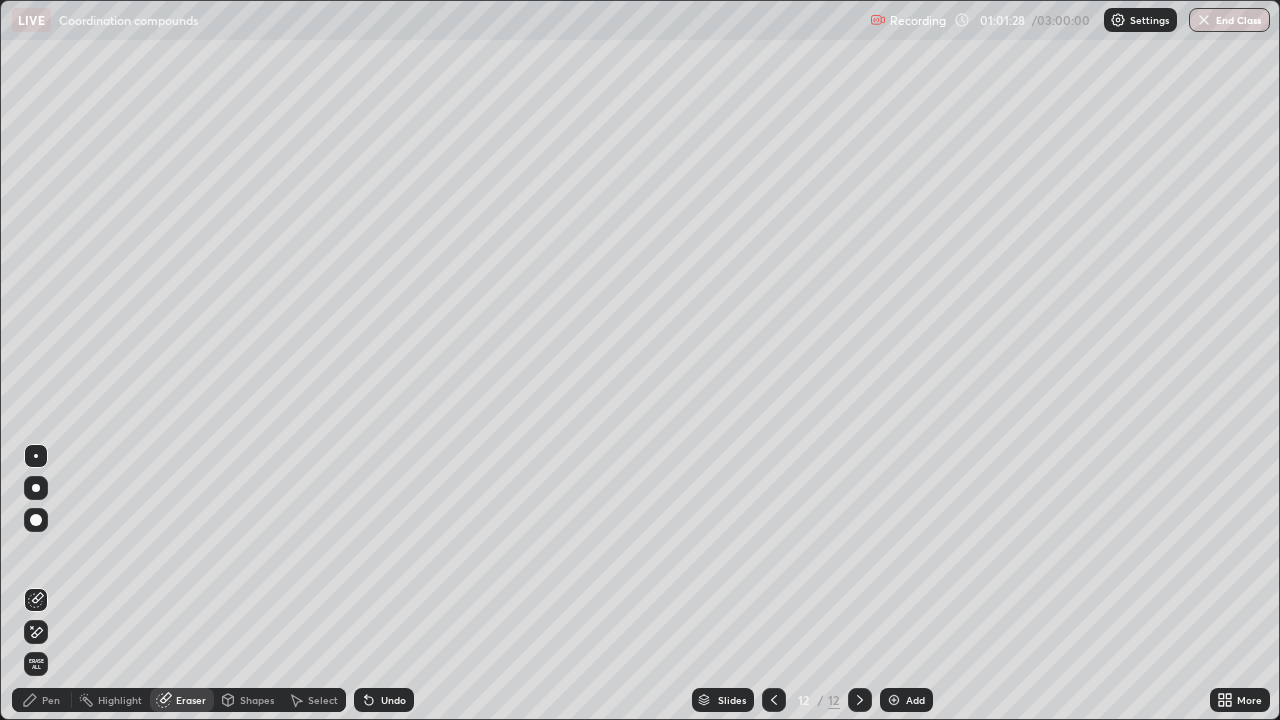 click on "Pen" at bounding box center (51, 700) 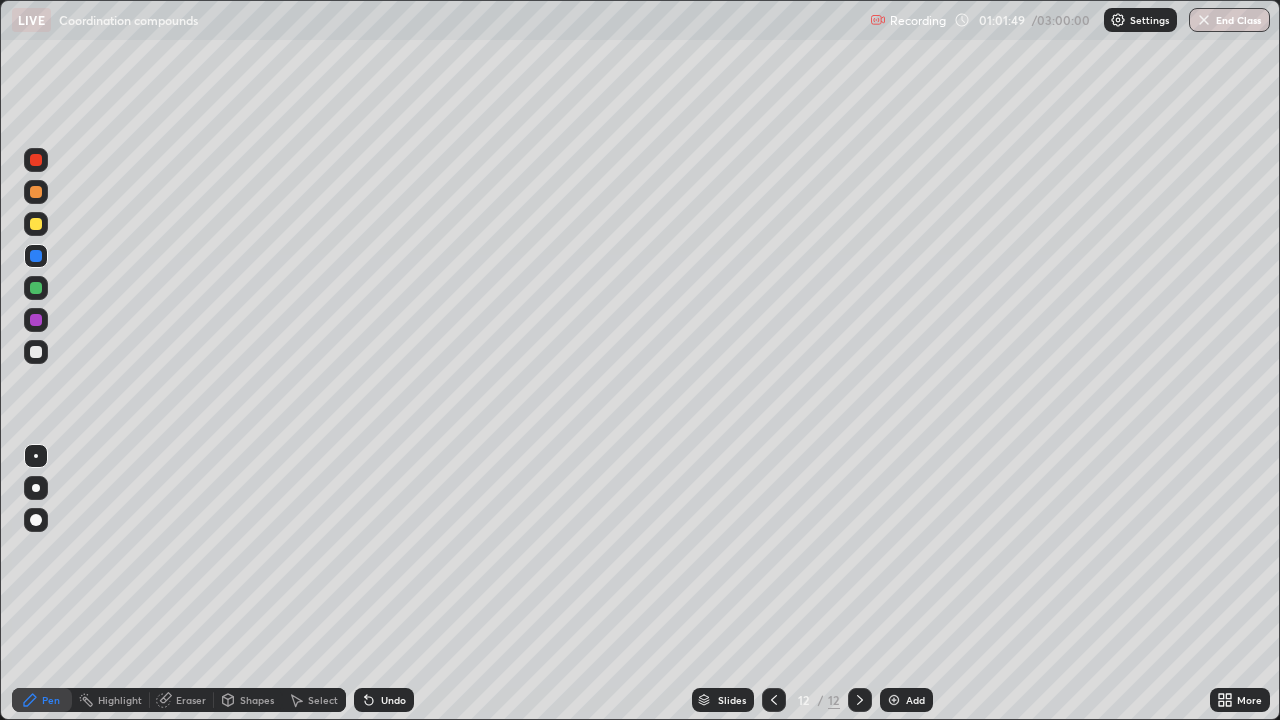 click at bounding box center (894, 700) 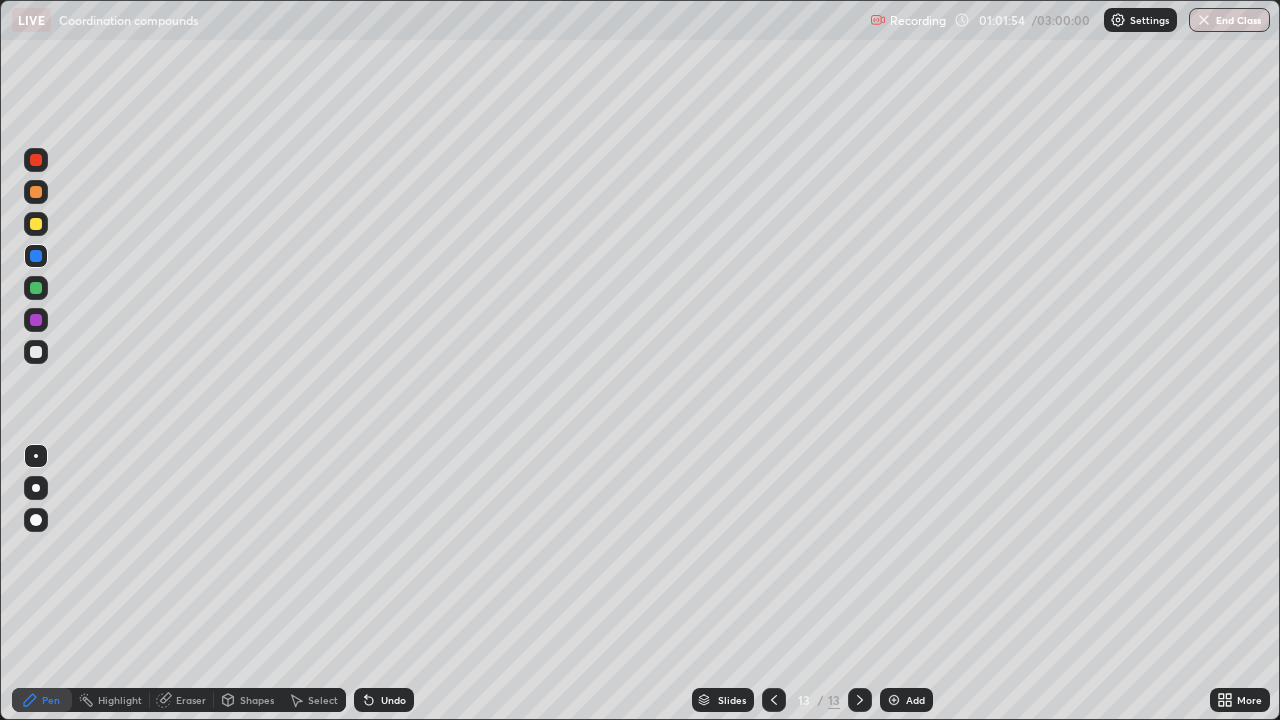 click at bounding box center (36, 224) 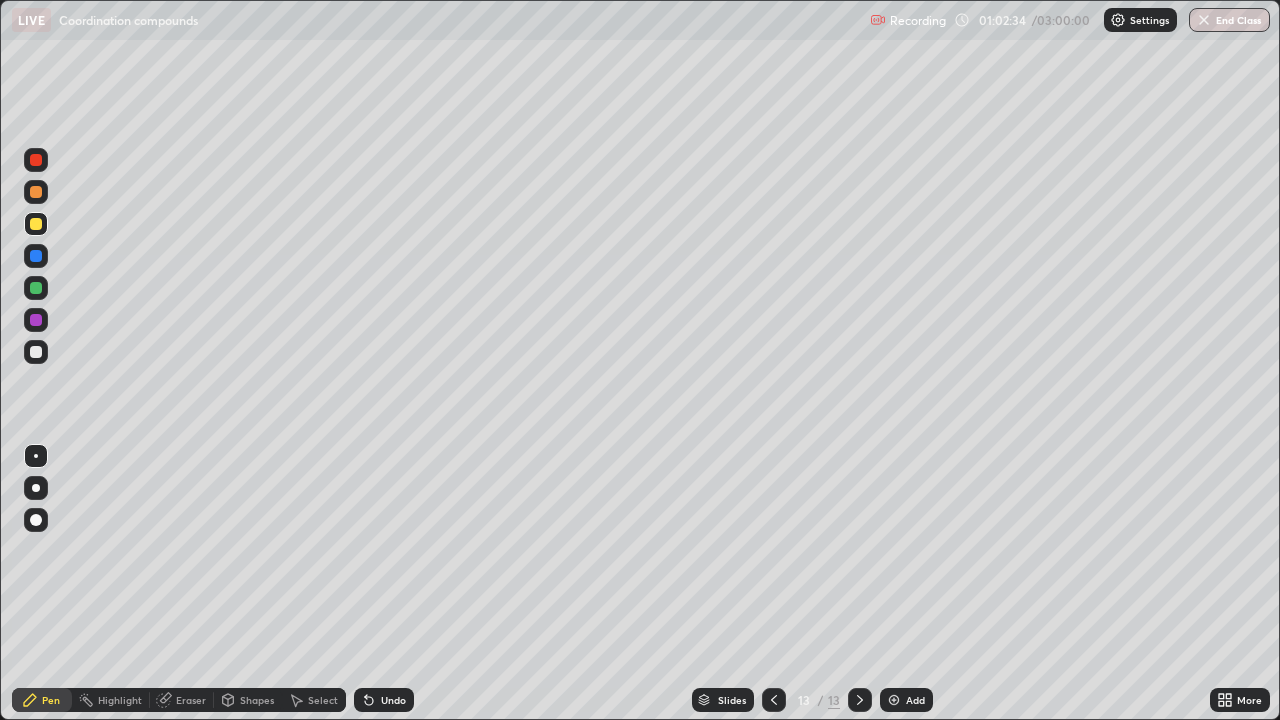 click at bounding box center [36, 256] 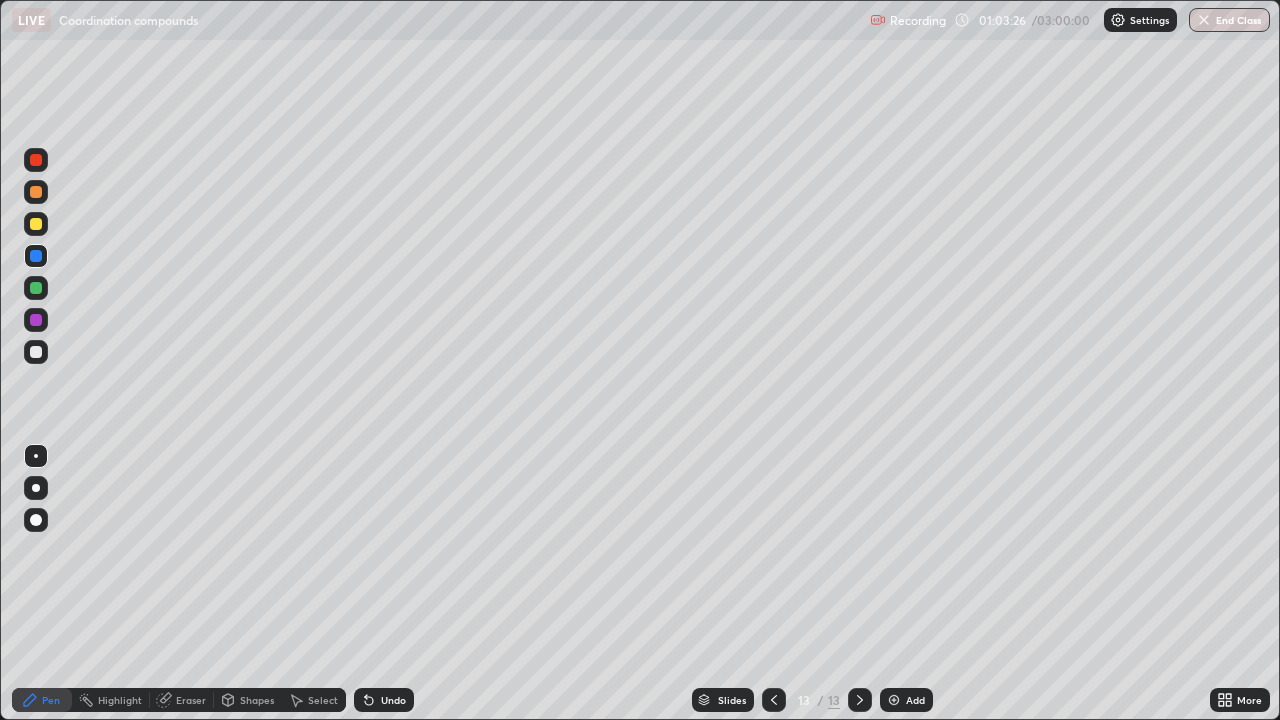 click at bounding box center [36, 320] 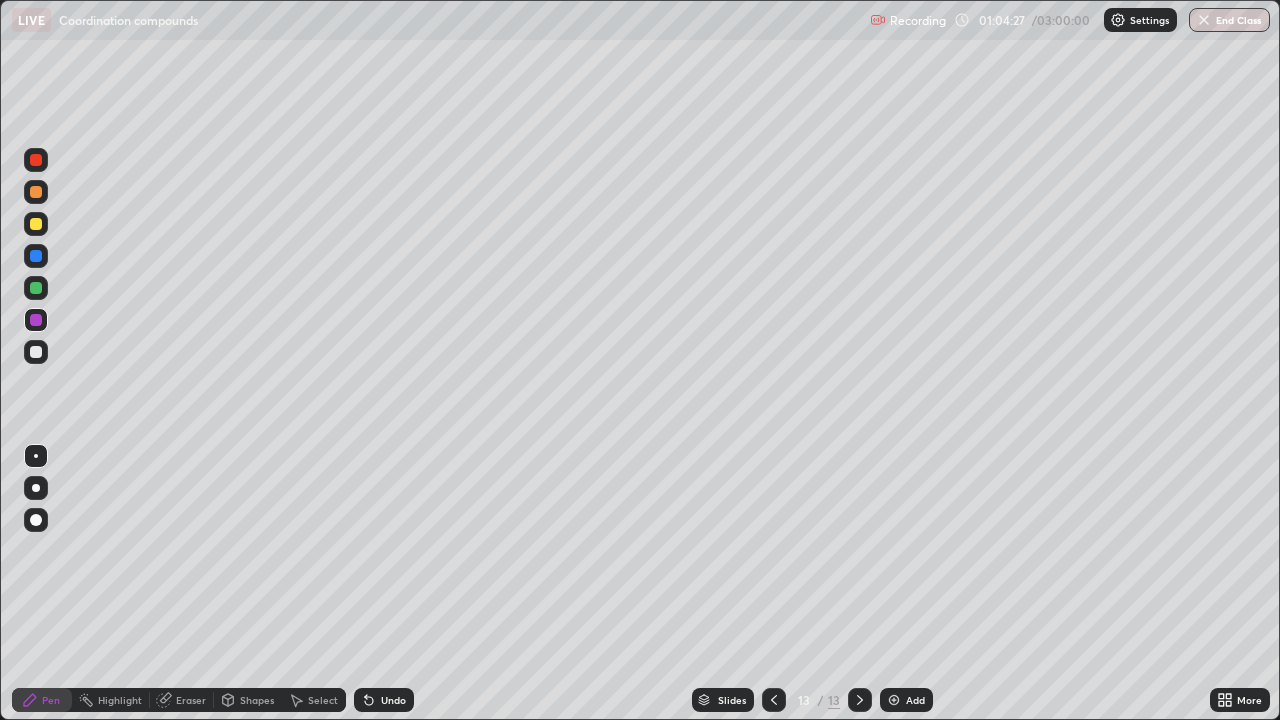 click at bounding box center (36, 256) 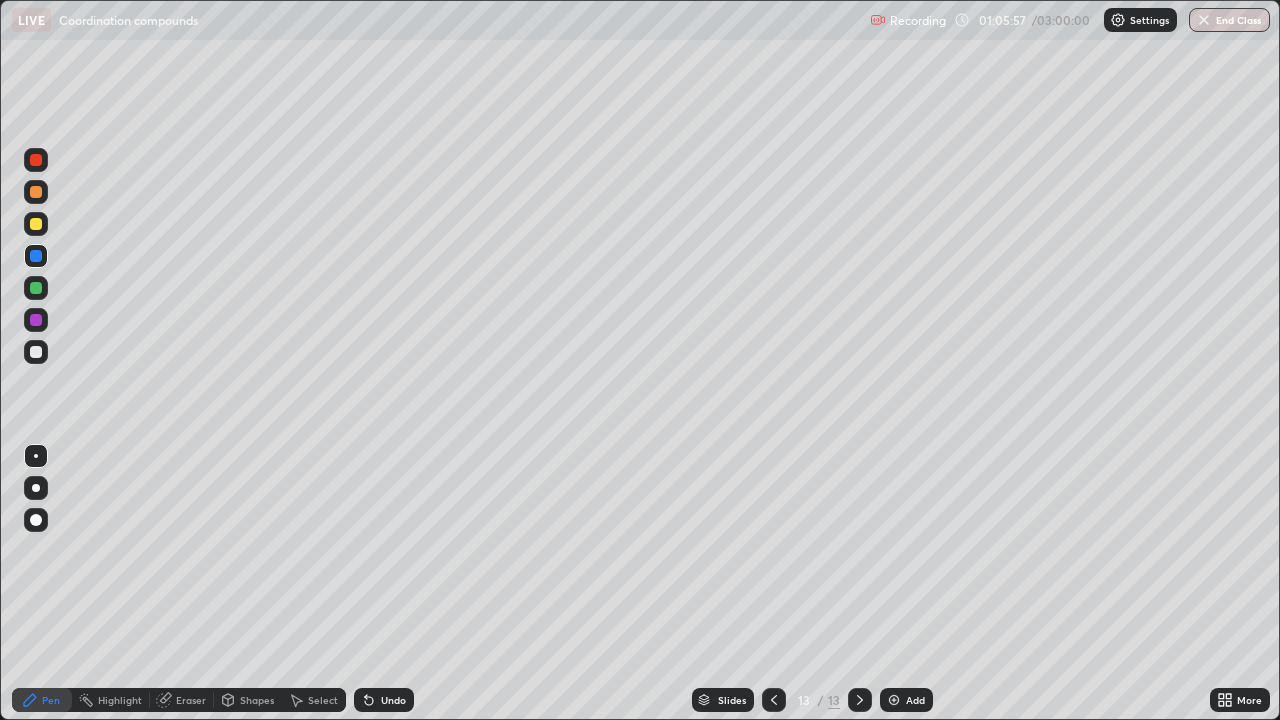 click on "Add" at bounding box center [906, 700] 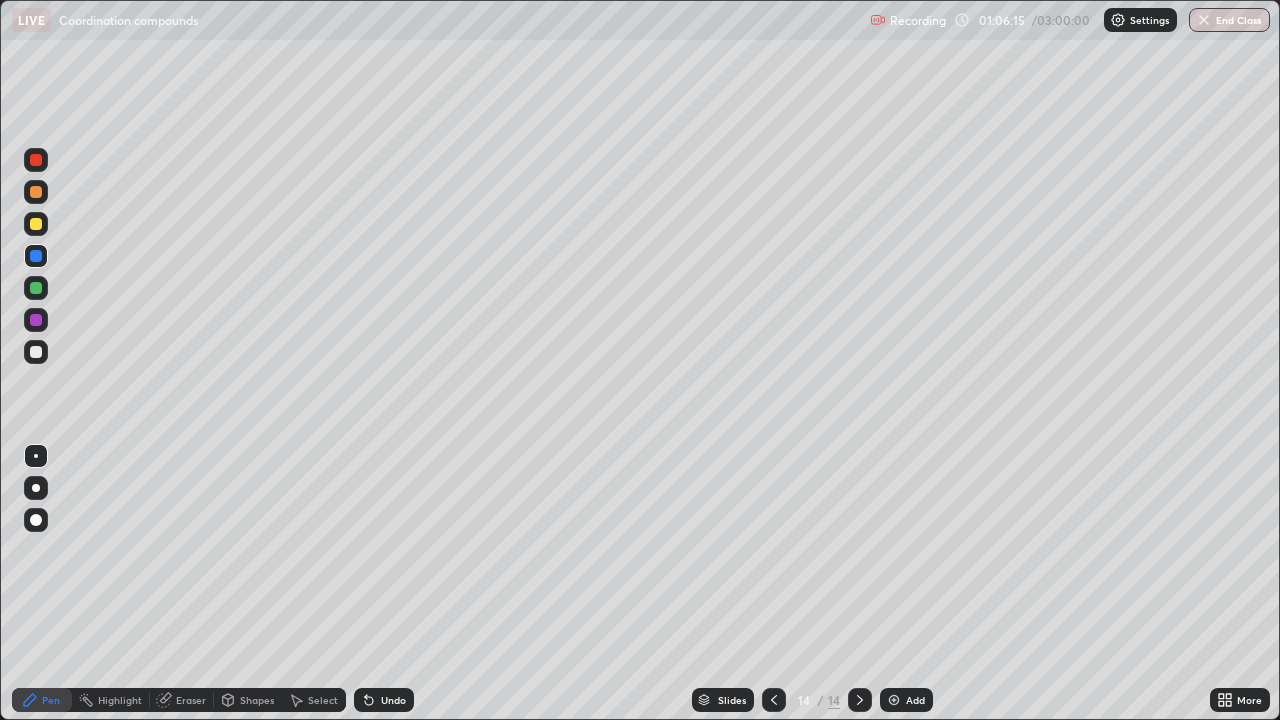 click at bounding box center (36, 288) 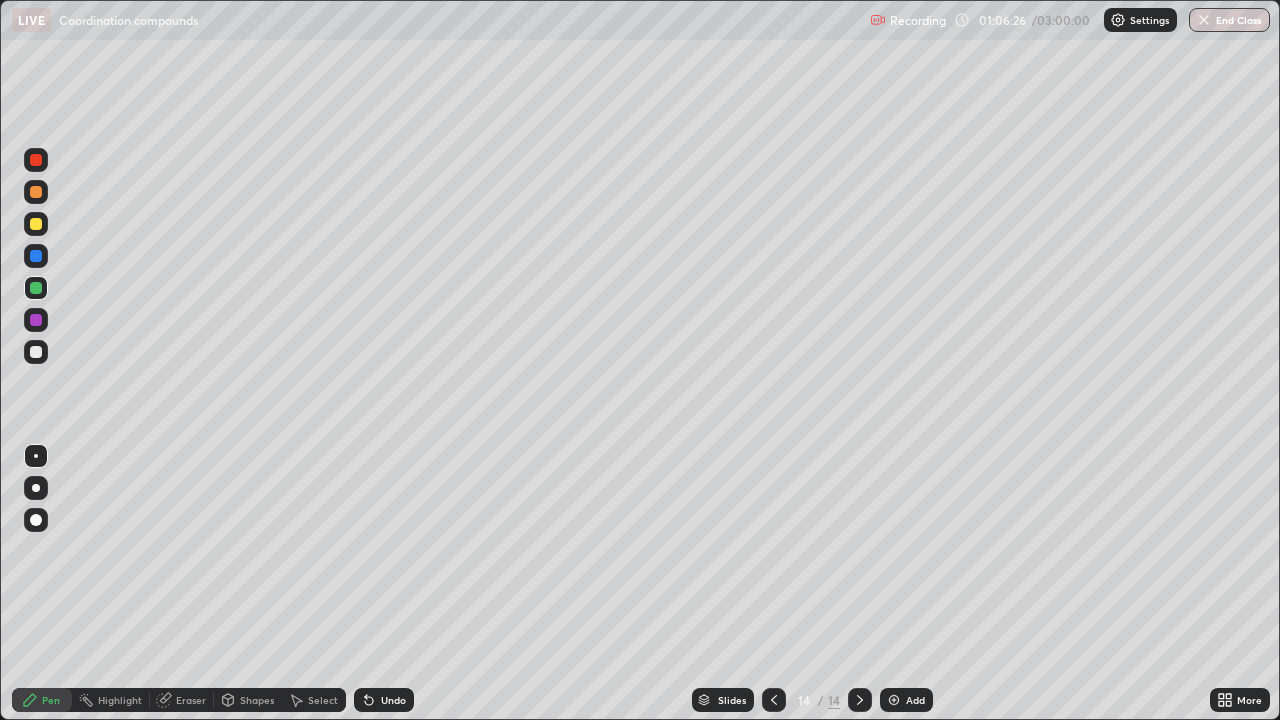 click at bounding box center (36, 288) 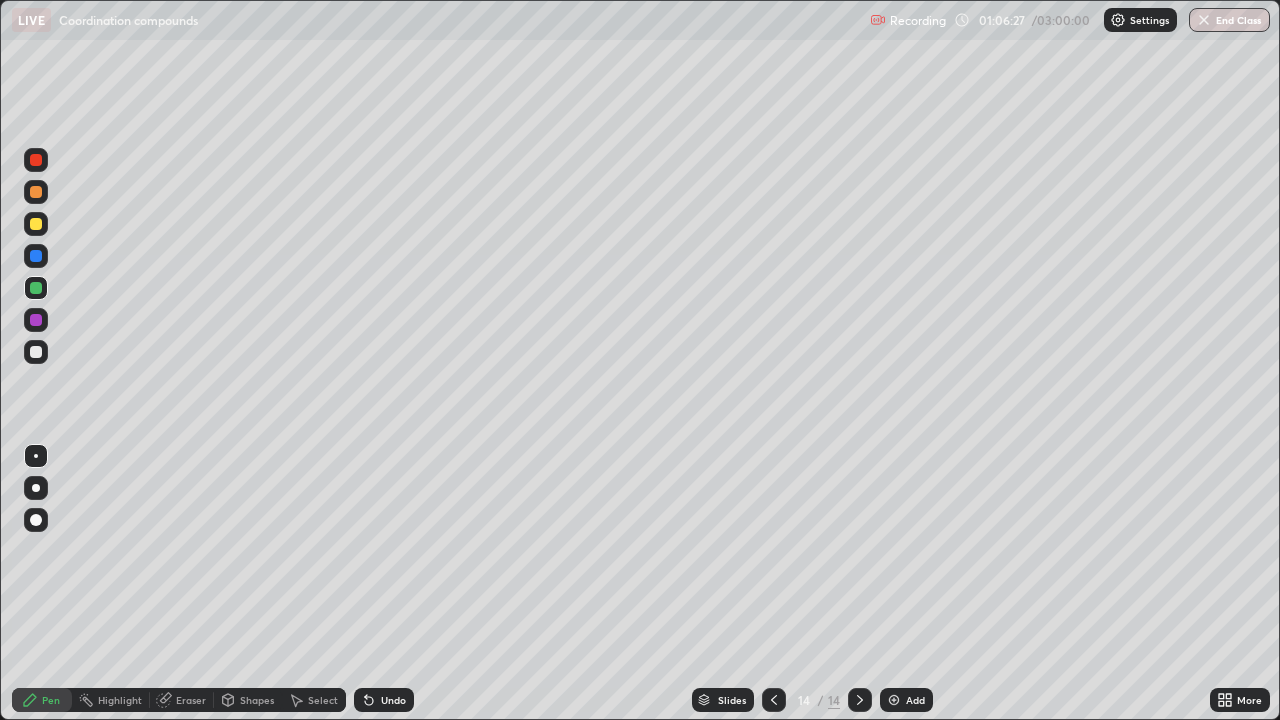 click at bounding box center [36, 224] 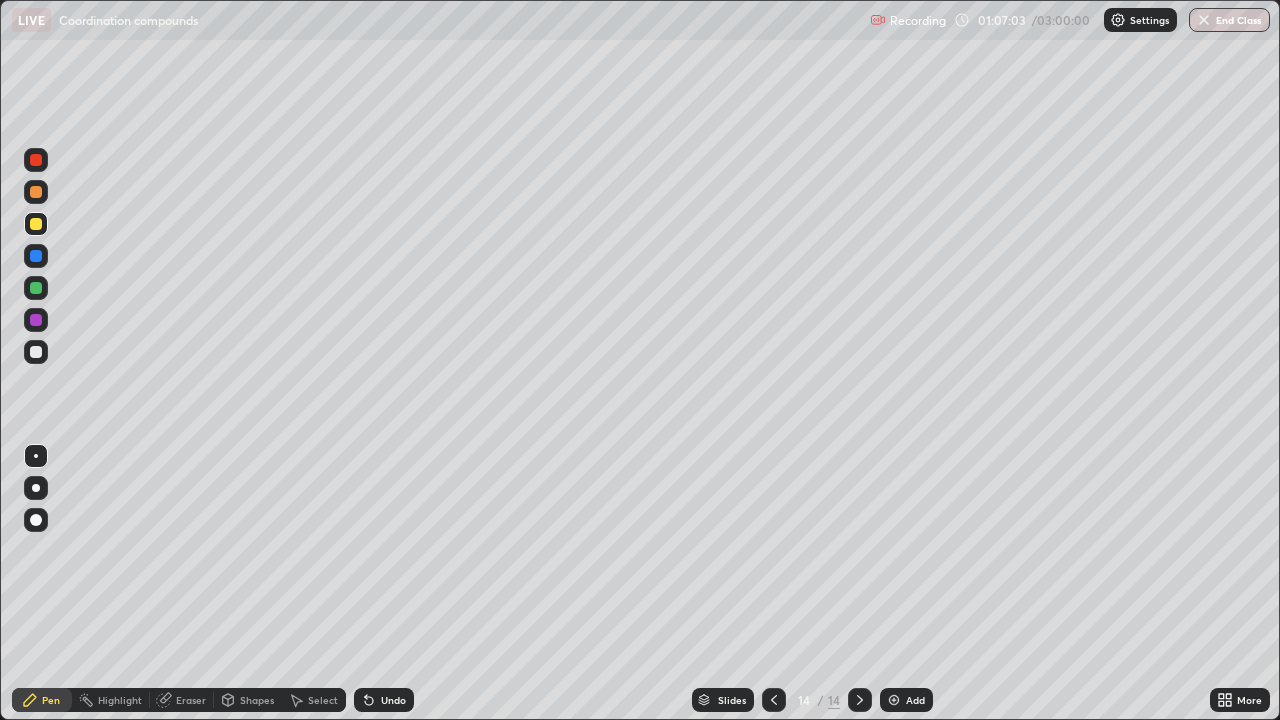 click at bounding box center (36, 256) 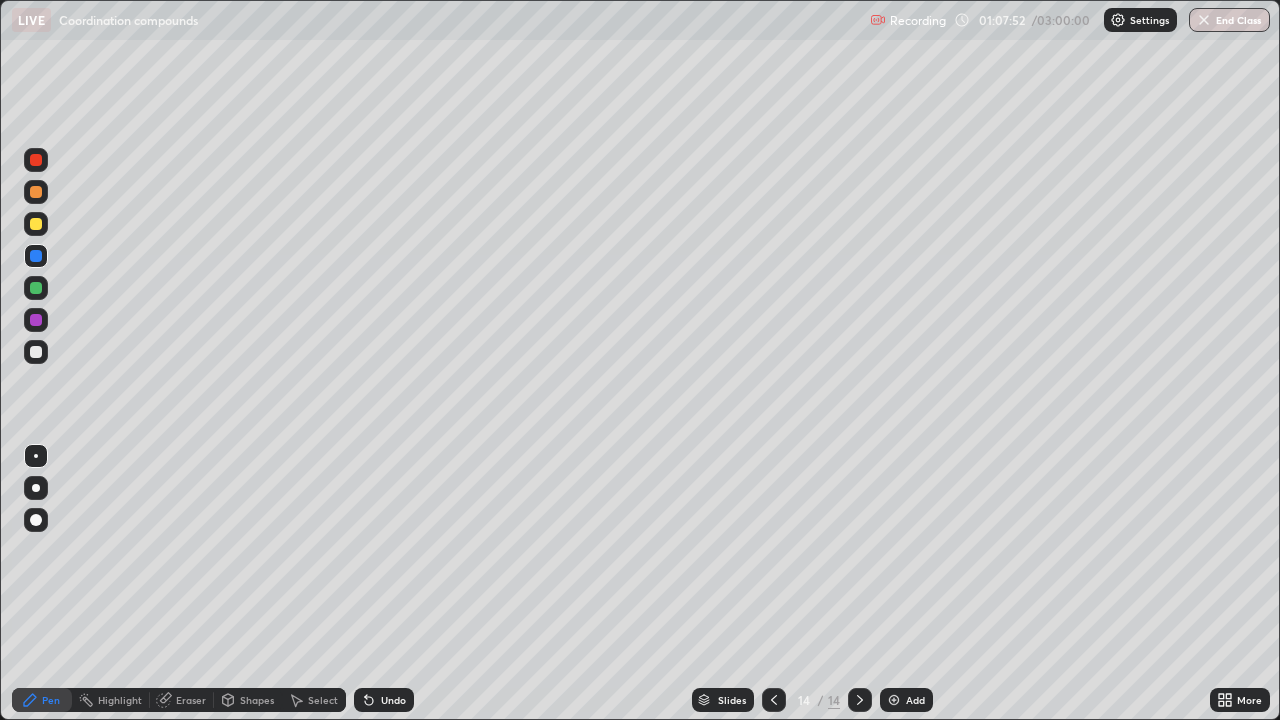 click on "Add" at bounding box center (915, 700) 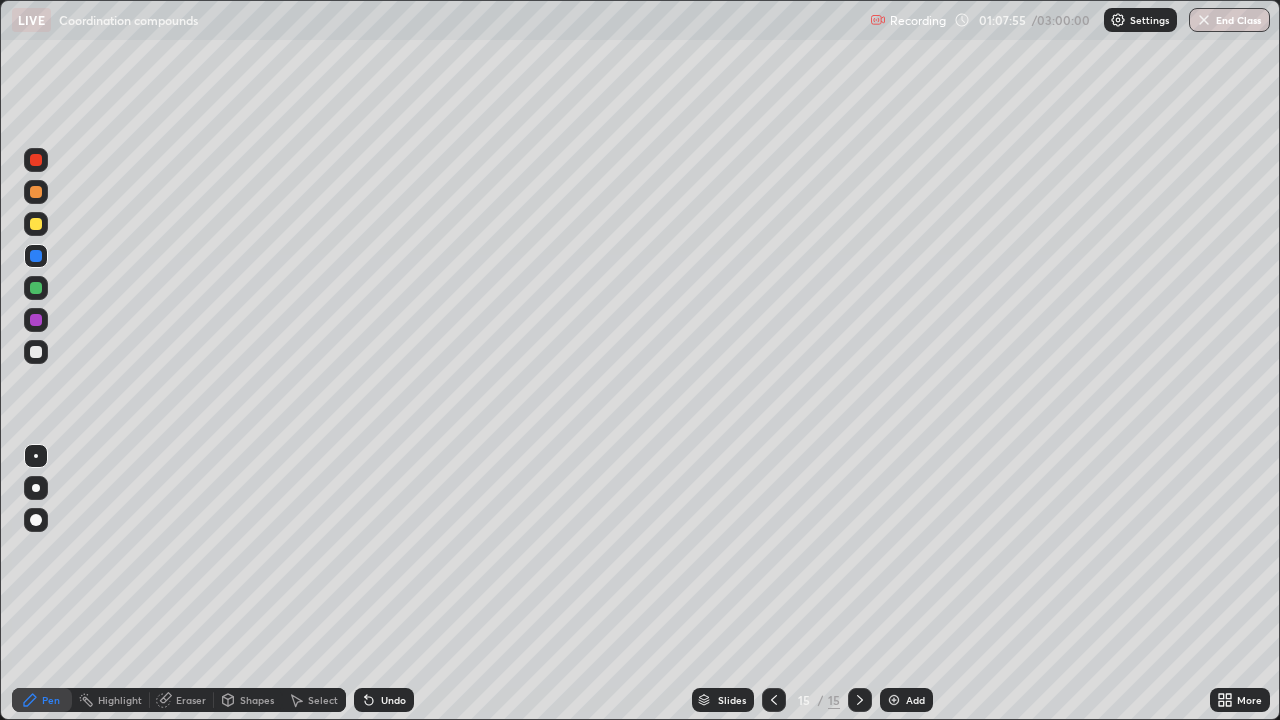 click at bounding box center (36, 160) 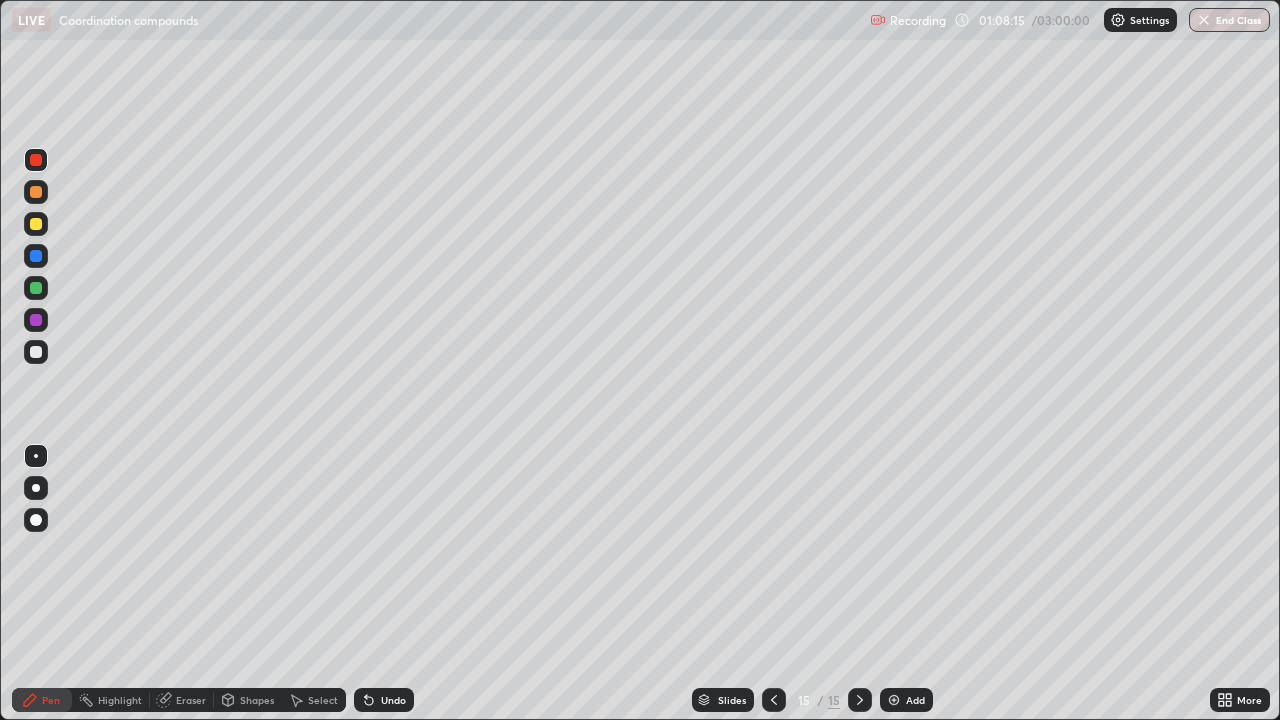 click at bounding box center [36, 320] 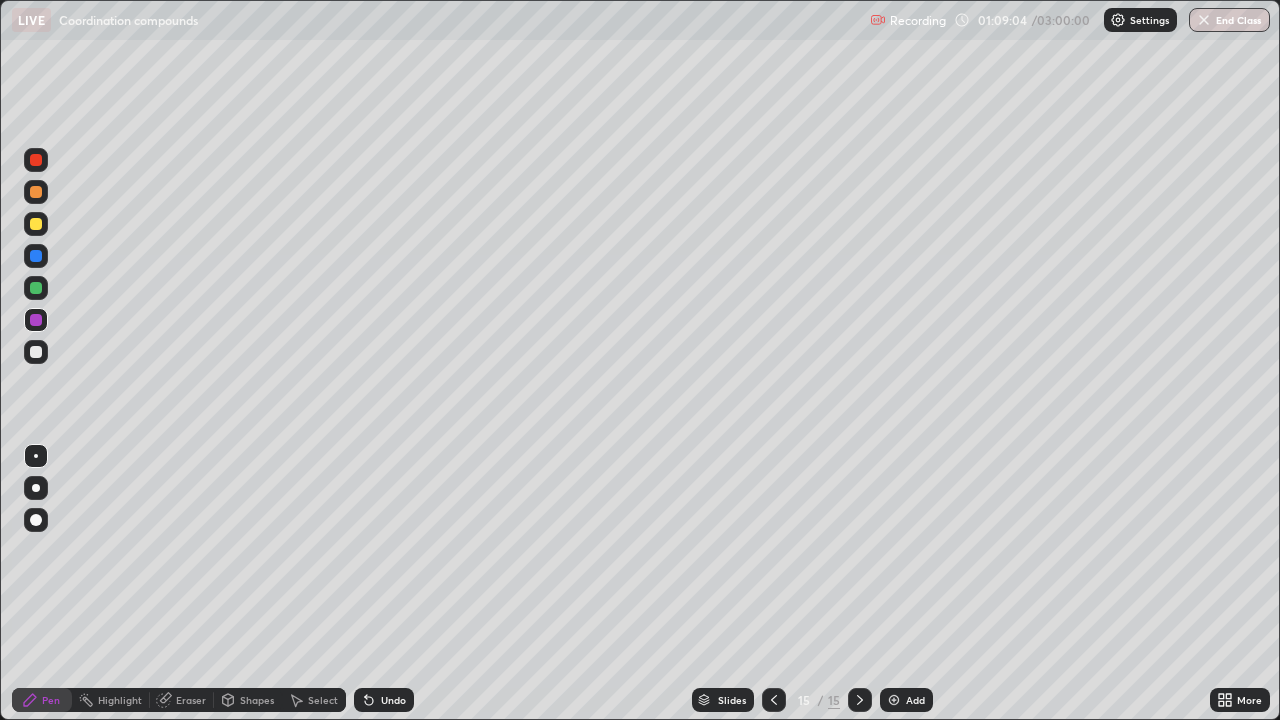 click at bounding box center [36, 288] 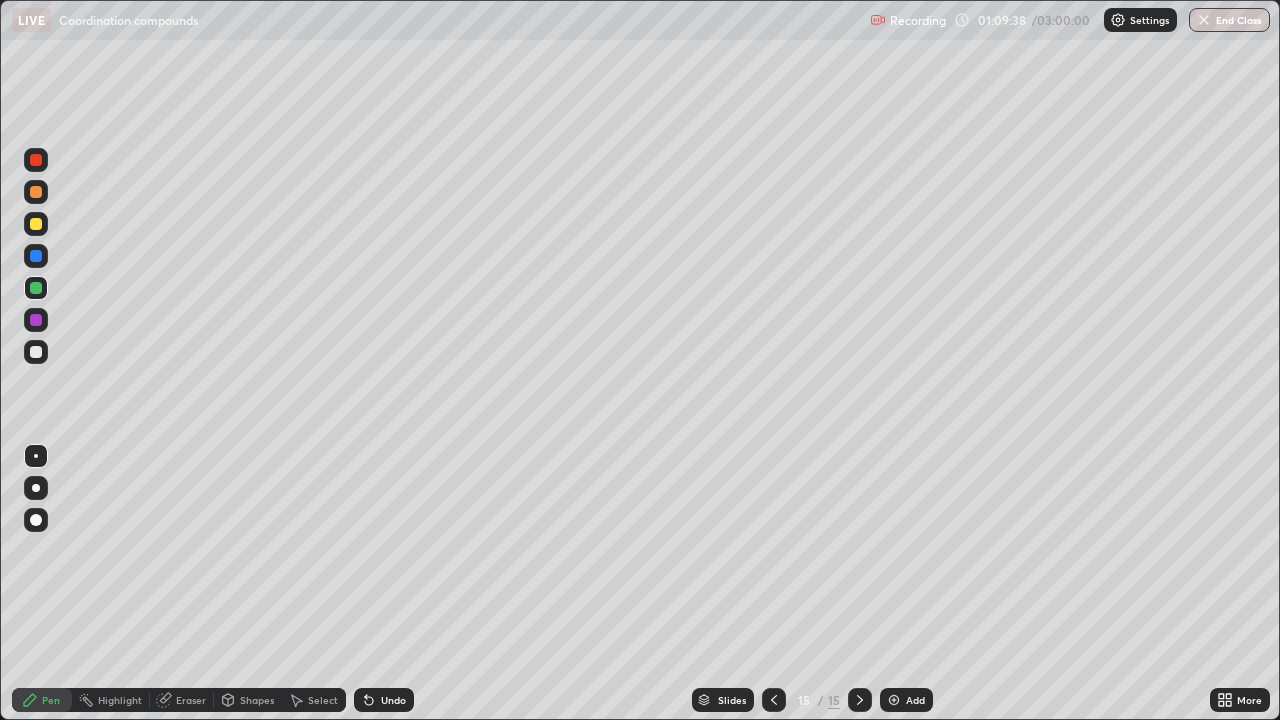 click 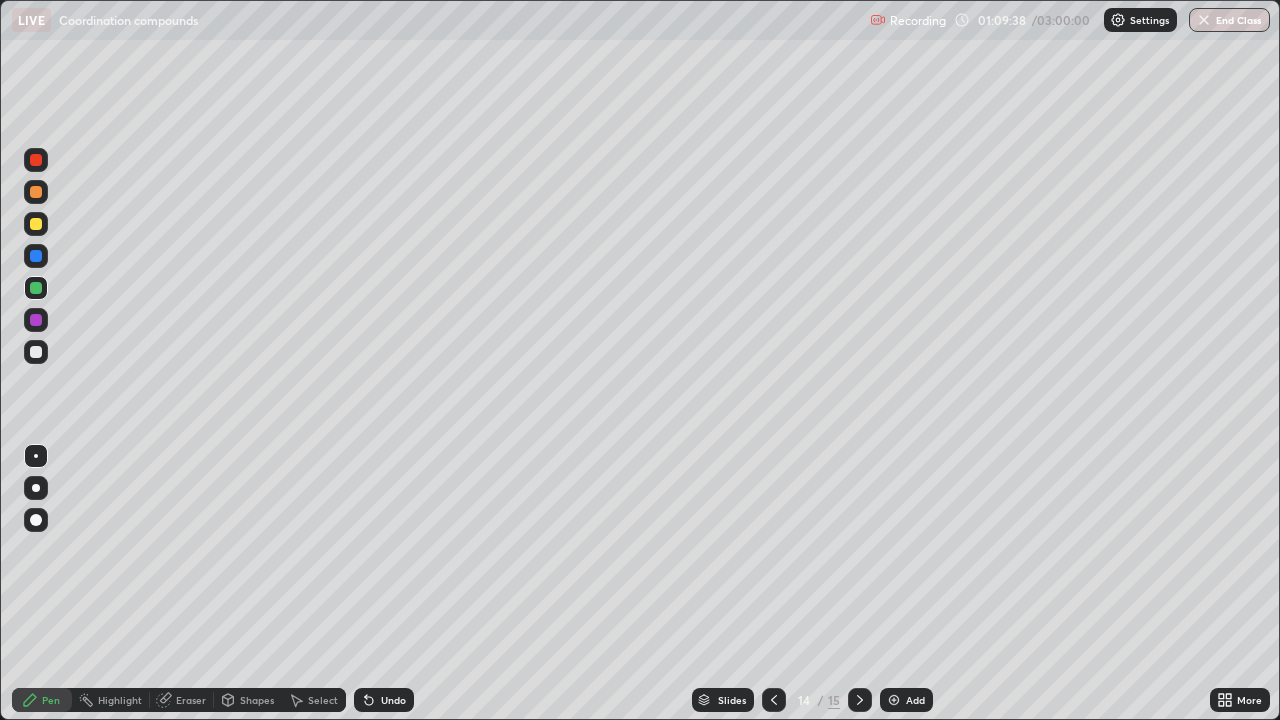click 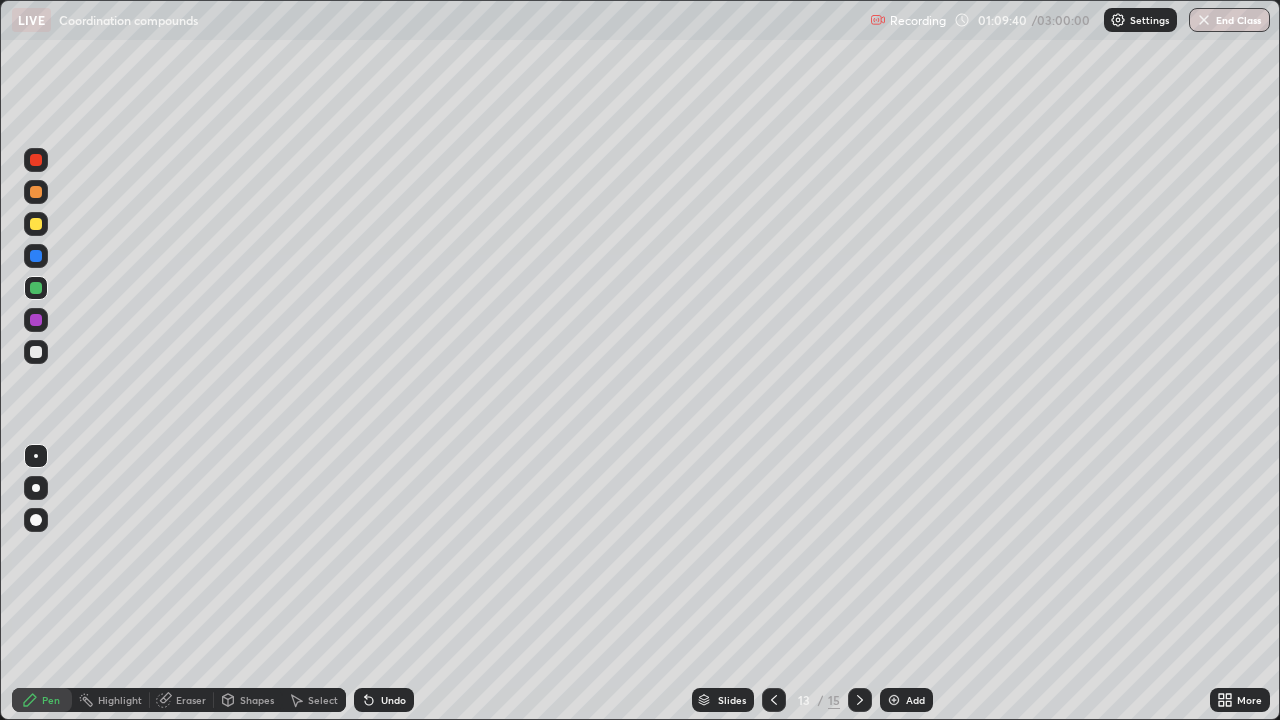 click 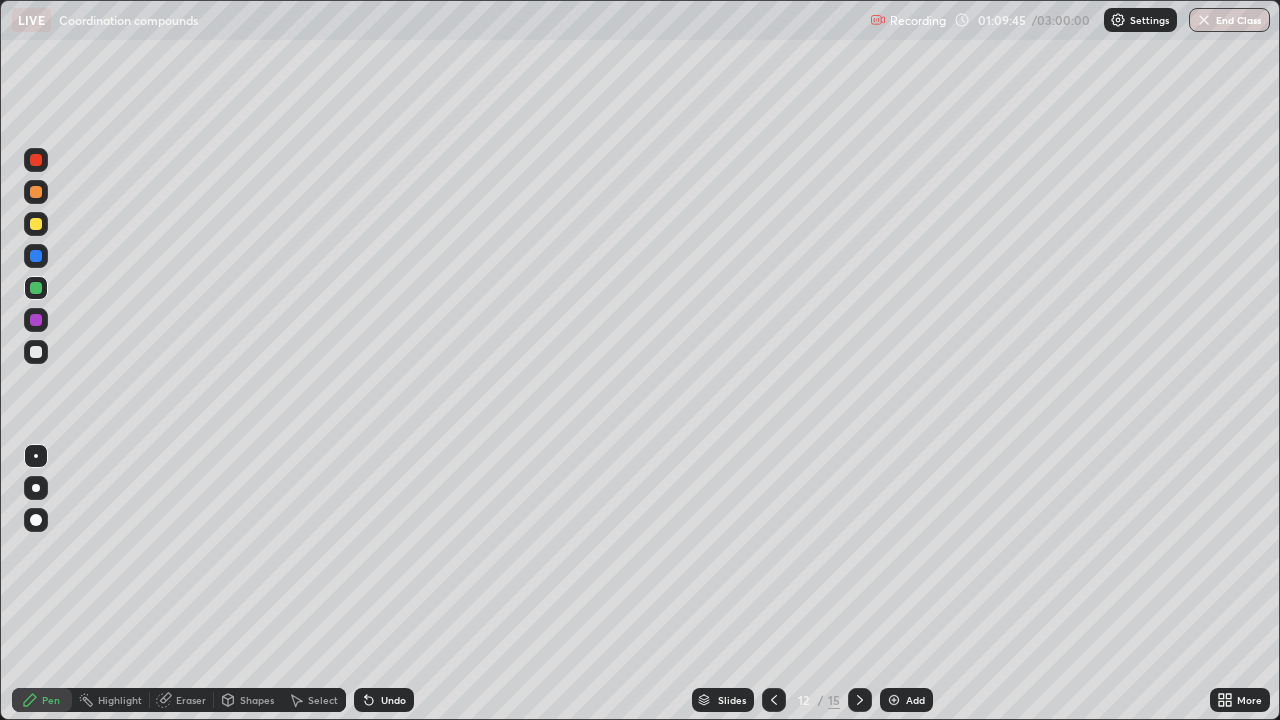 click 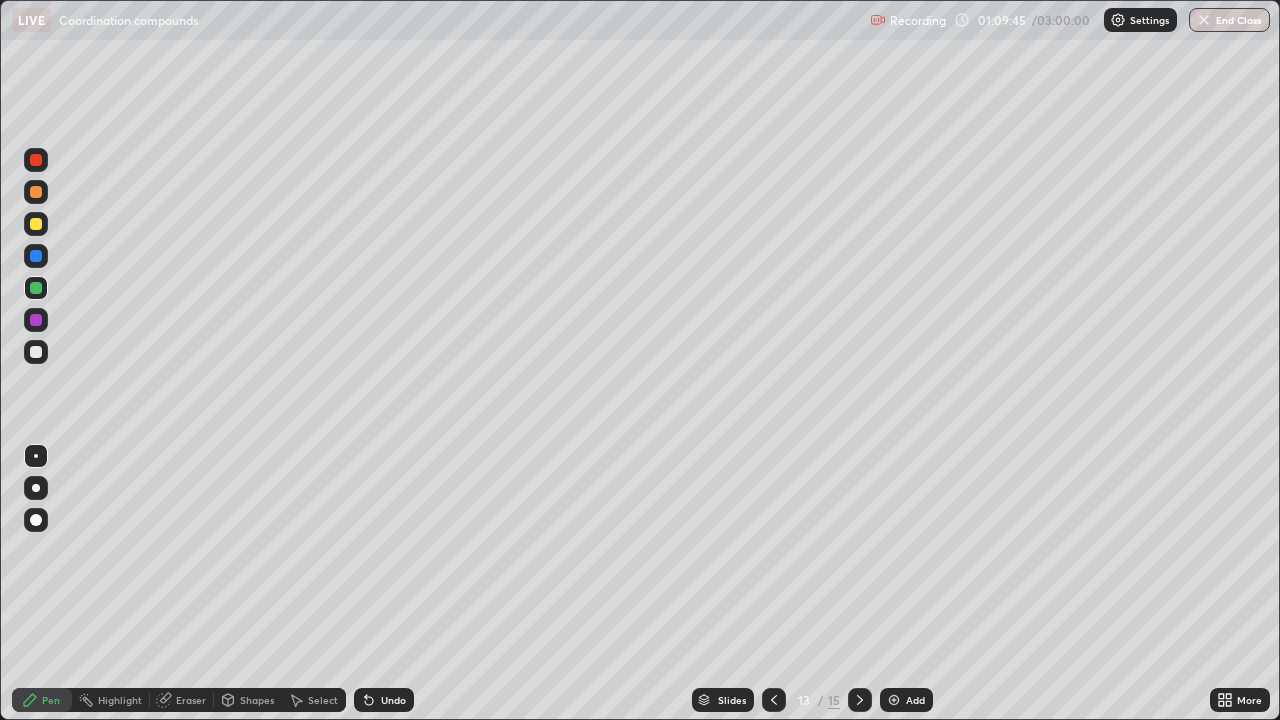 click 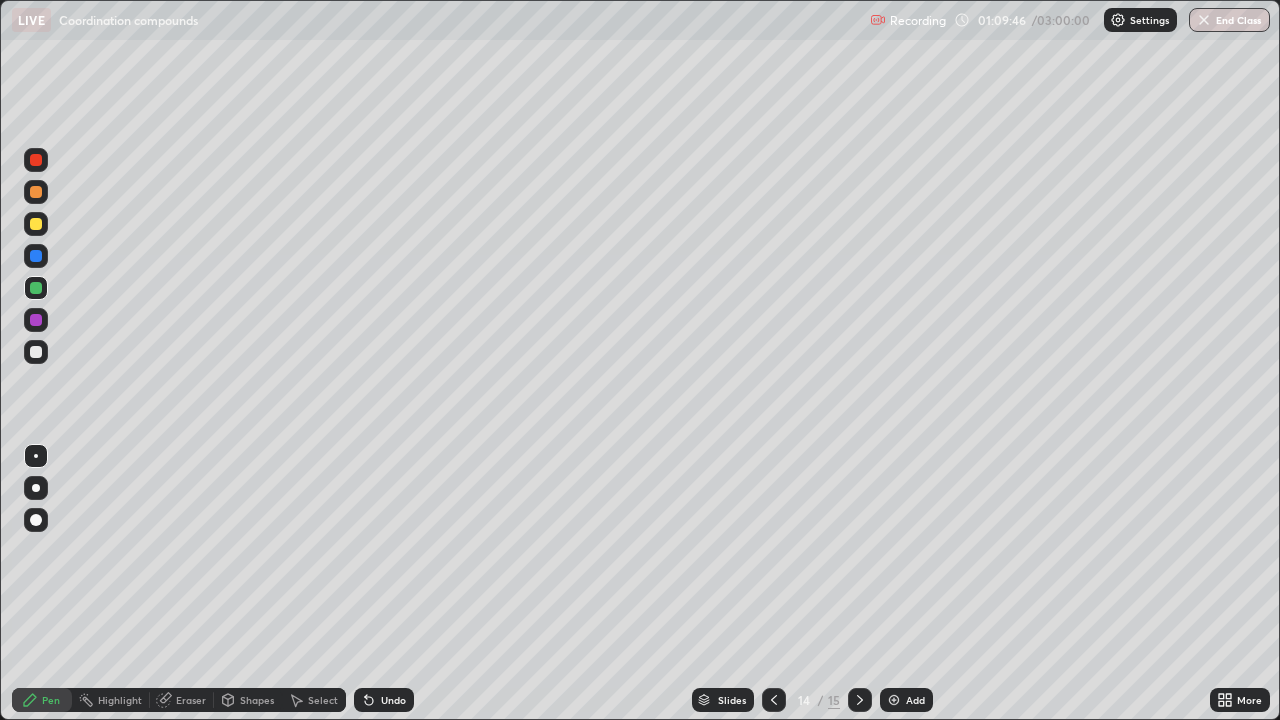 click 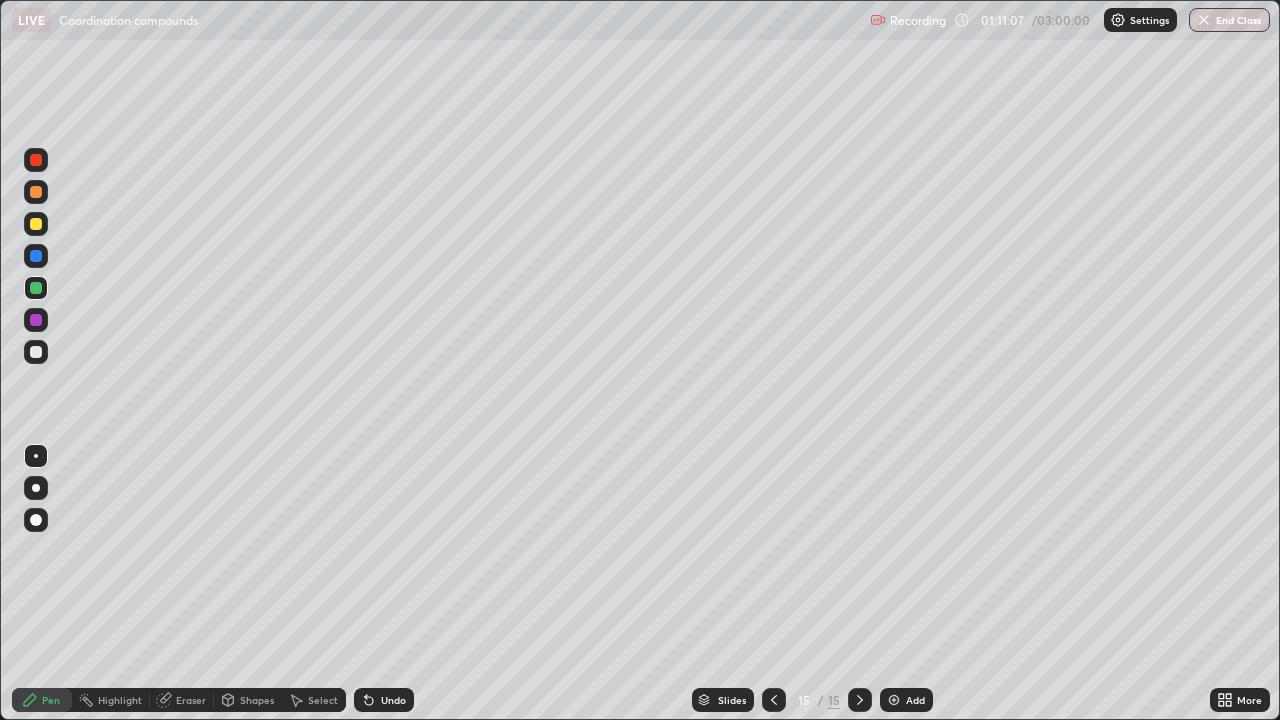 click on "Add" at bounding box center [906, 700] 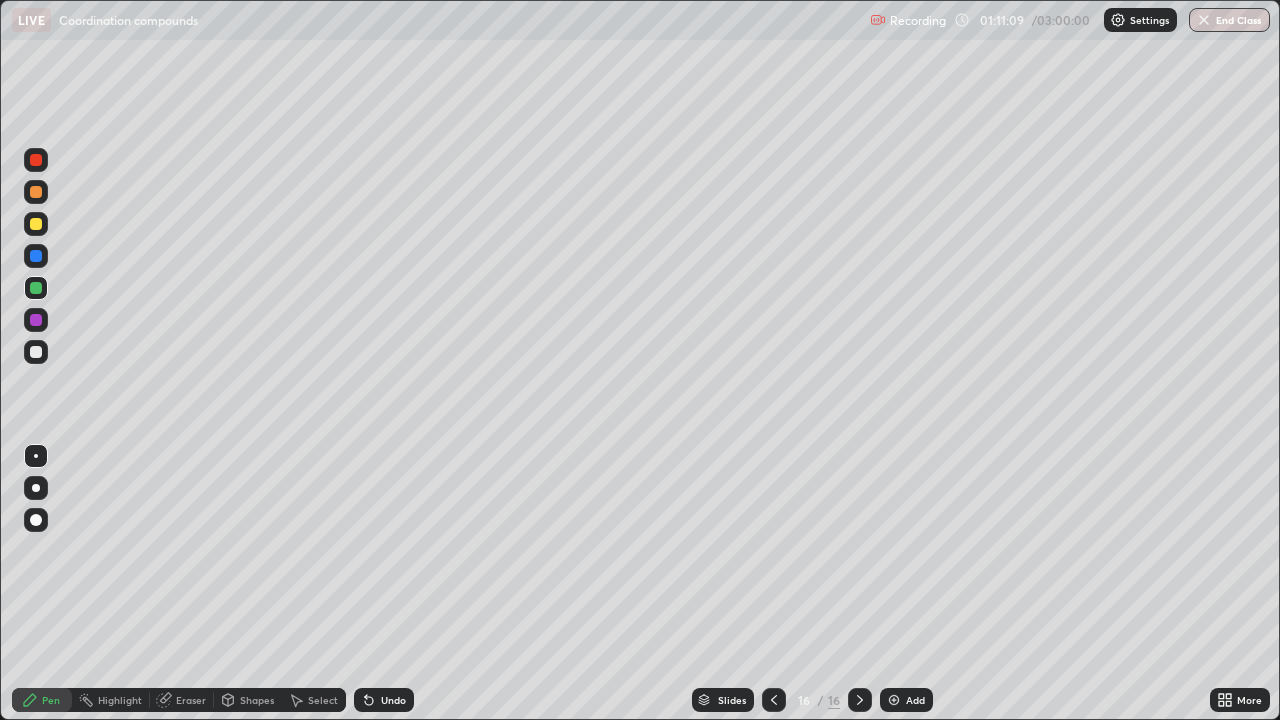 click at bounding box center (36, 320) 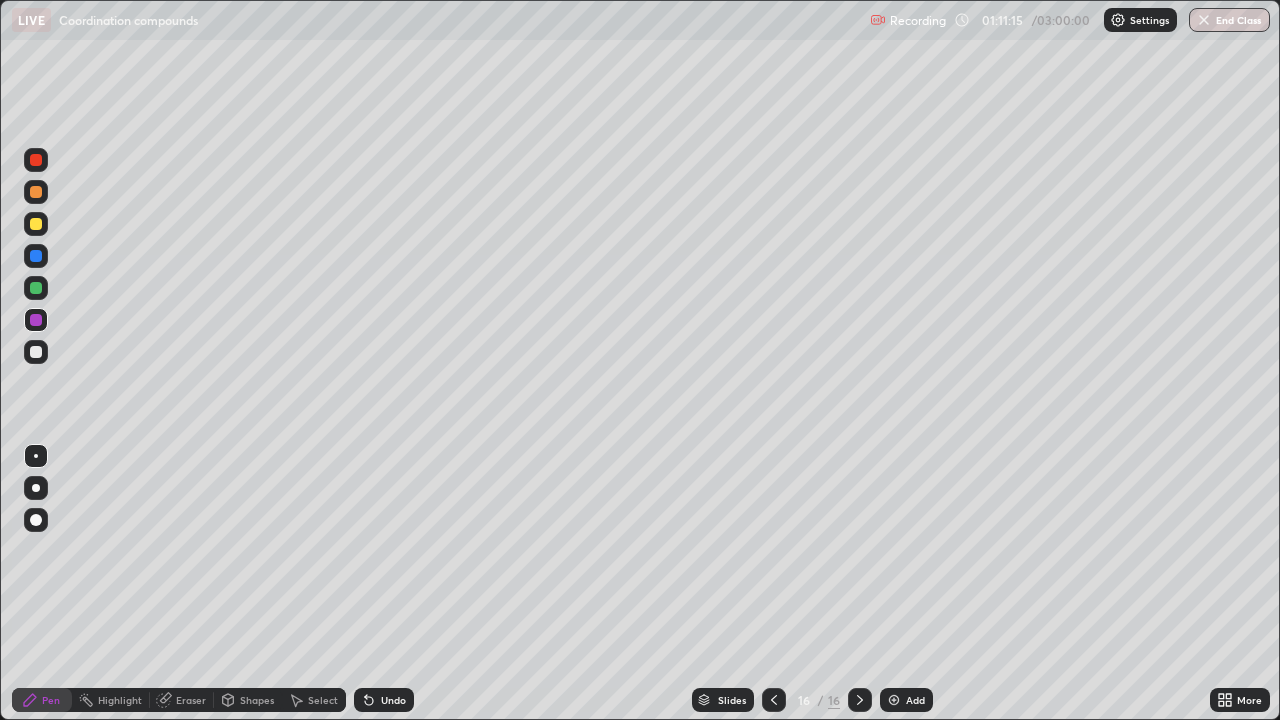 click at bounding box center (36, 288) 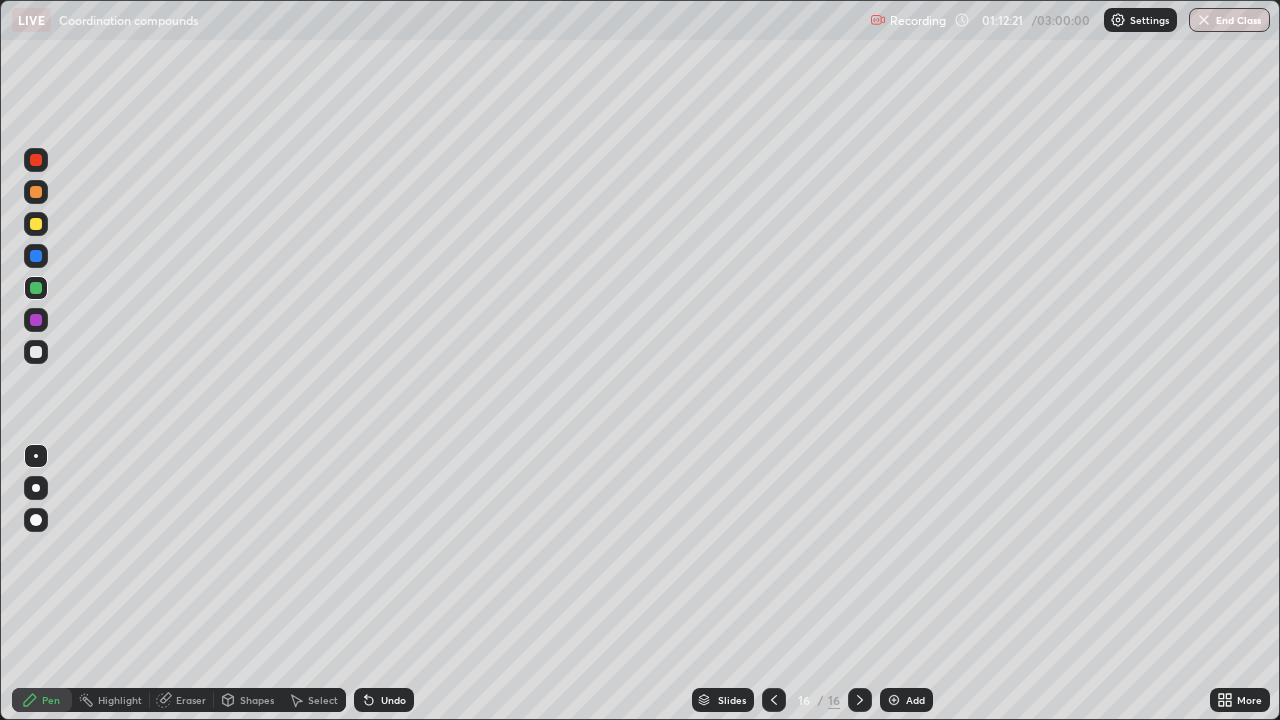 click at bounding box center (36, 320) 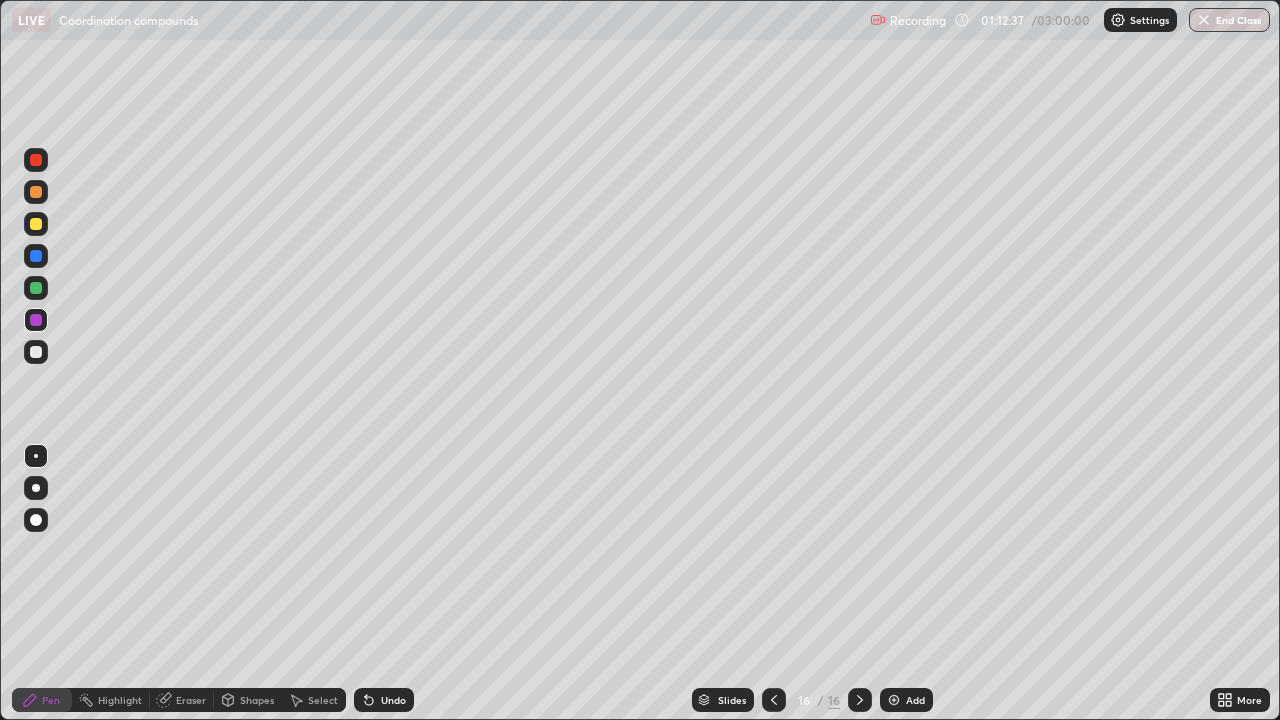 click at bounding box center [36, 288] 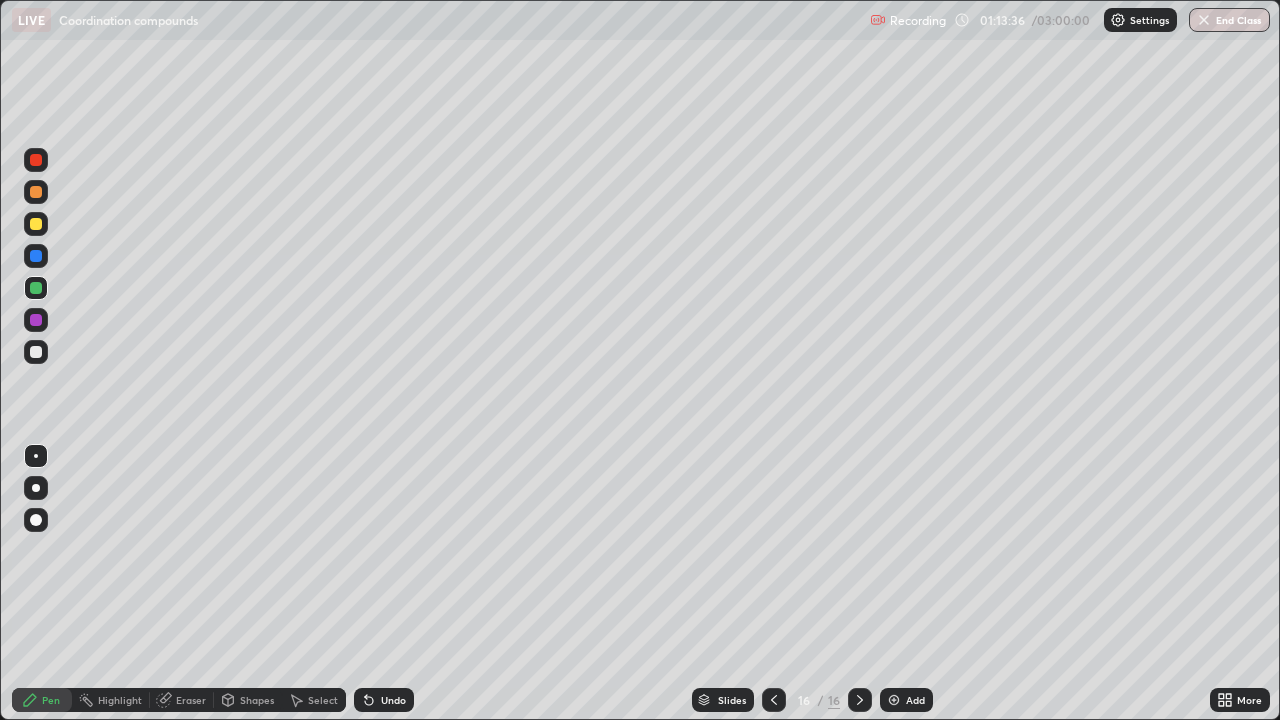 click on "Add" at bounding box center [906, 700] 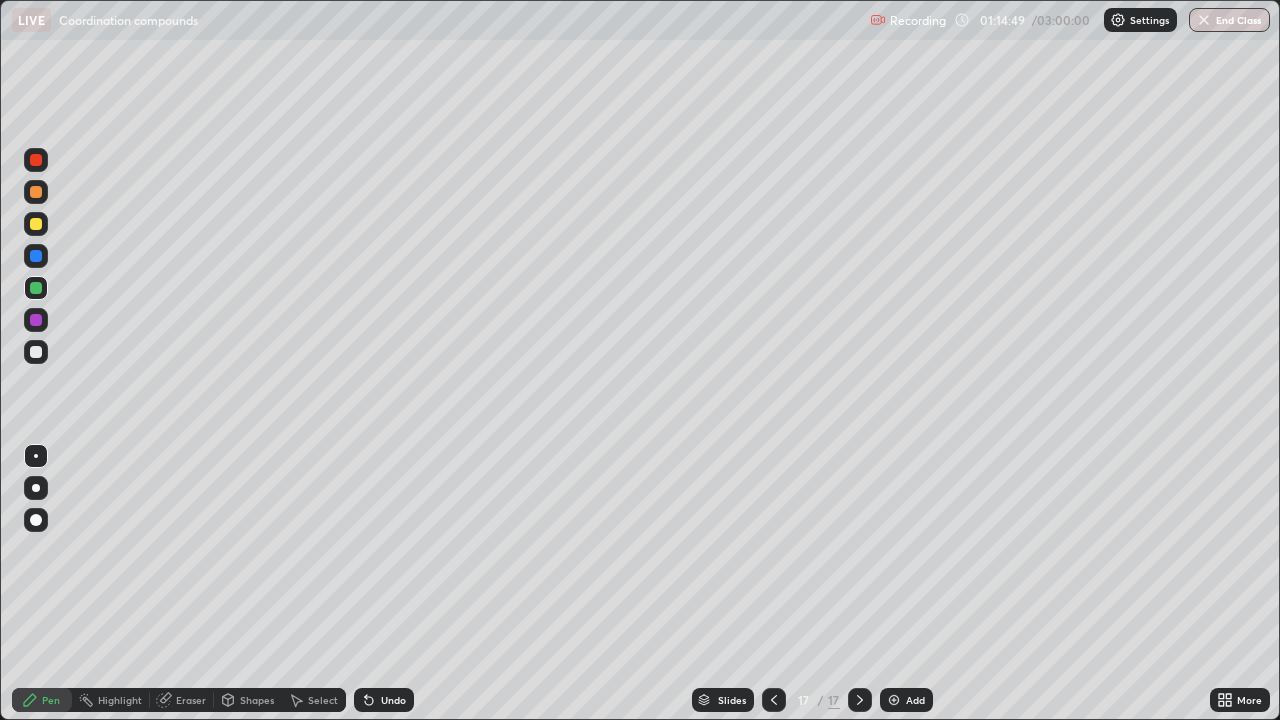 click at bounding box center (36, 256) 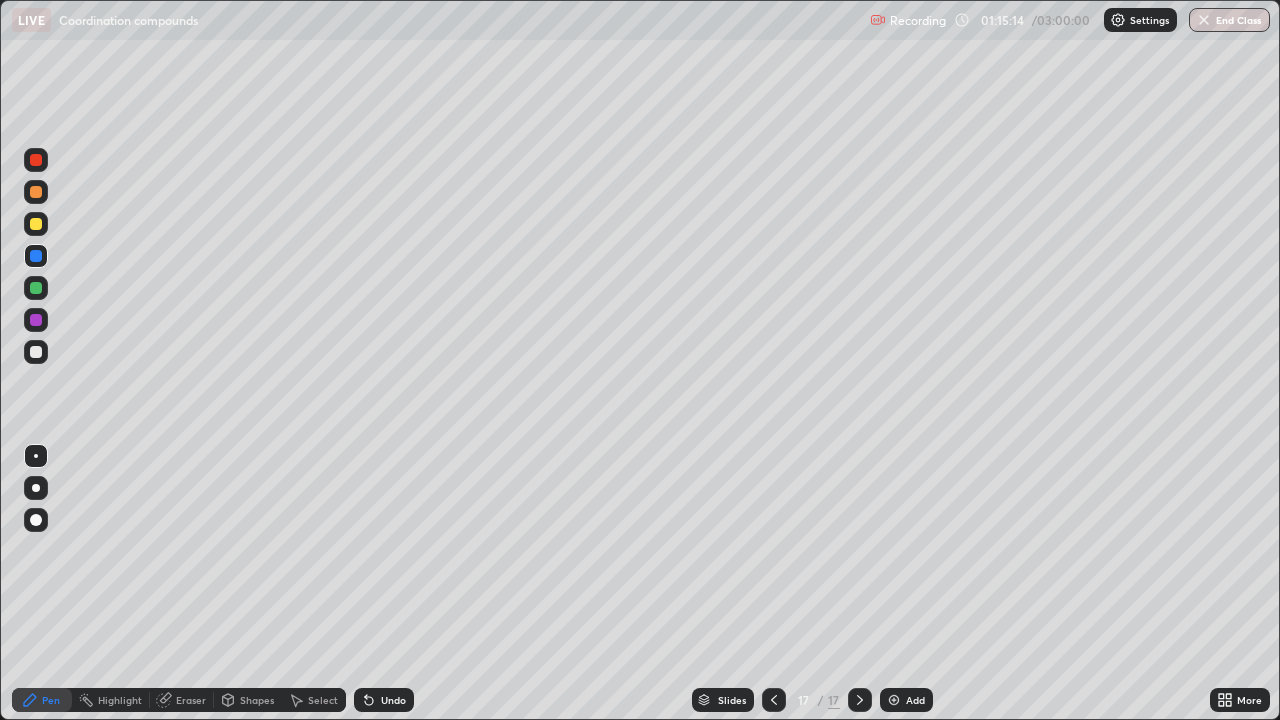 click 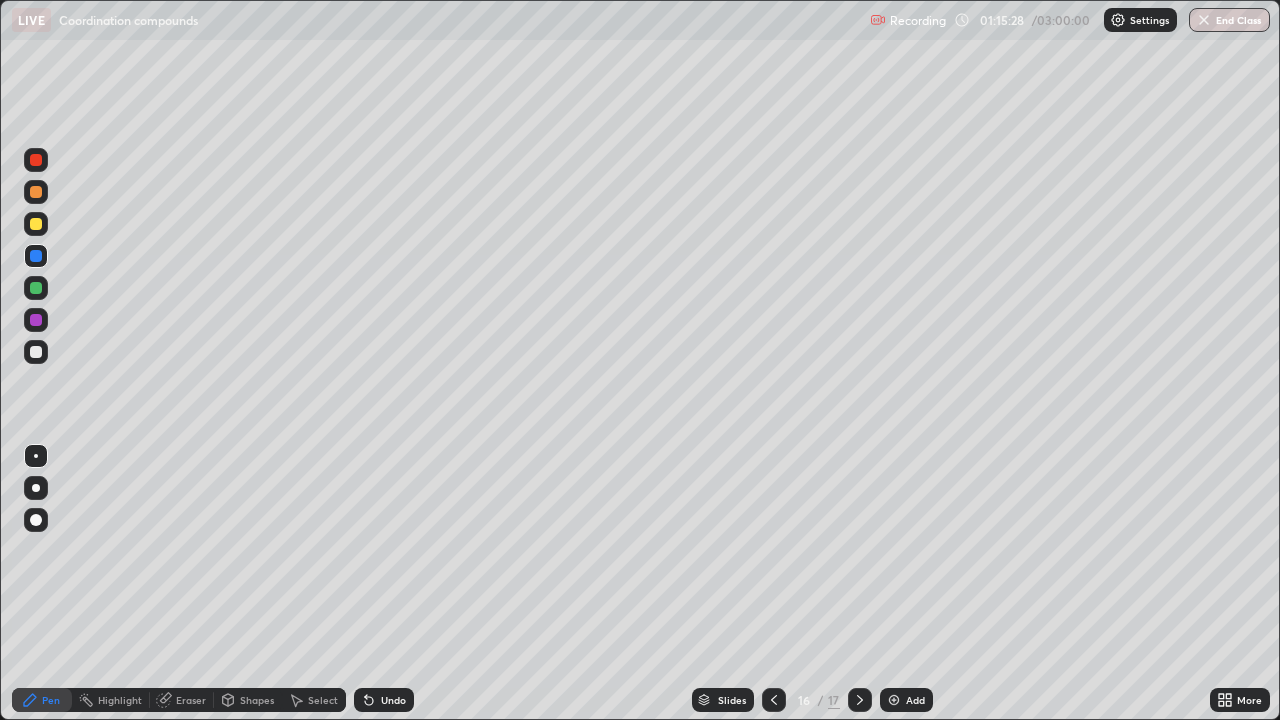 click at bounding box center [860, 700] 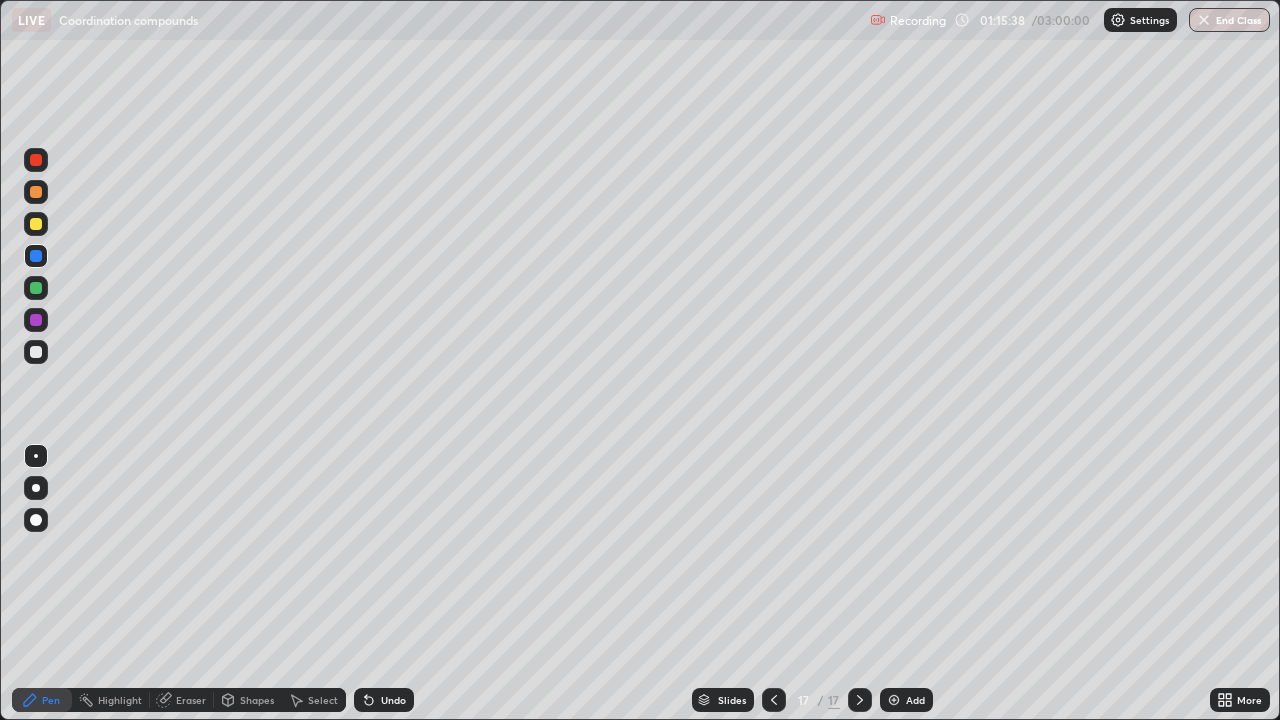 click 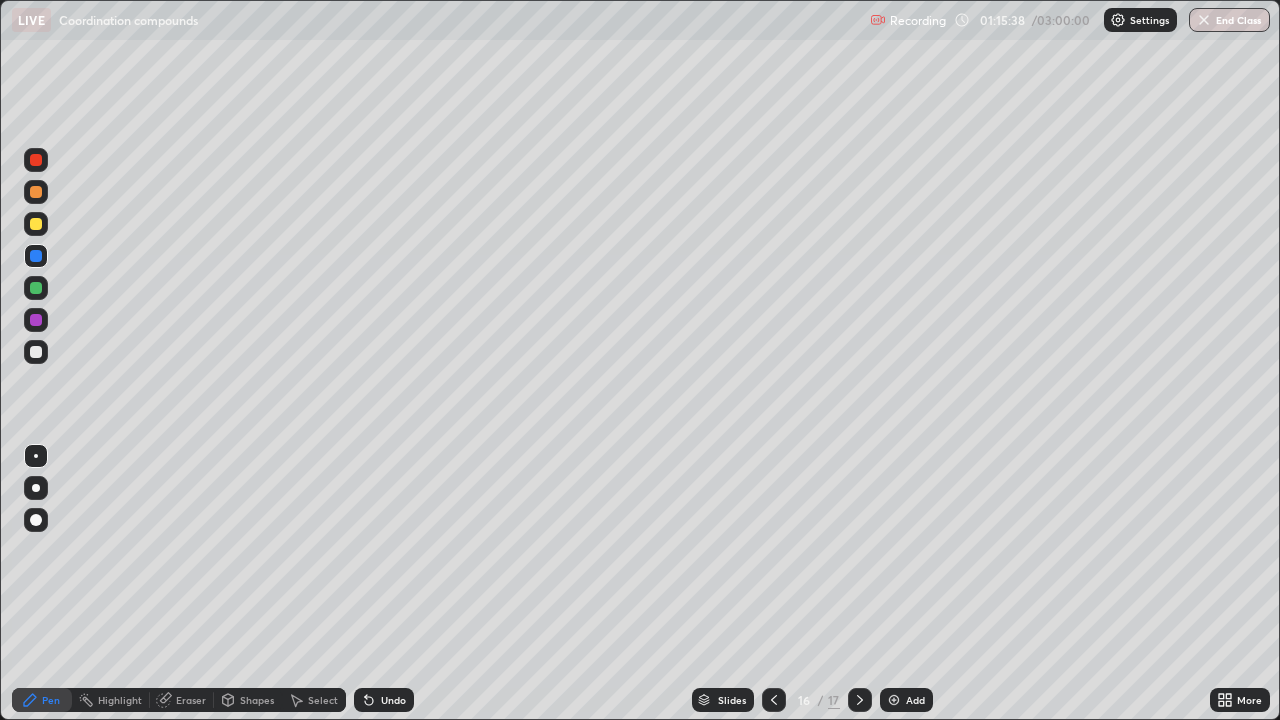 click 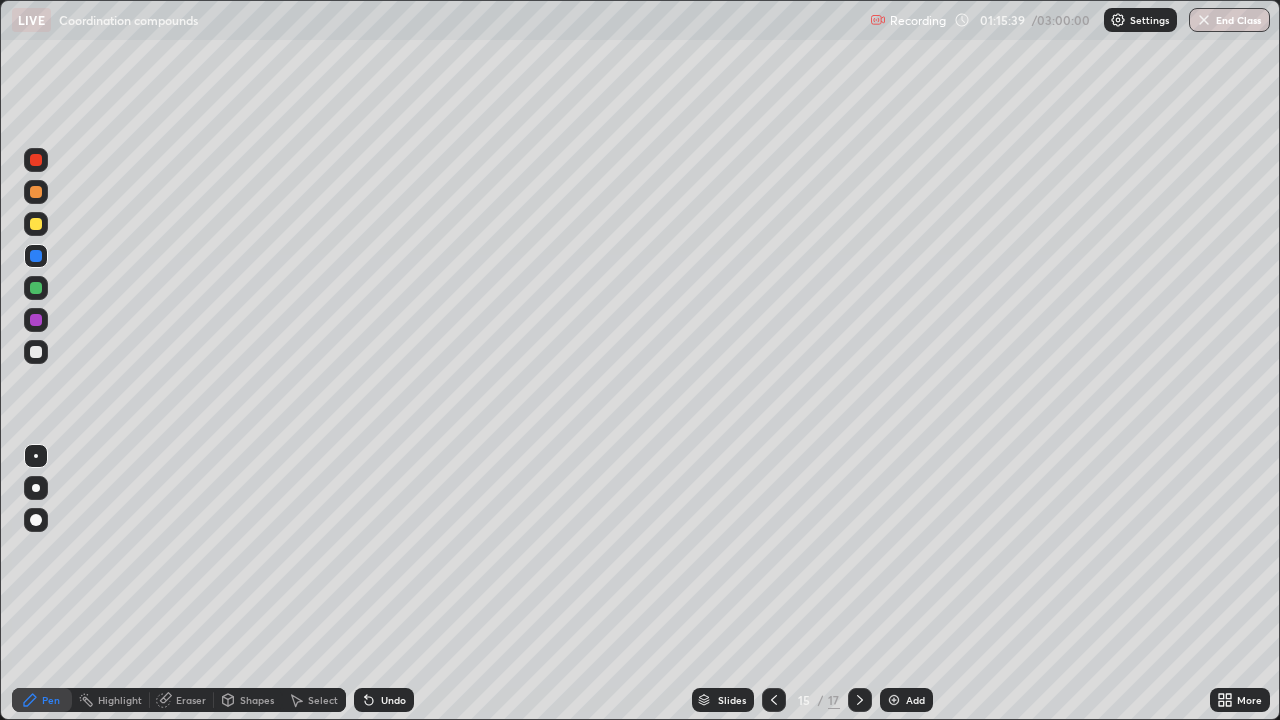 click 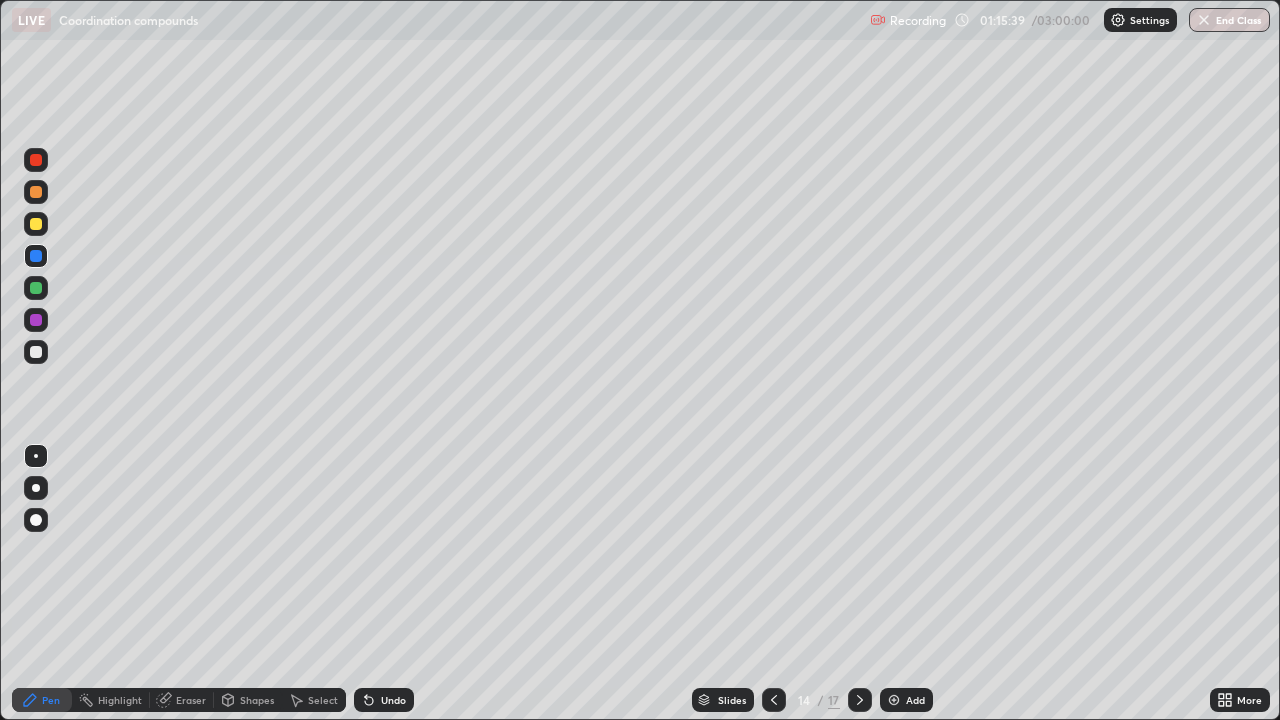 click 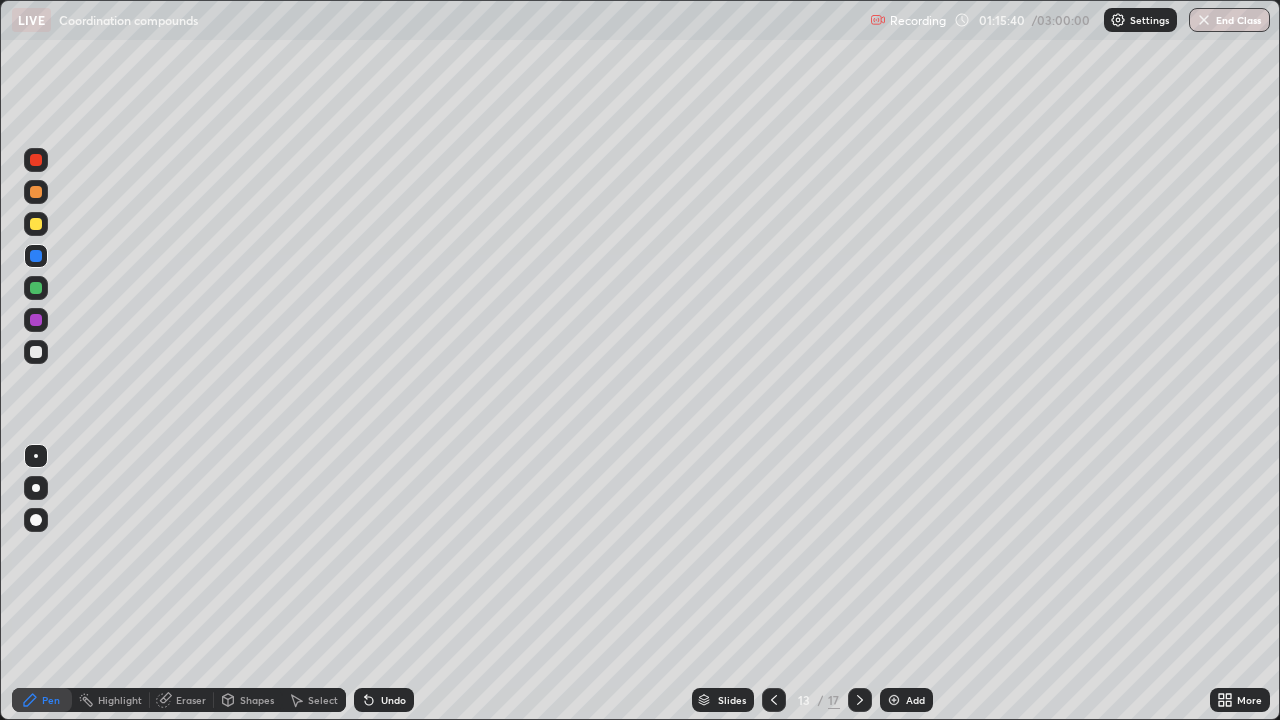 click 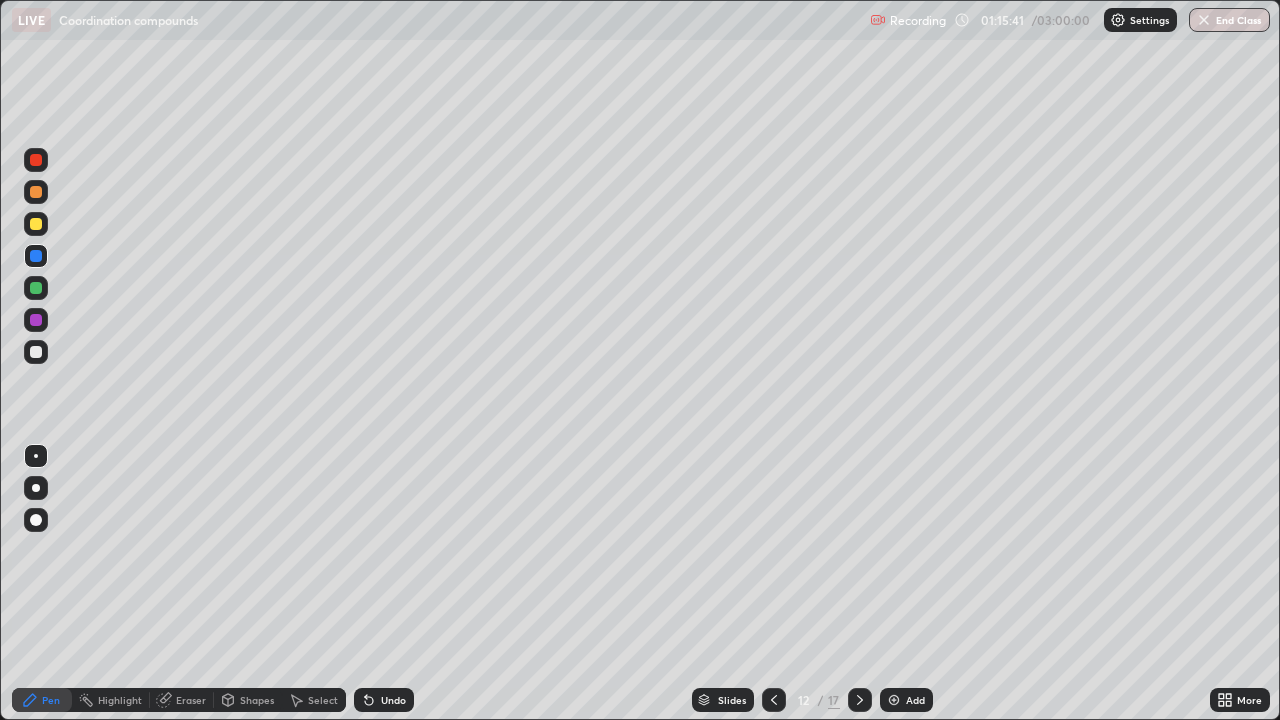 click 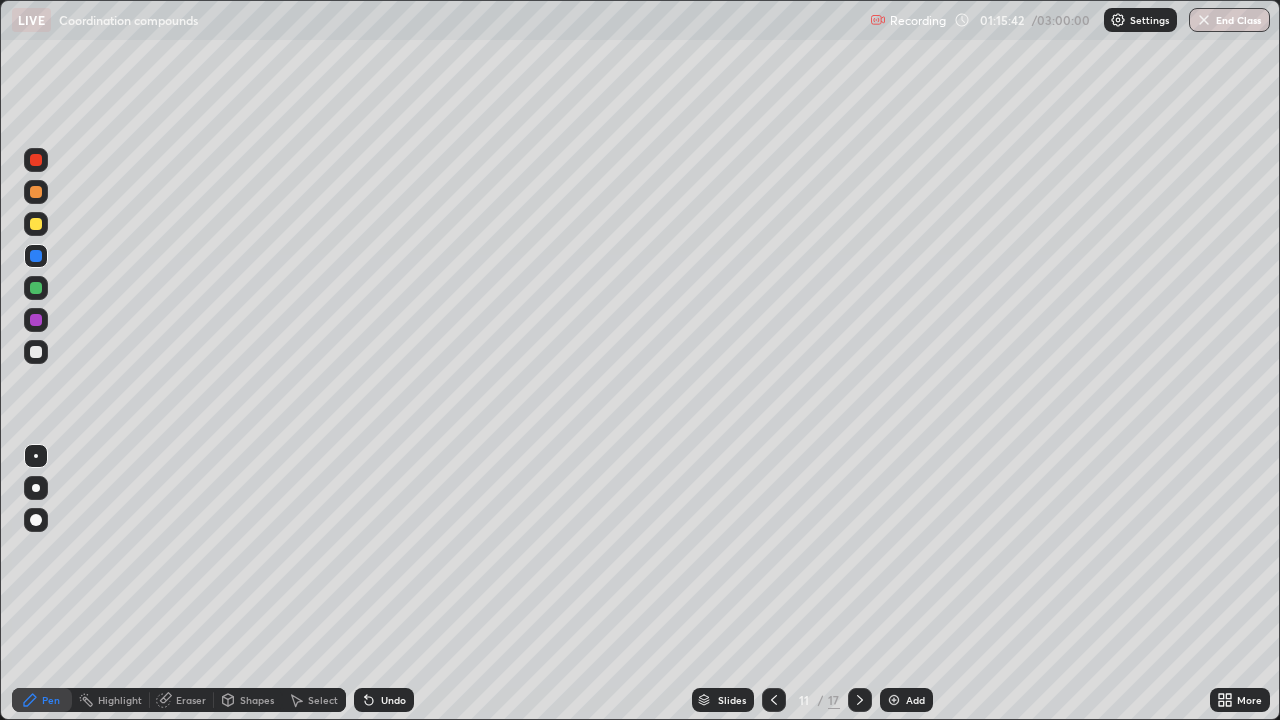 click 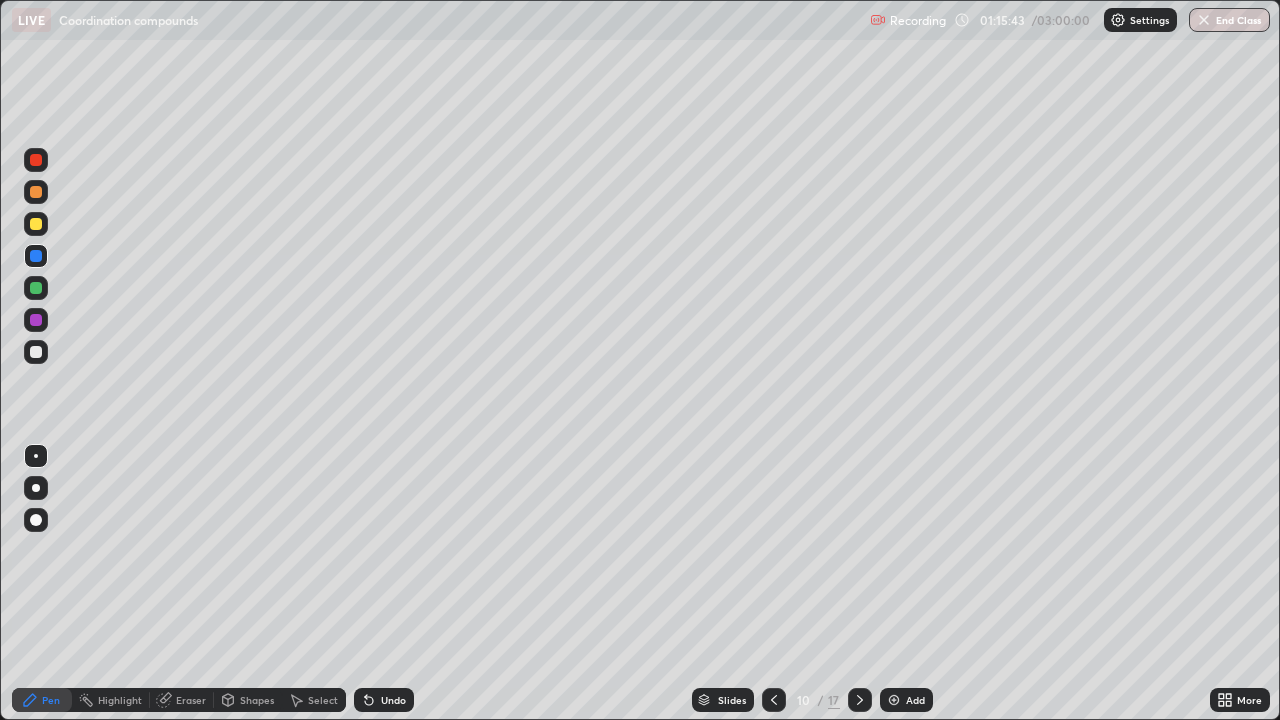 click 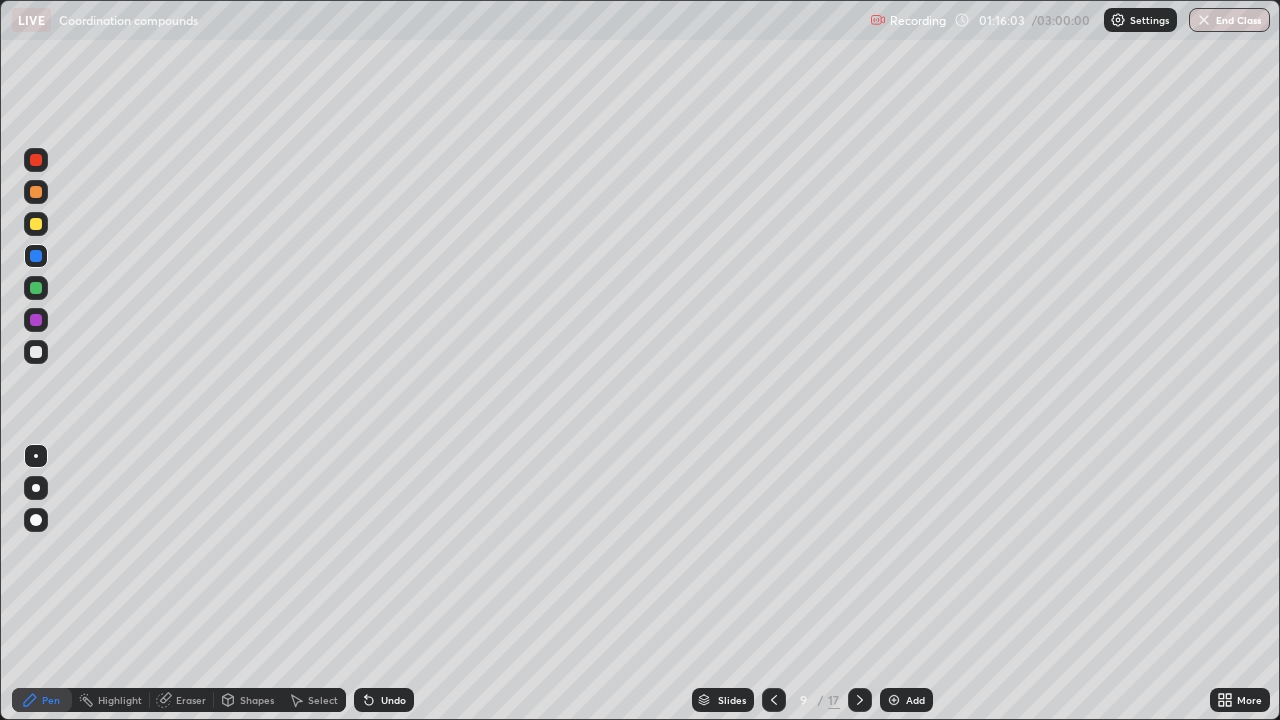 click 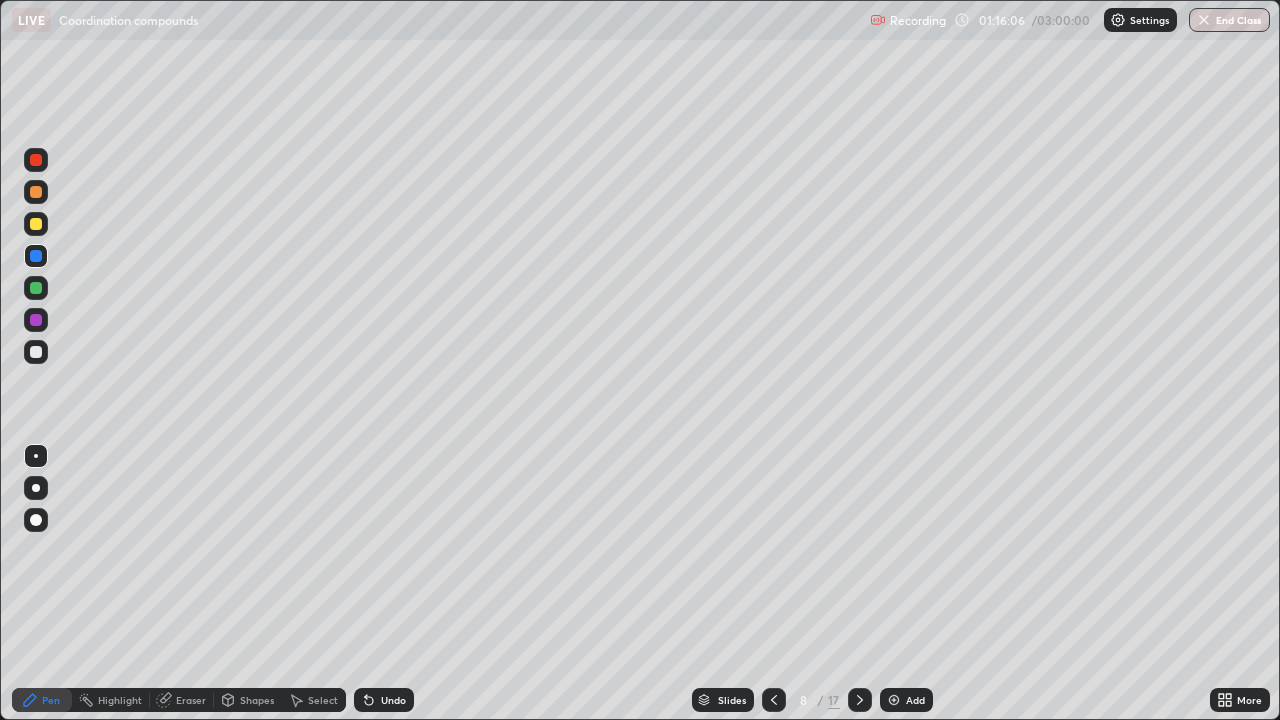 click 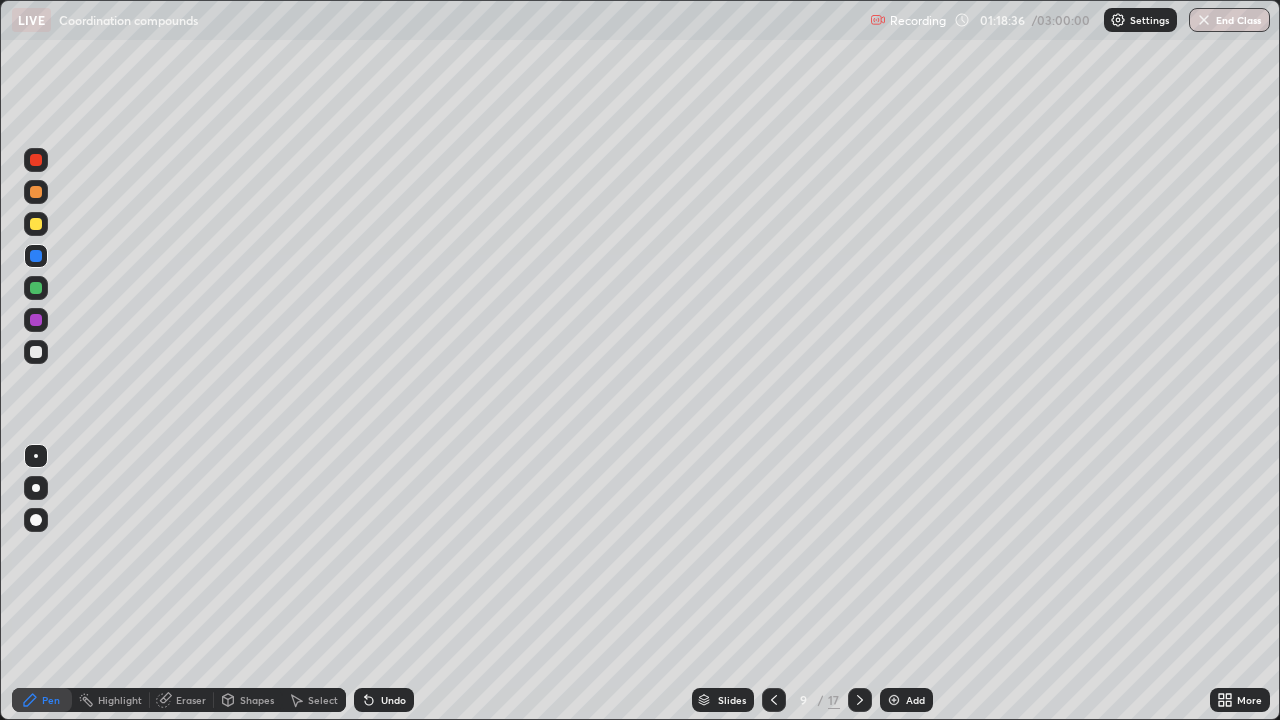 click 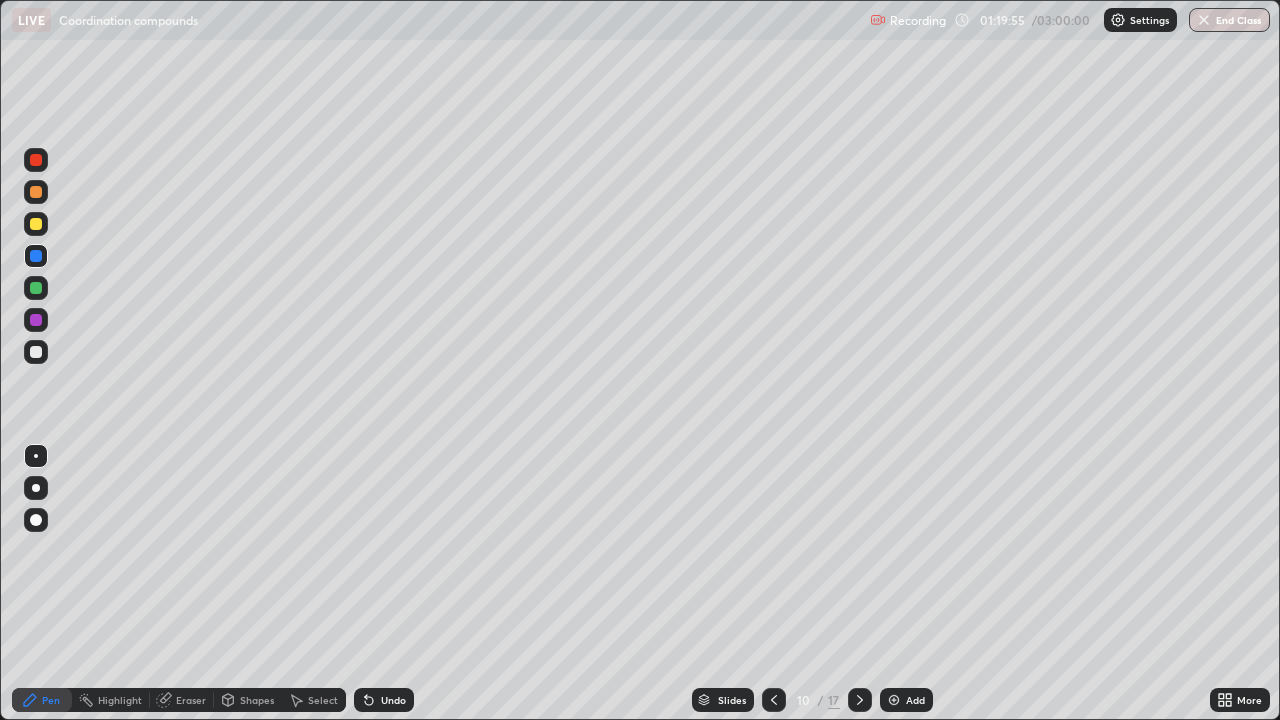 click 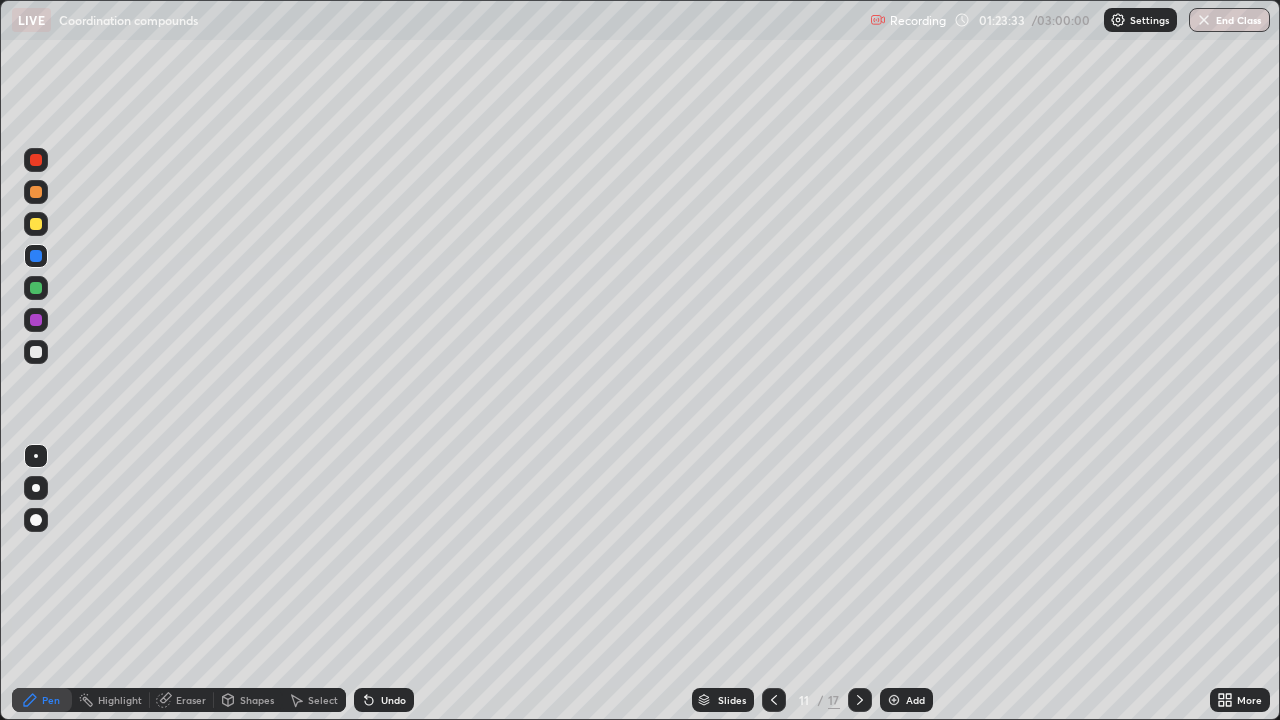 click 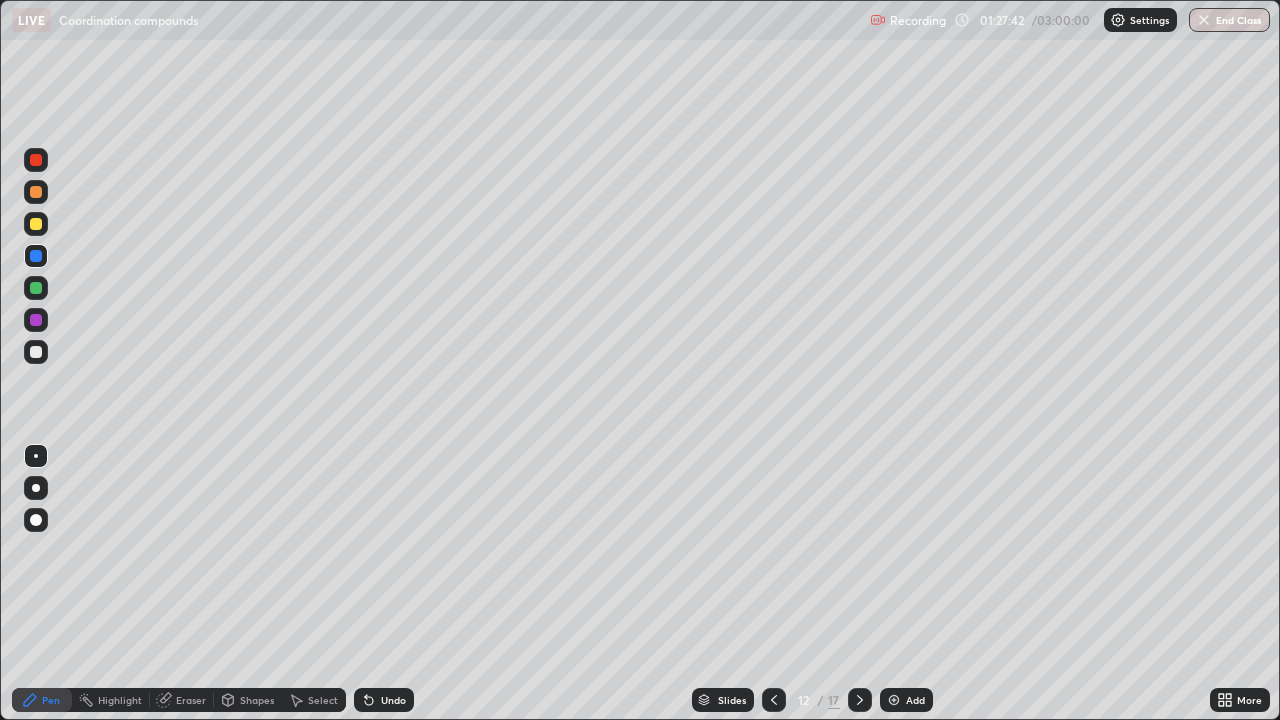 click 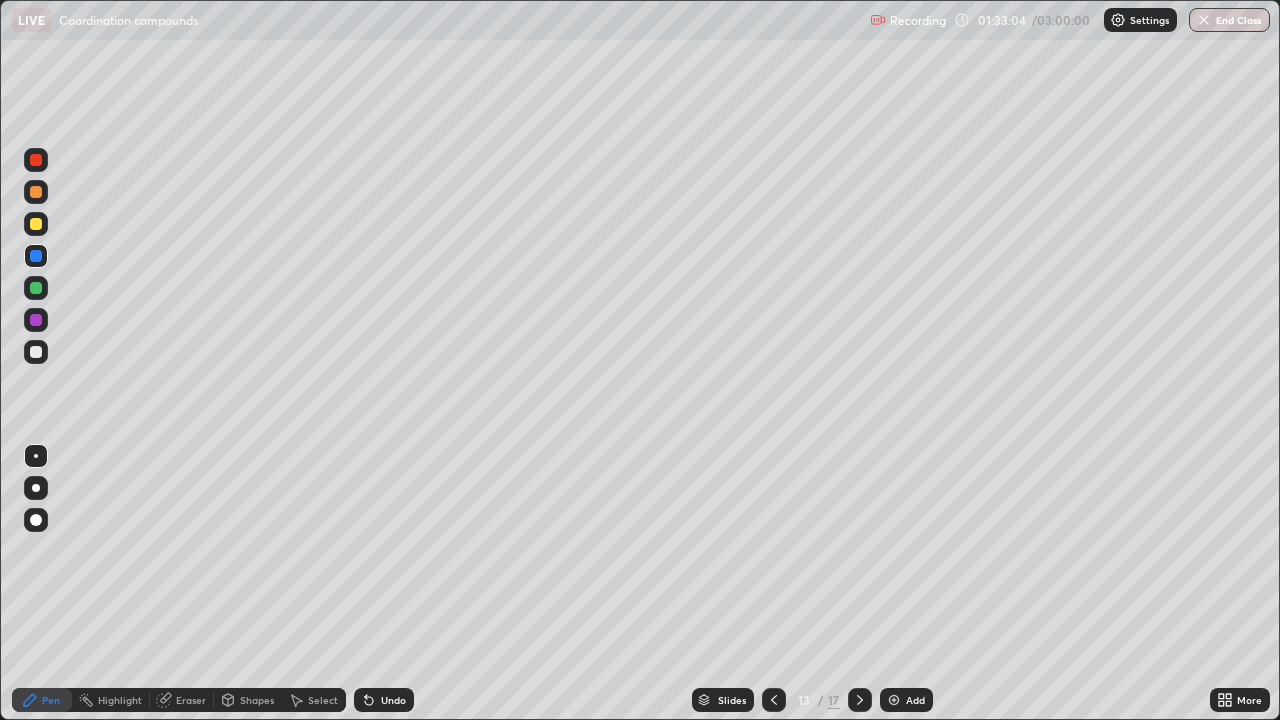 click on "Eraser" at bounding box center [191, 700] 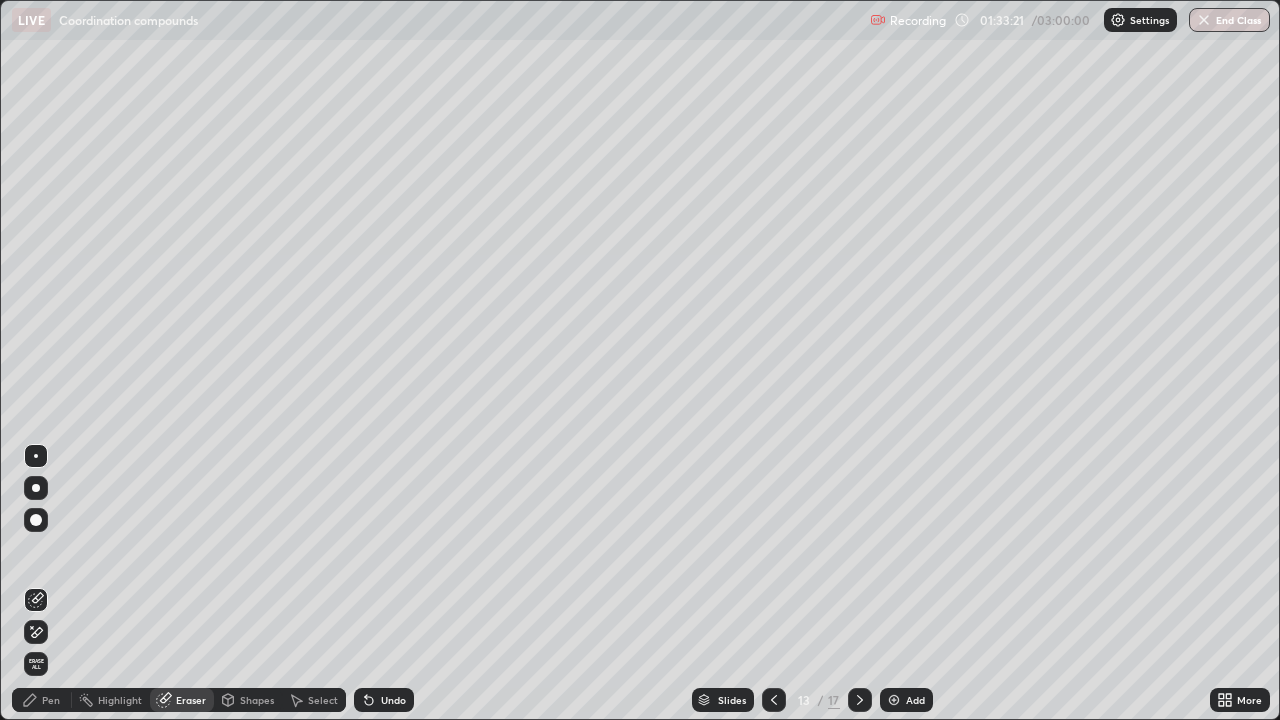click 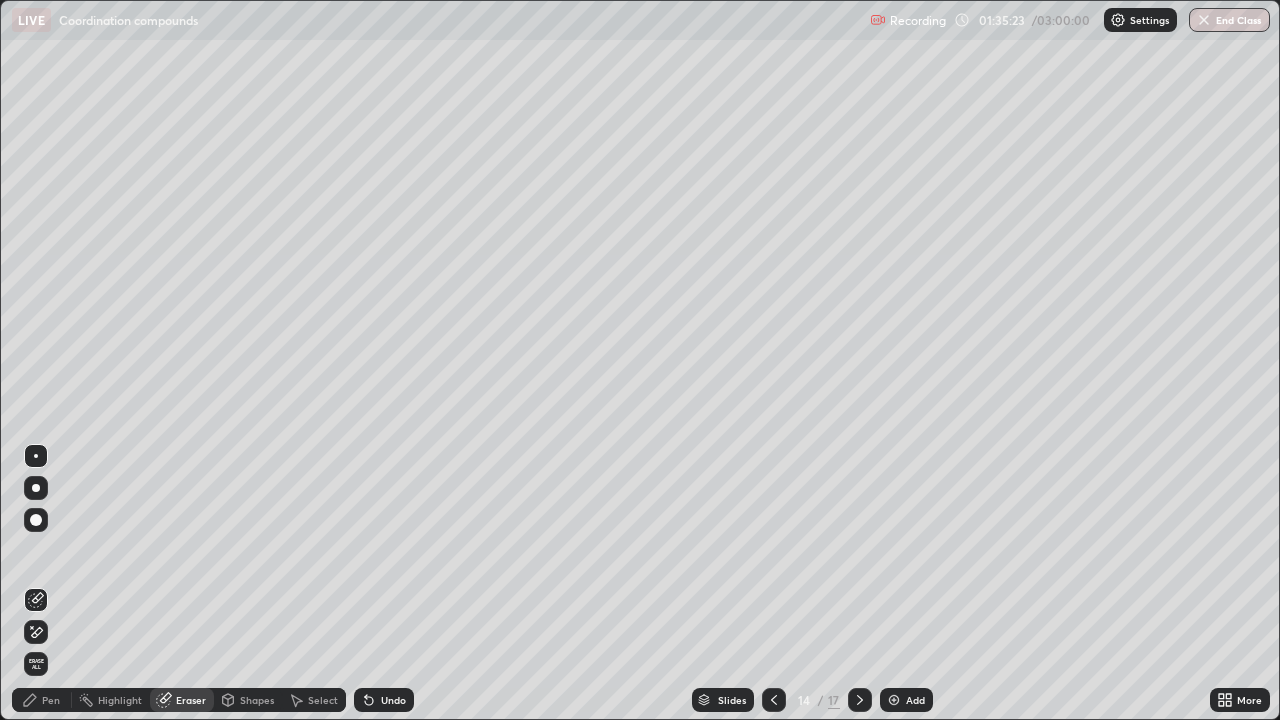 click 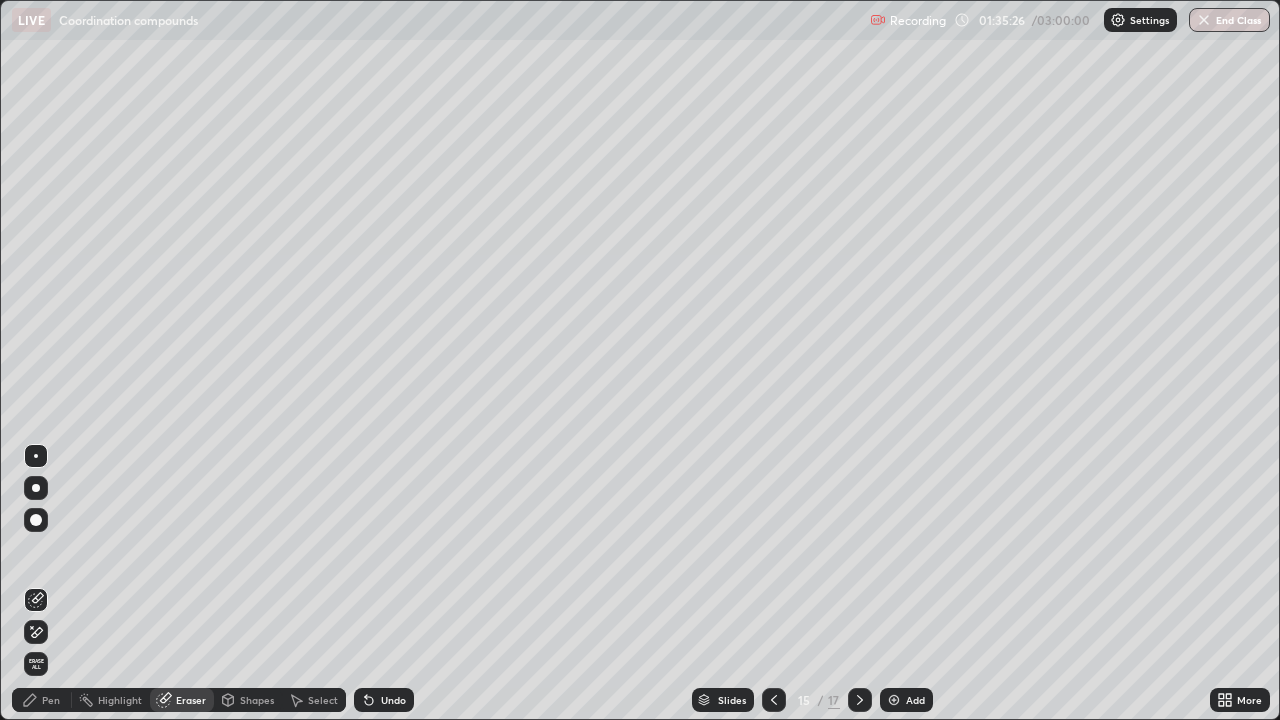 click at bounding box center (774, 700) 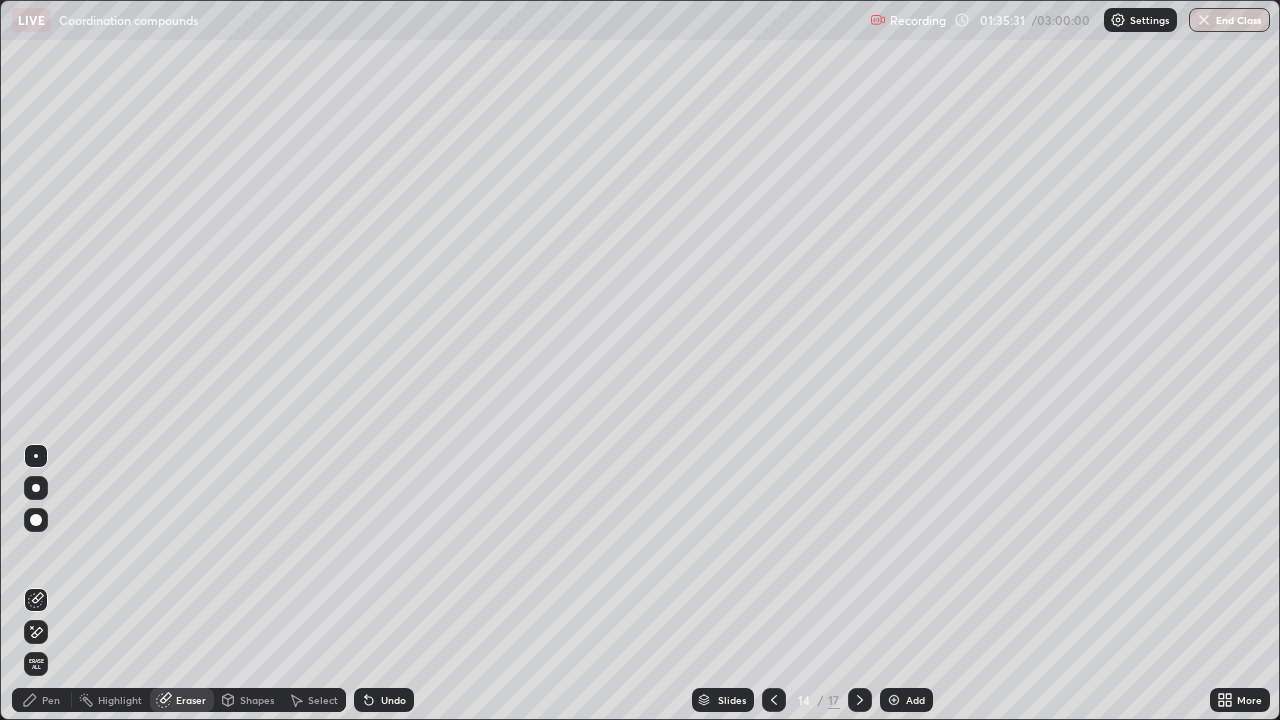 click 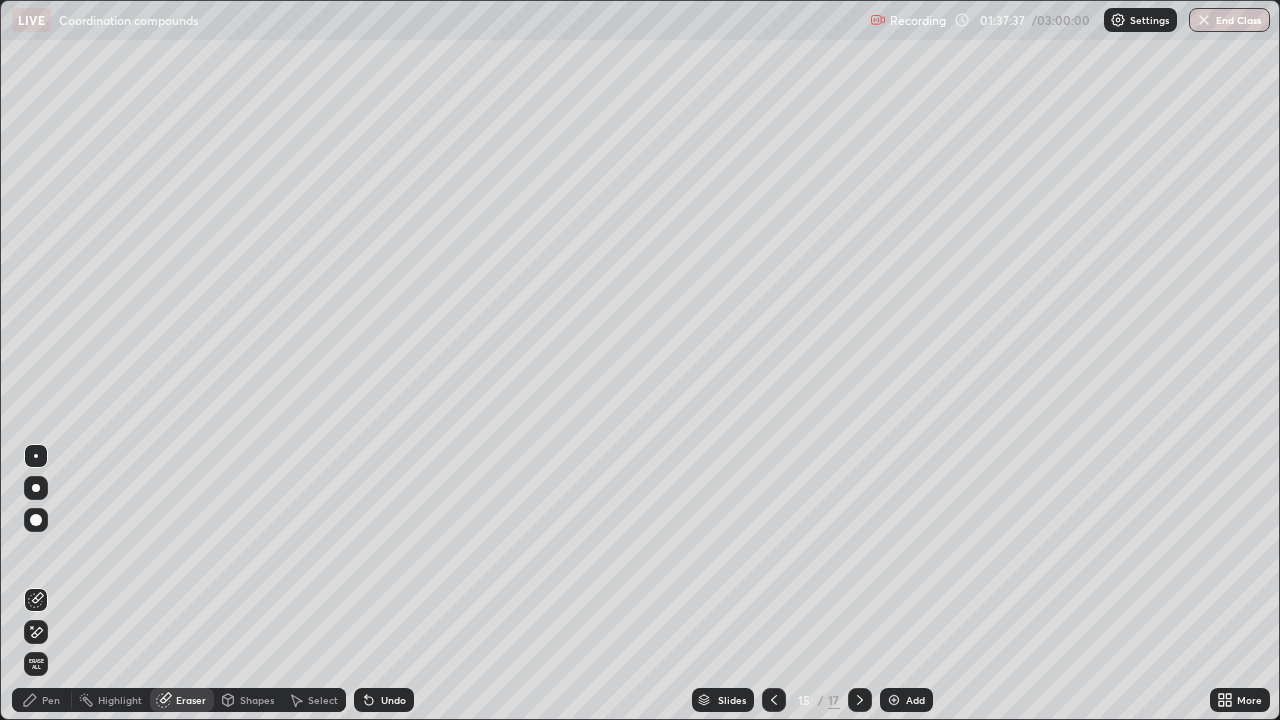 click 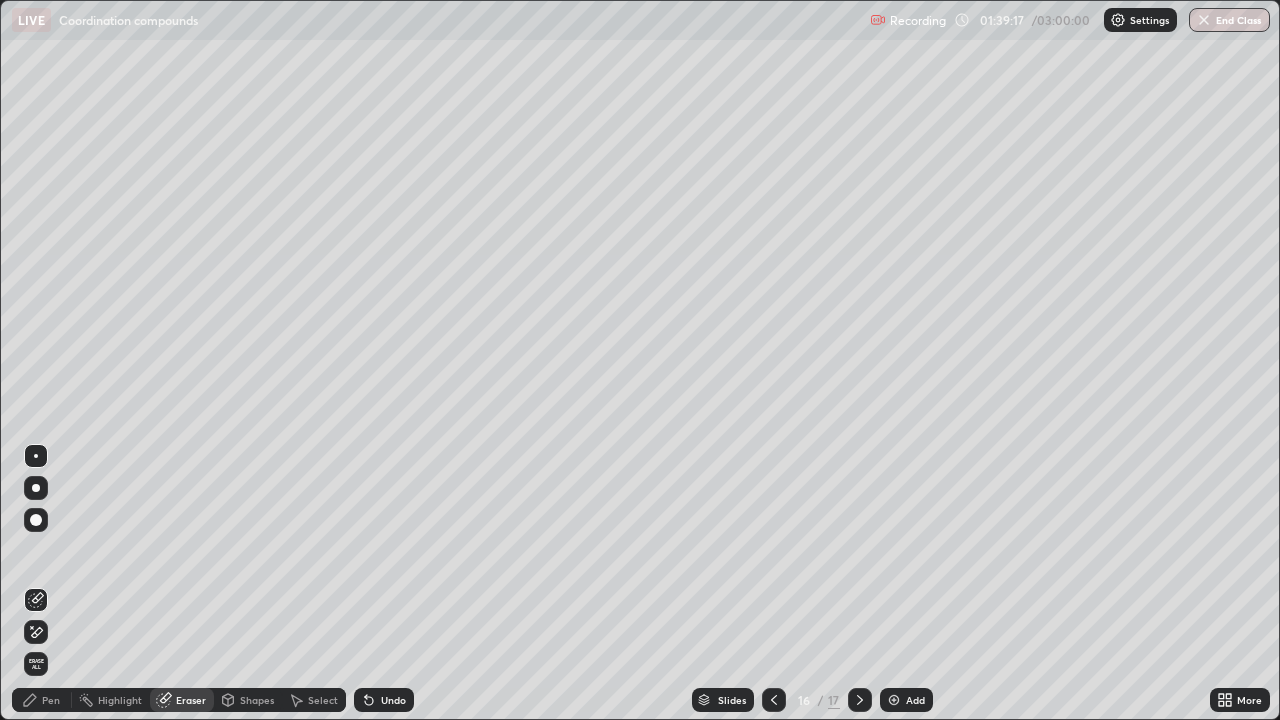 click 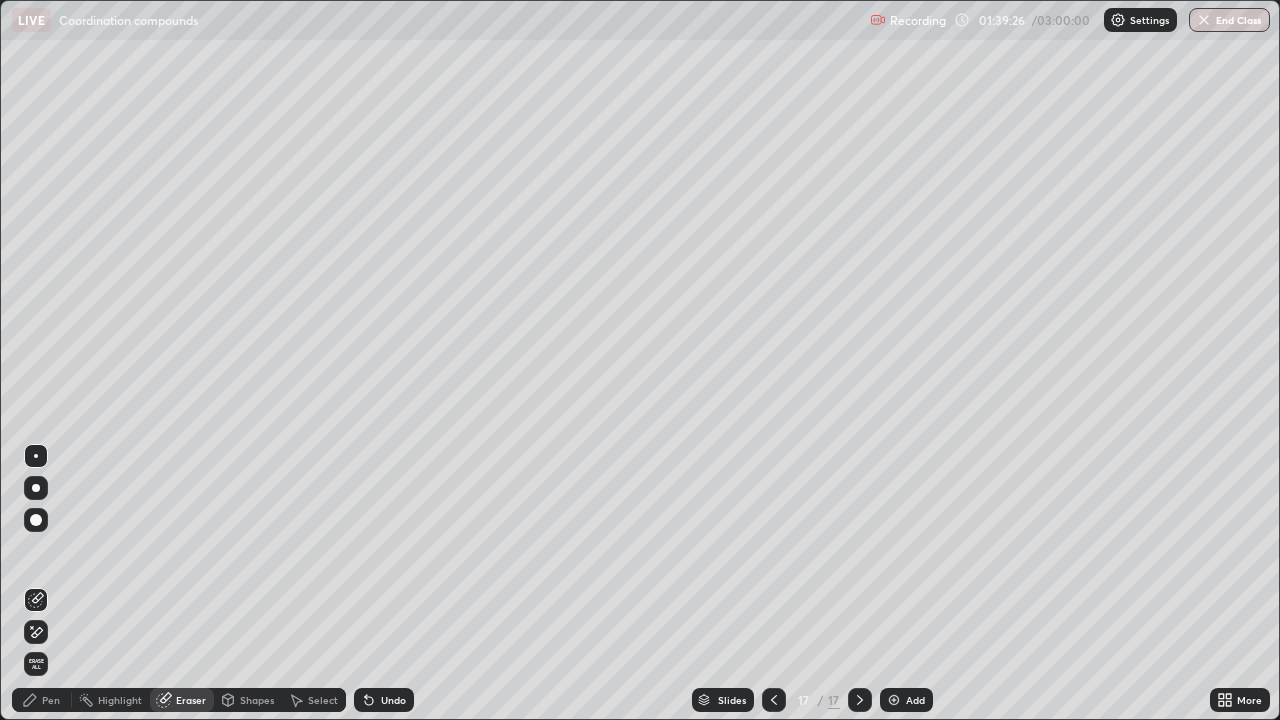 click on "Pen" at bounding box center [42, 700] 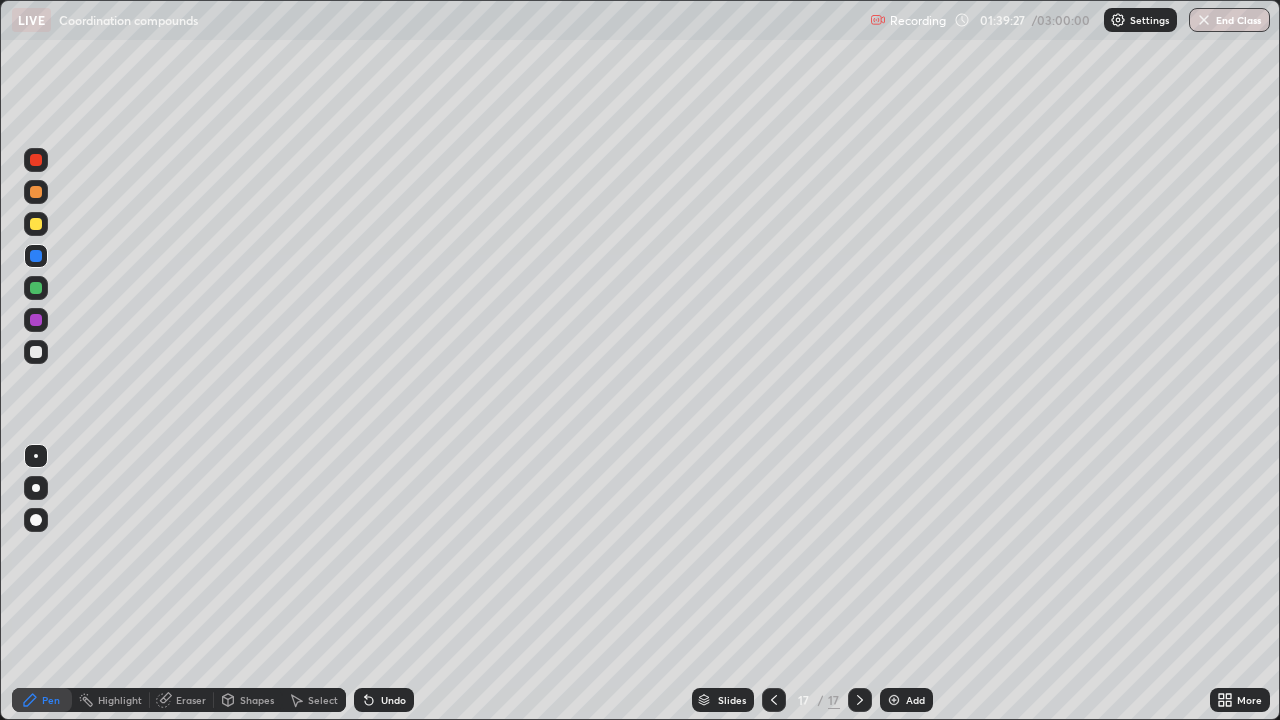 click at bounding box center [36, 320] 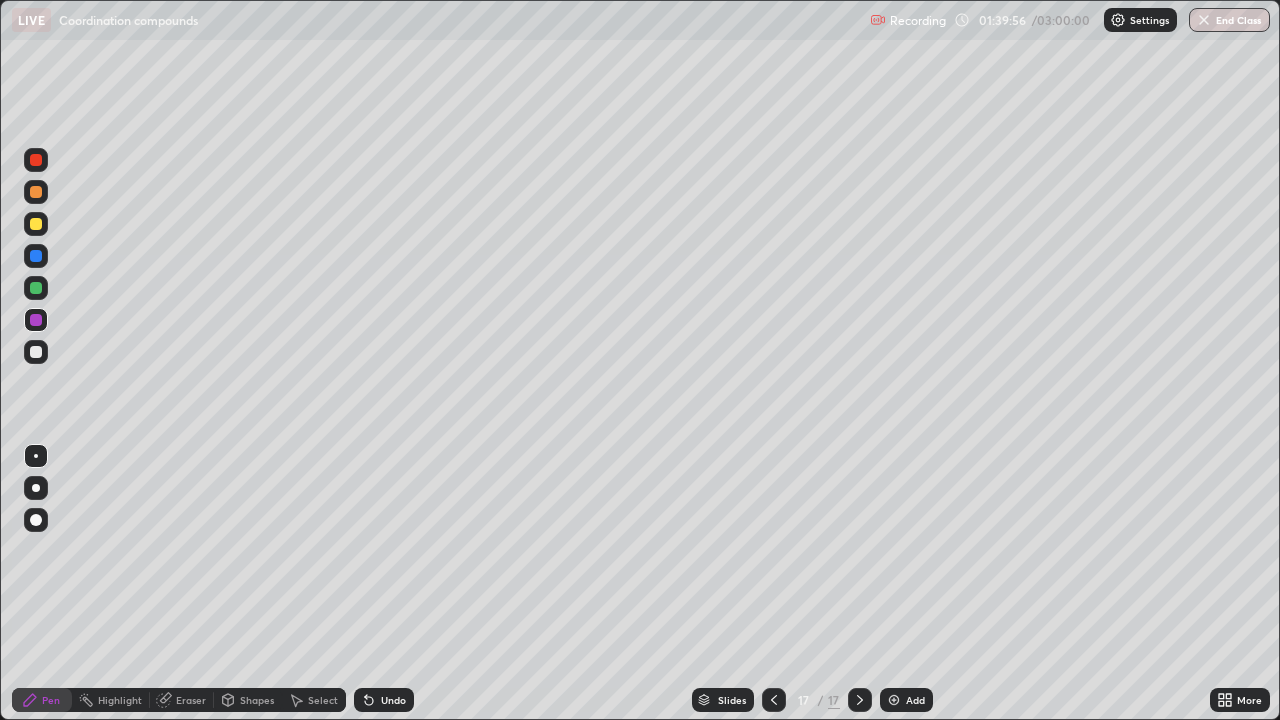 click at bounding box center [36, 288] 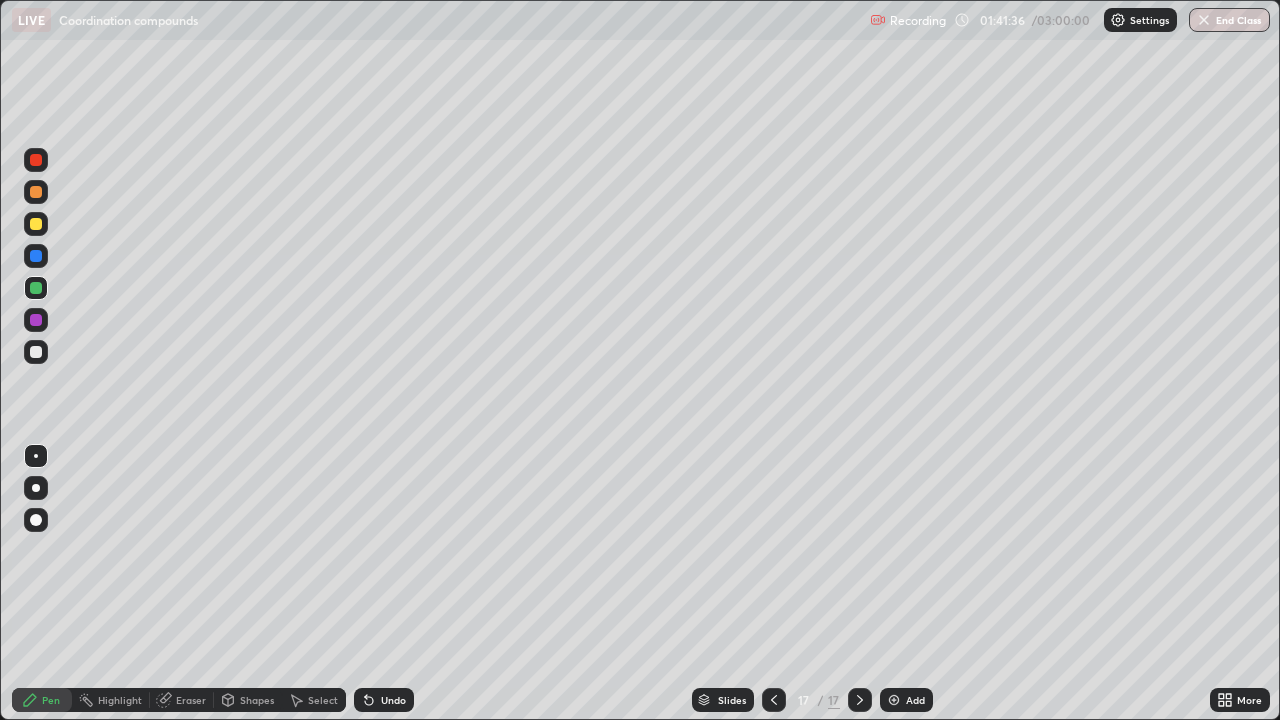 click on "Add" at bounding box center (906, 700) 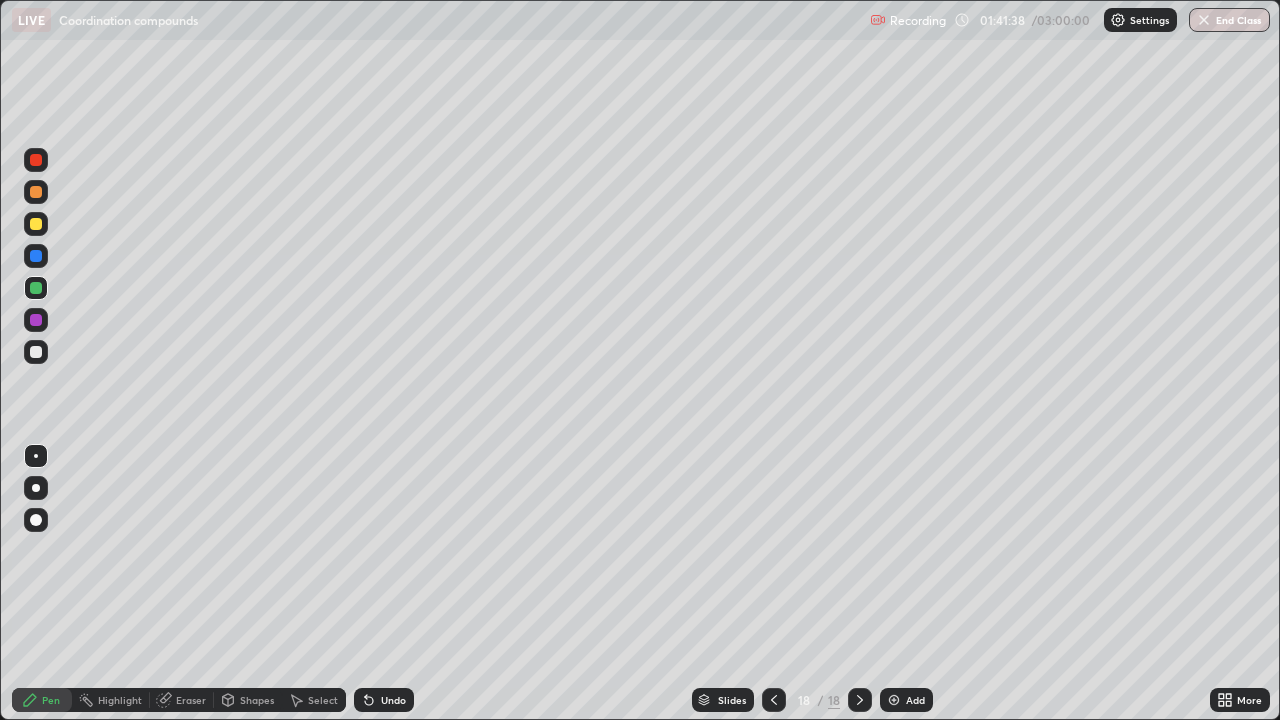 click at bounding box center (36, 320) 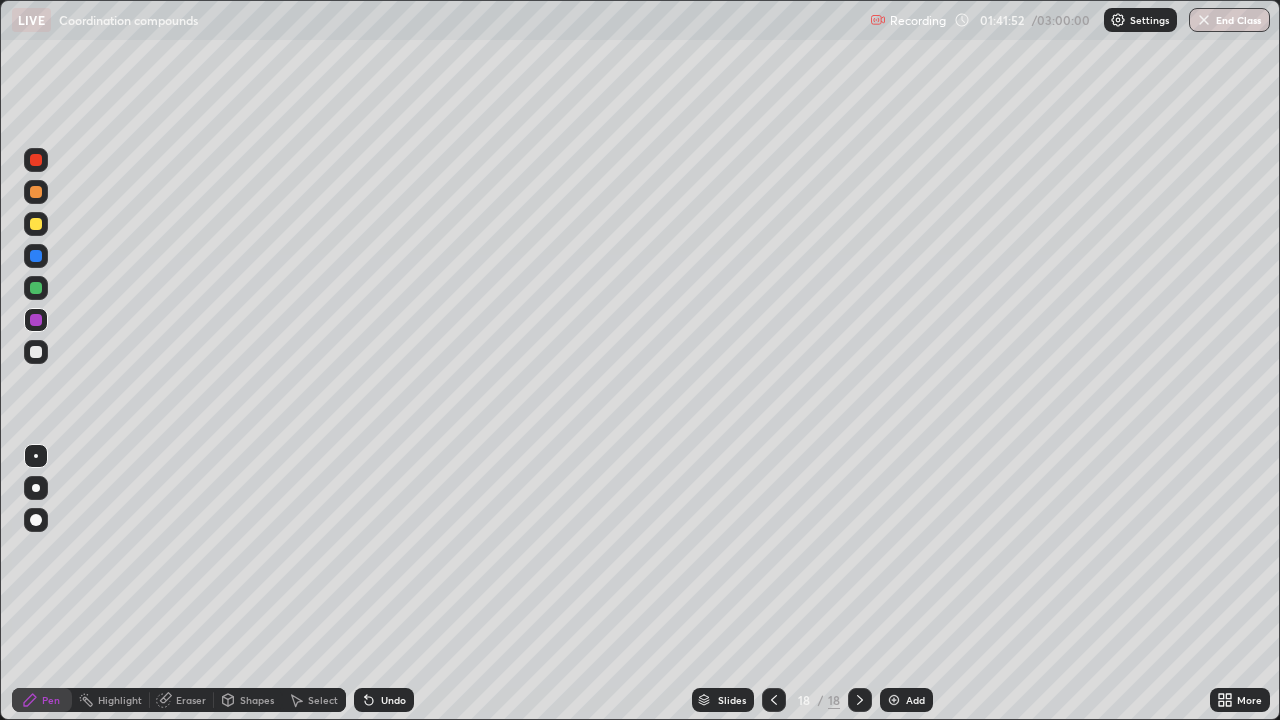 click at bounding box center (36, 288) 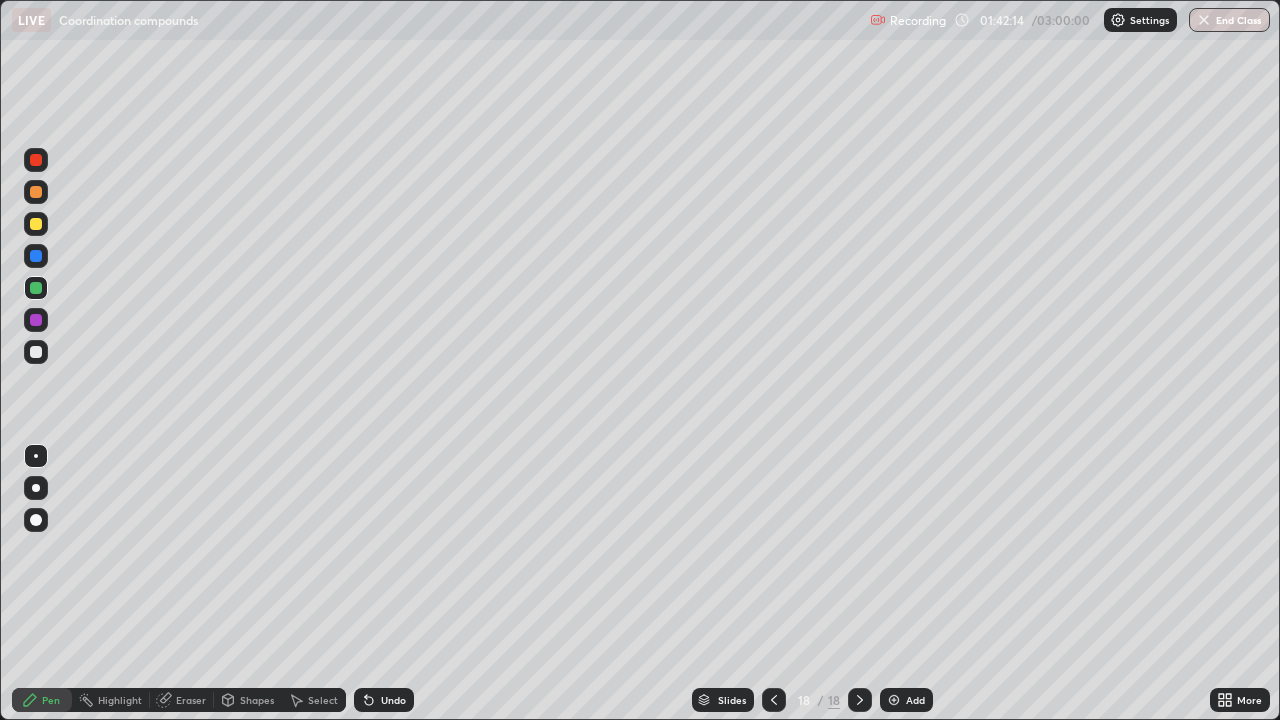 click on "Eraser" at bounding box center [191, 700] 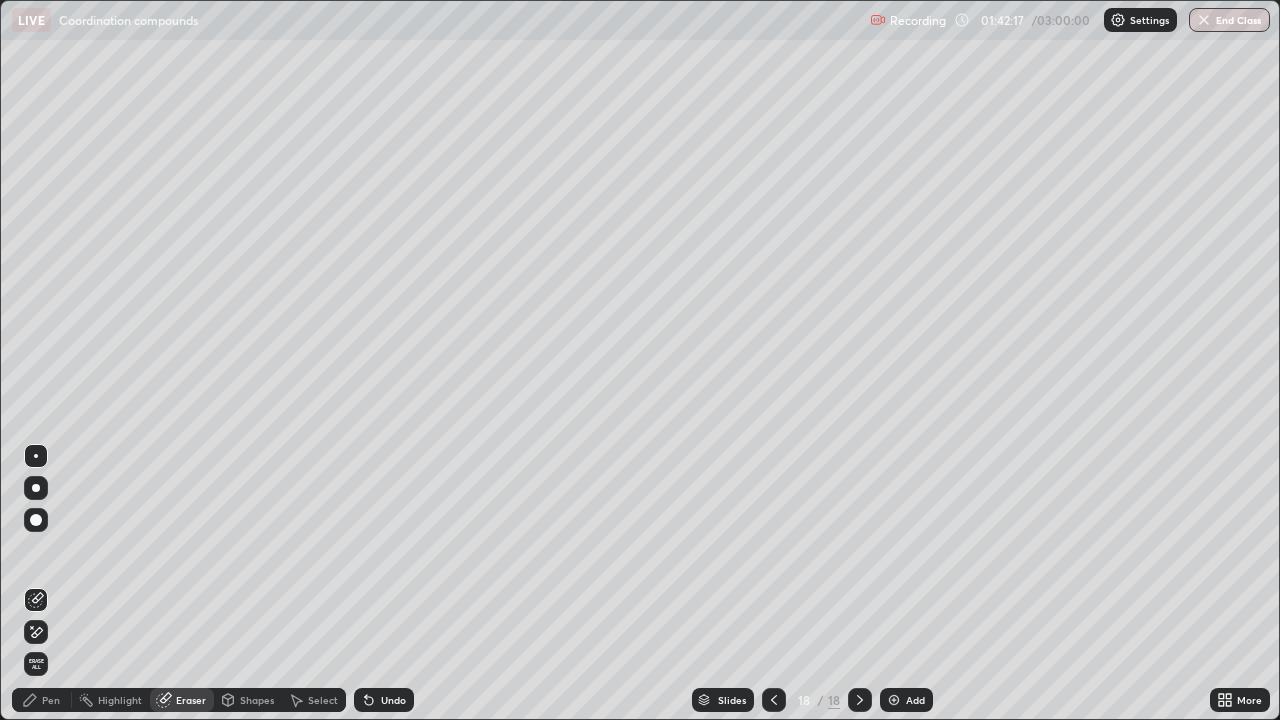 click on "Pen" at bounding box center (51, 700) 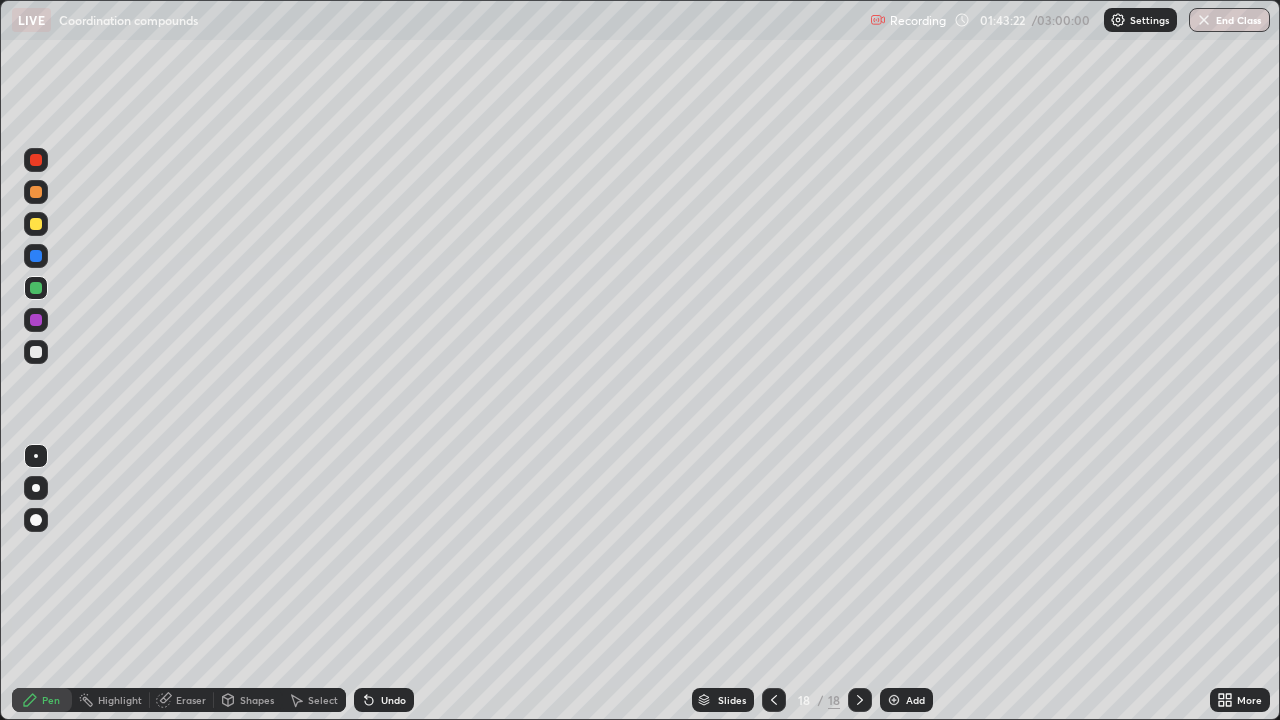 click on "Add" at bounding box center (915, 700) 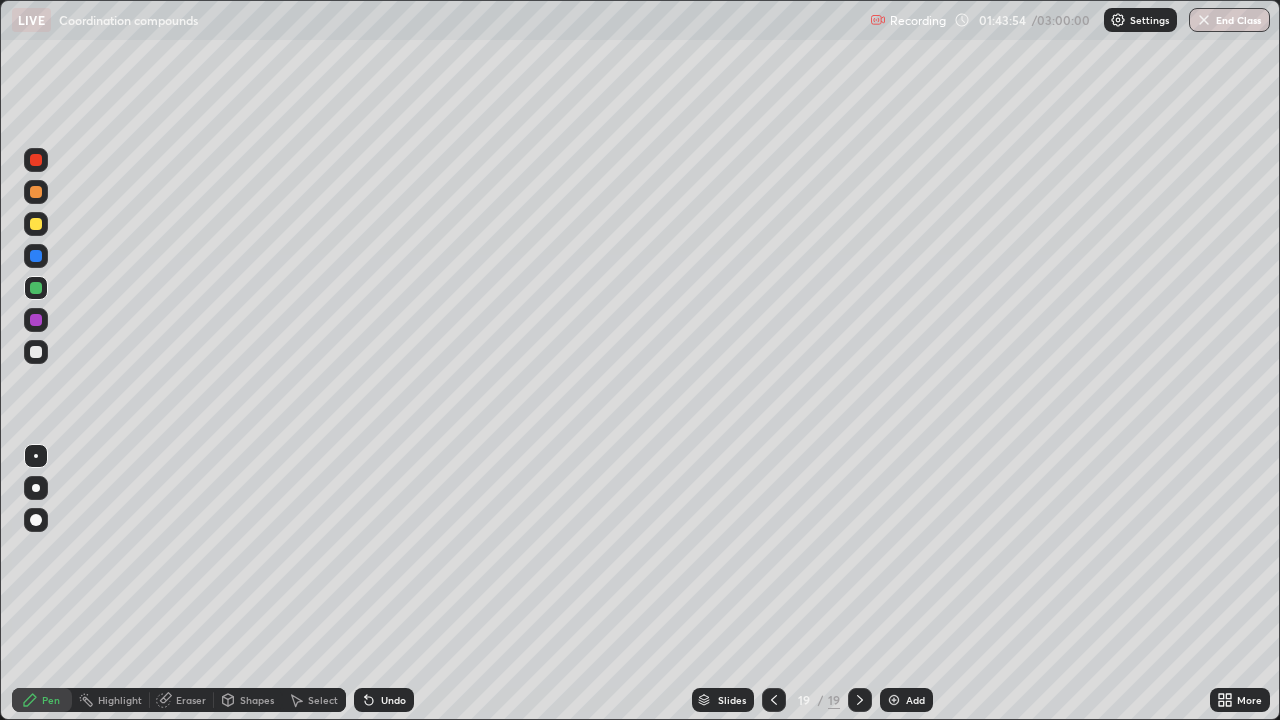 click at bounding box center (36, 256) 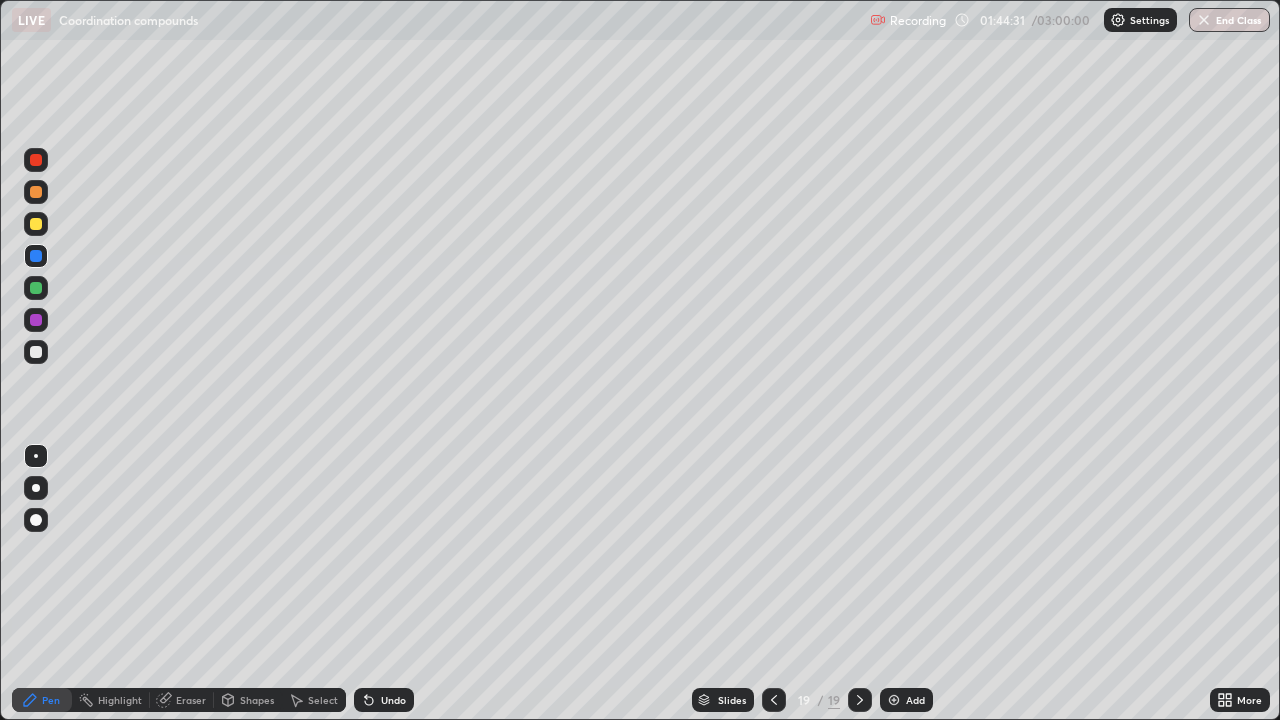 click at bounding box center [36, 320] 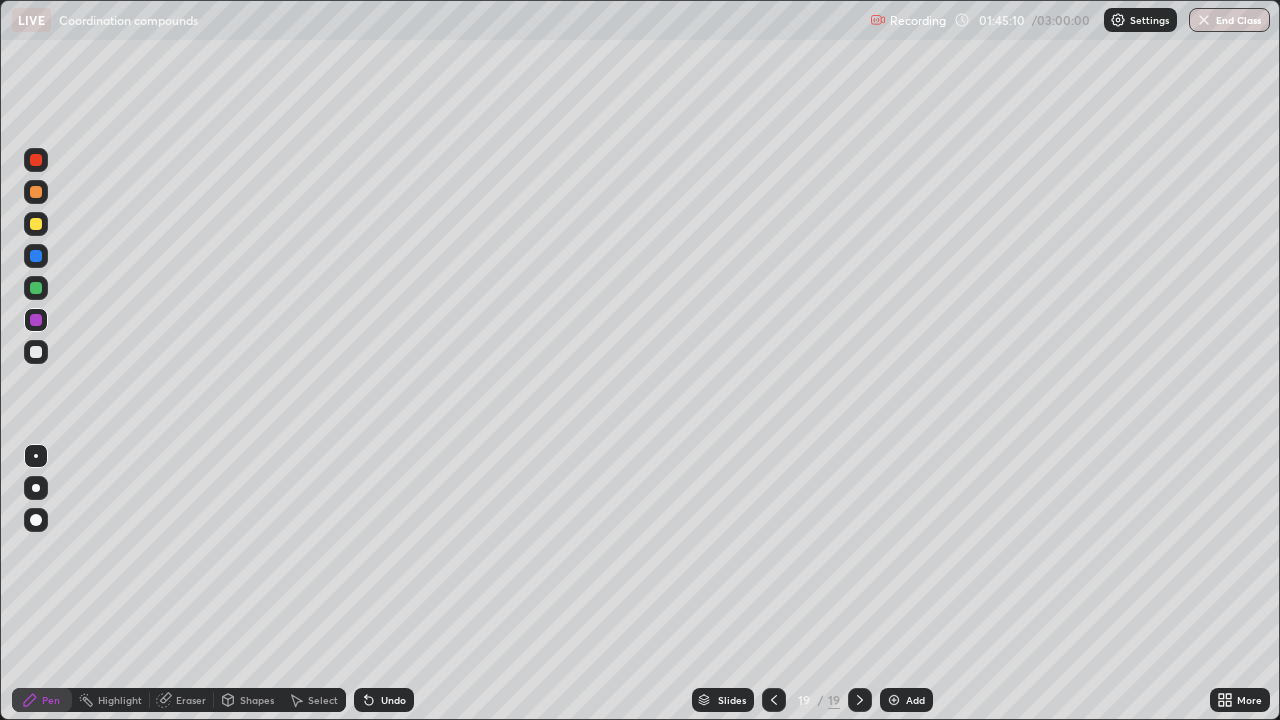 click at bounding box center [36, 288] 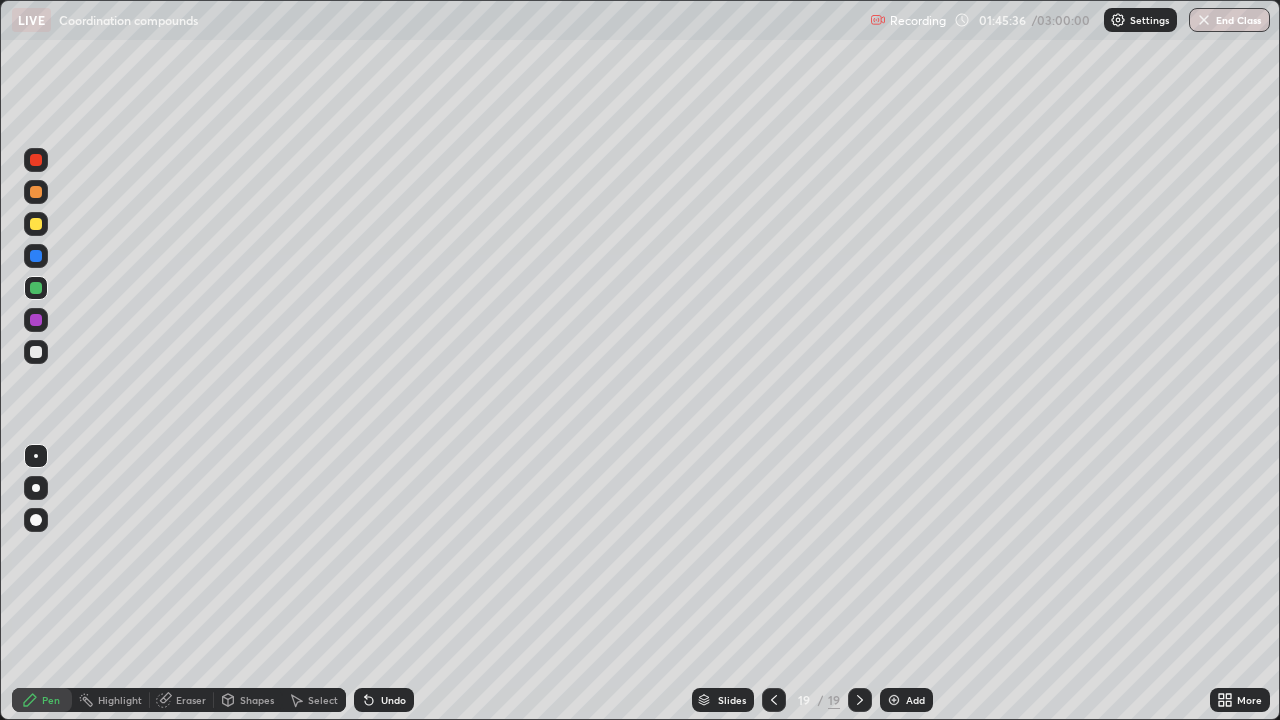 click on "Add" at bounding box center [906, 700] 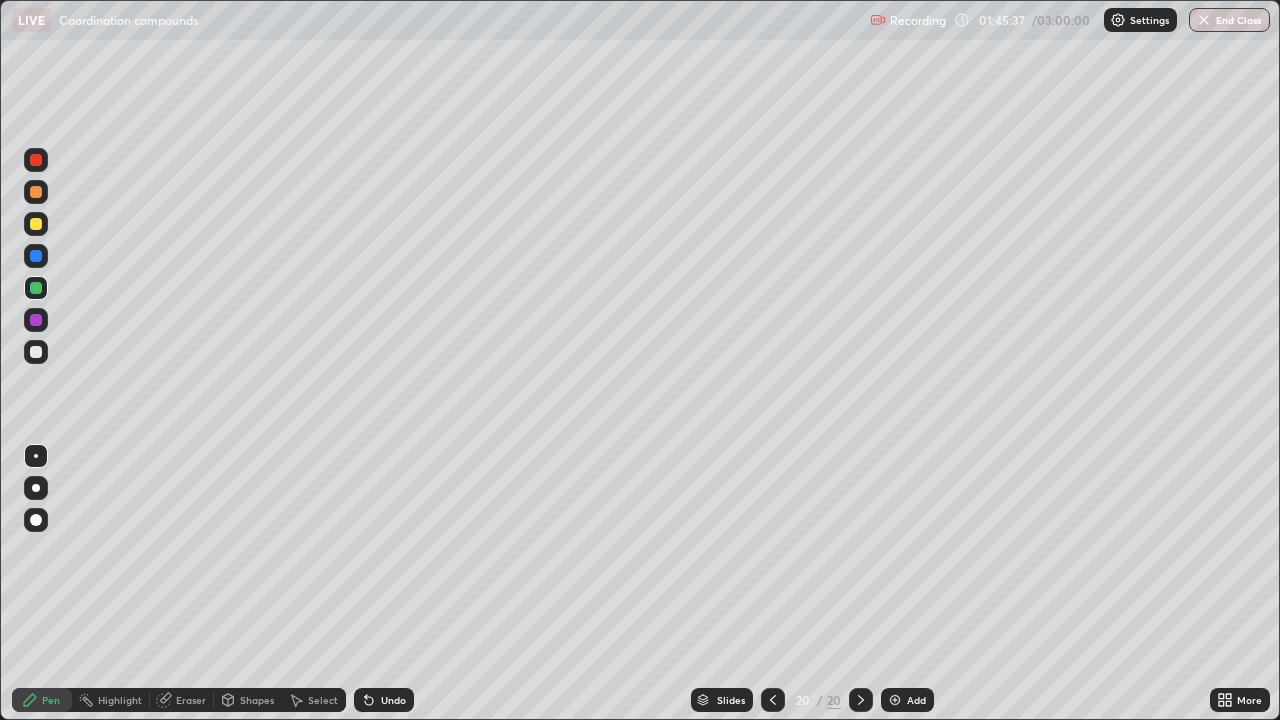 click at bounding box center (36, 256) 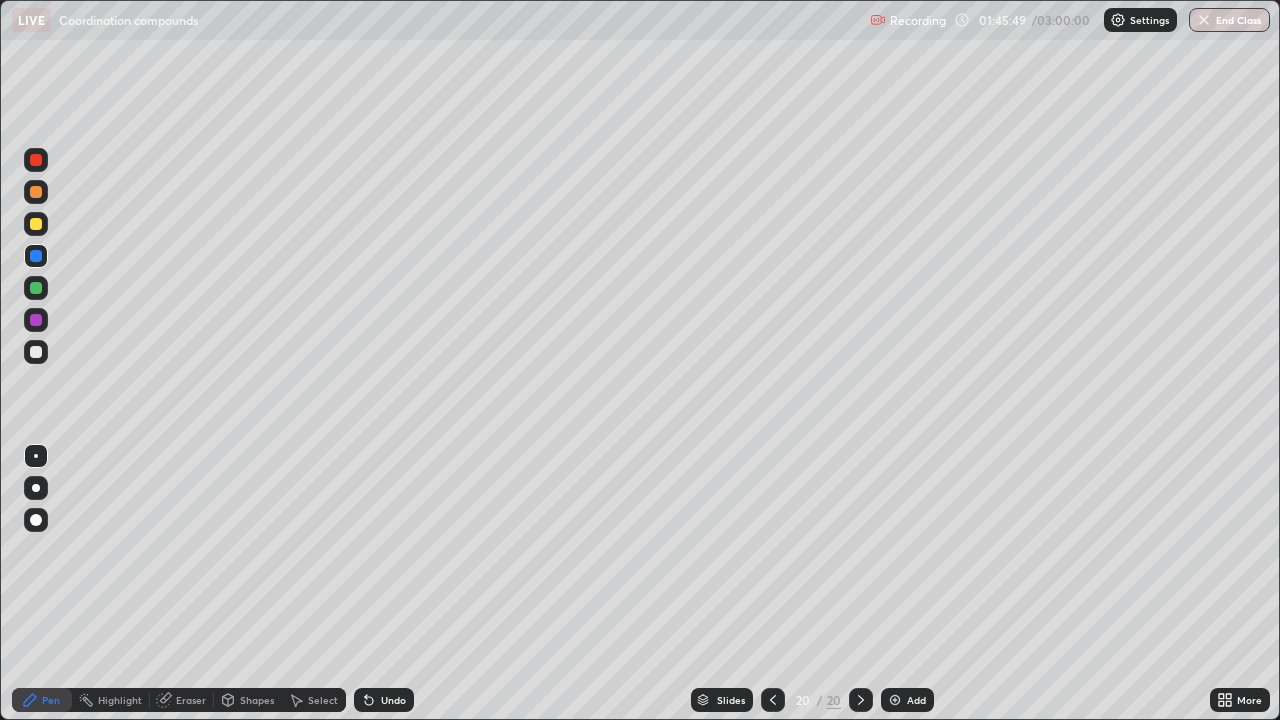 click at bounding box center [36, 288] 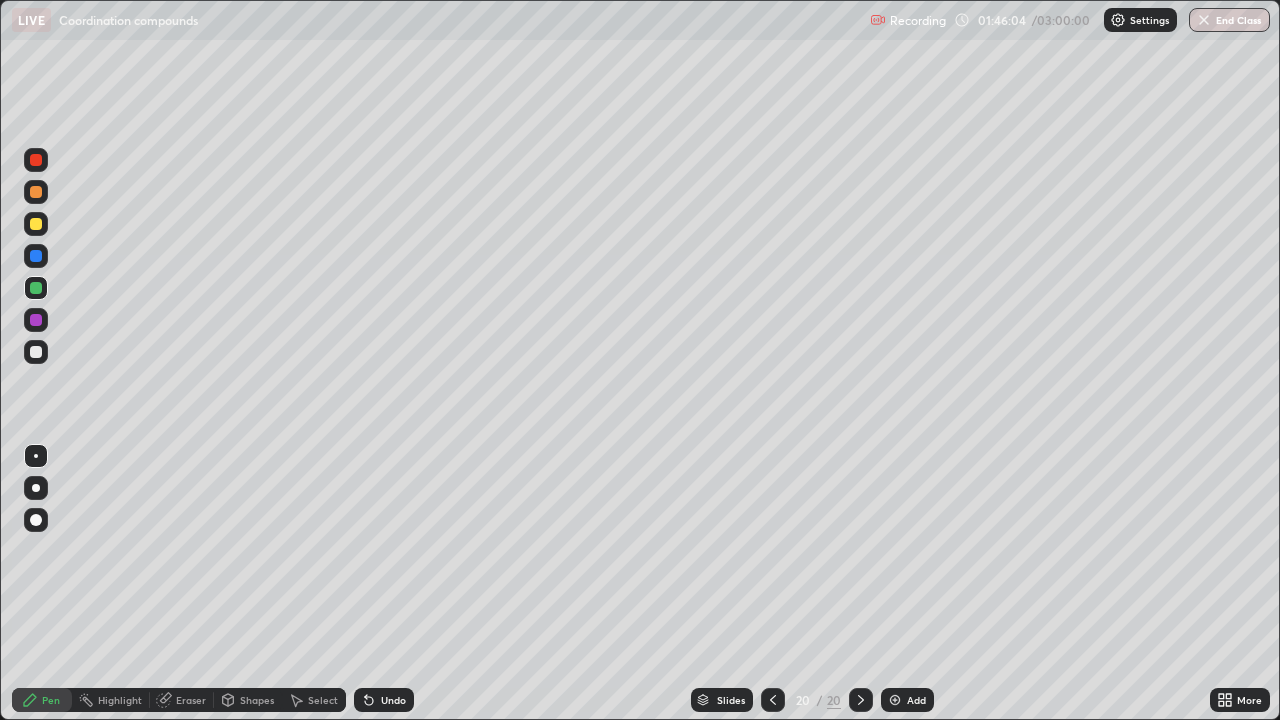 click at bounding box center [36, 320] 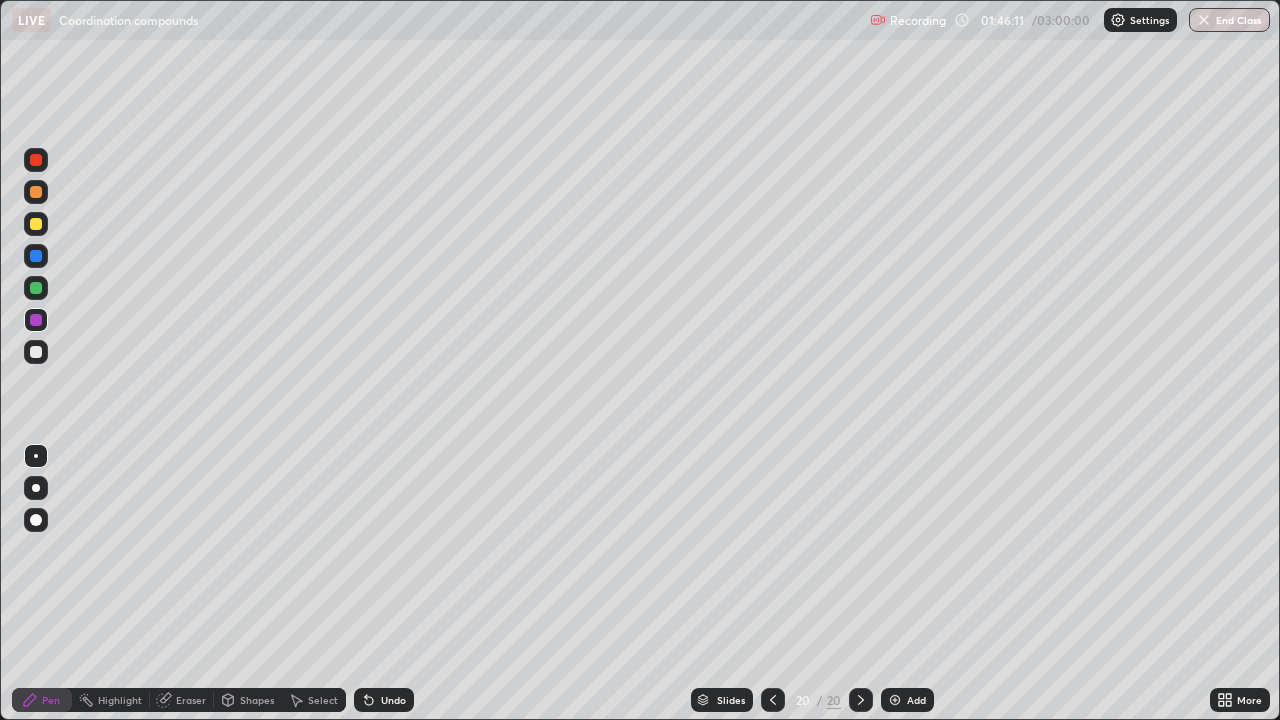 click 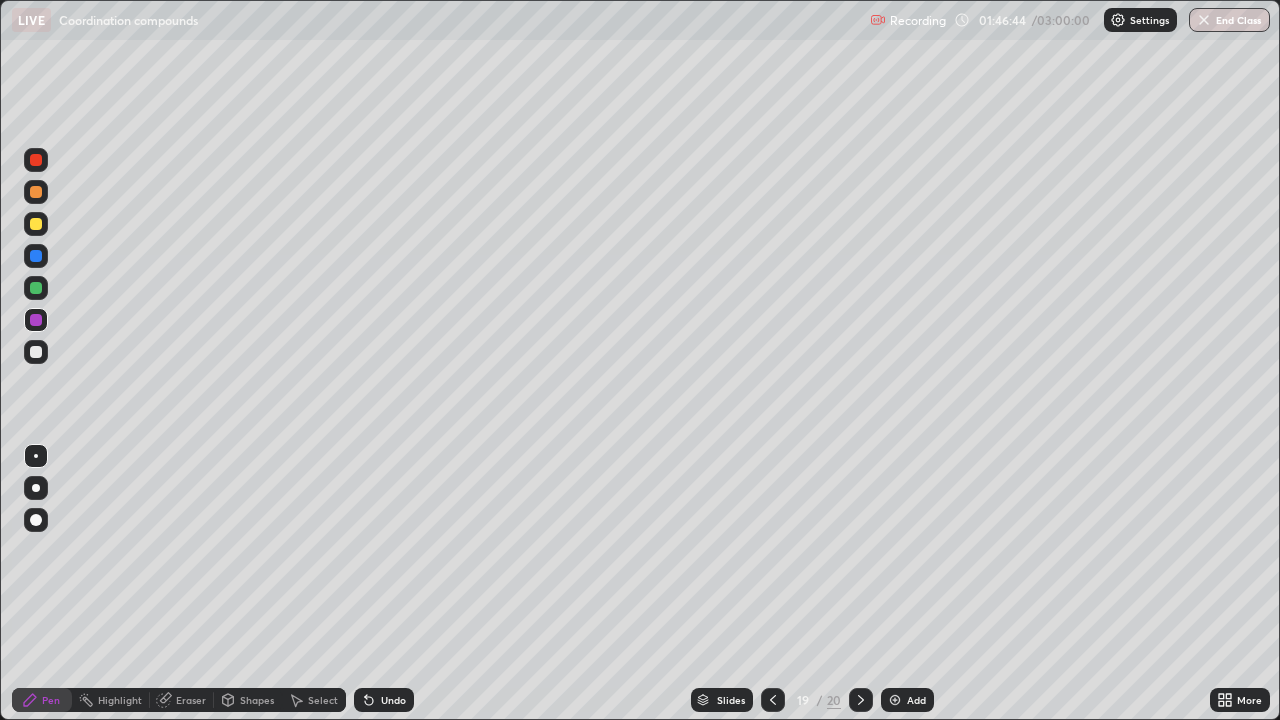 click 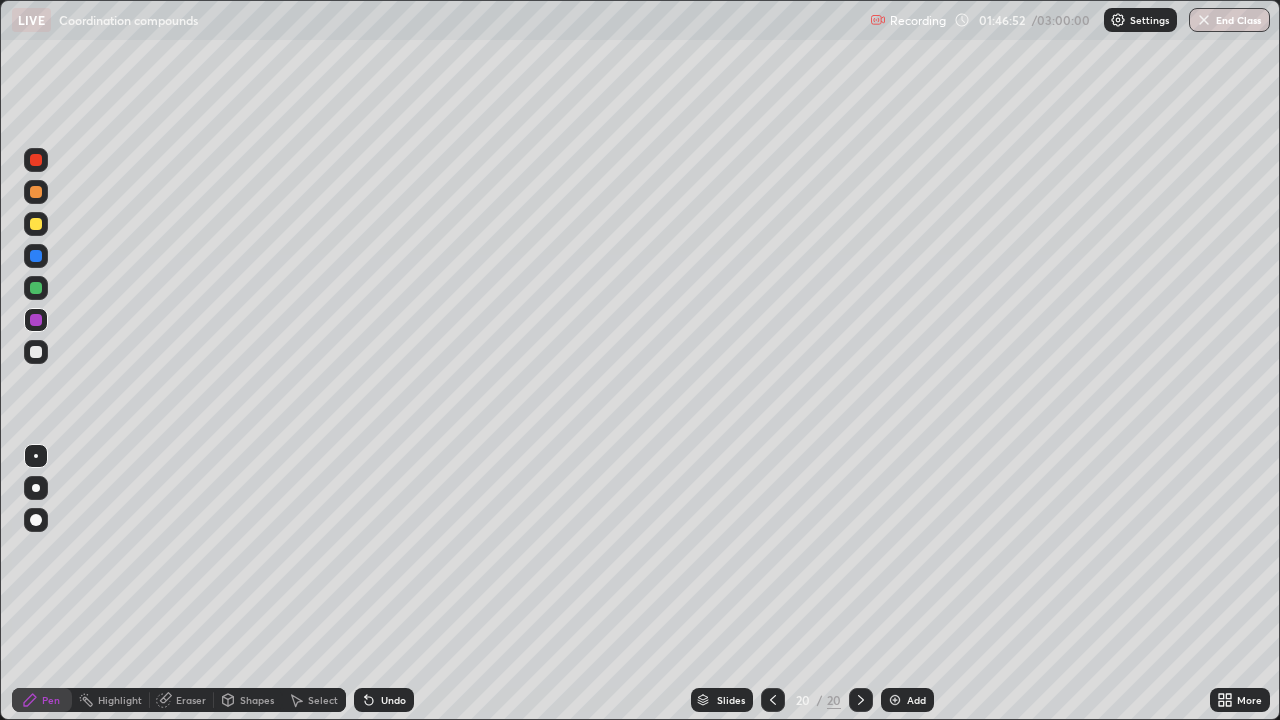 click 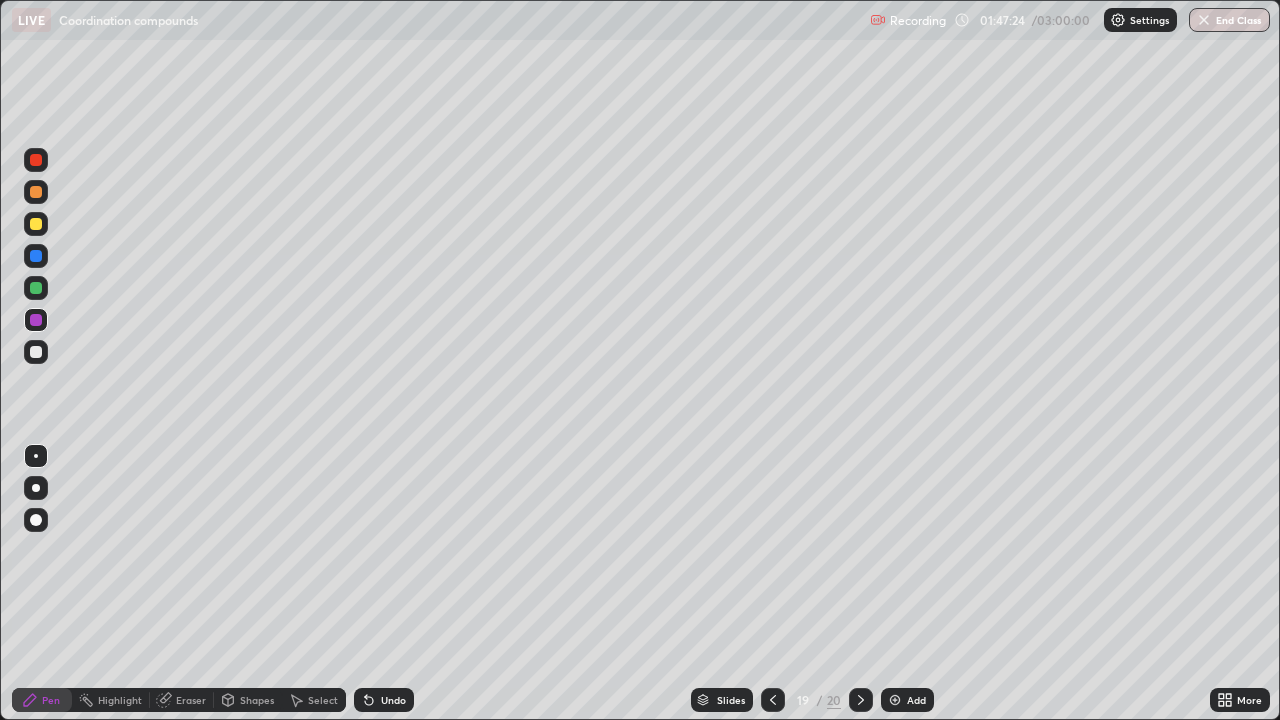 click 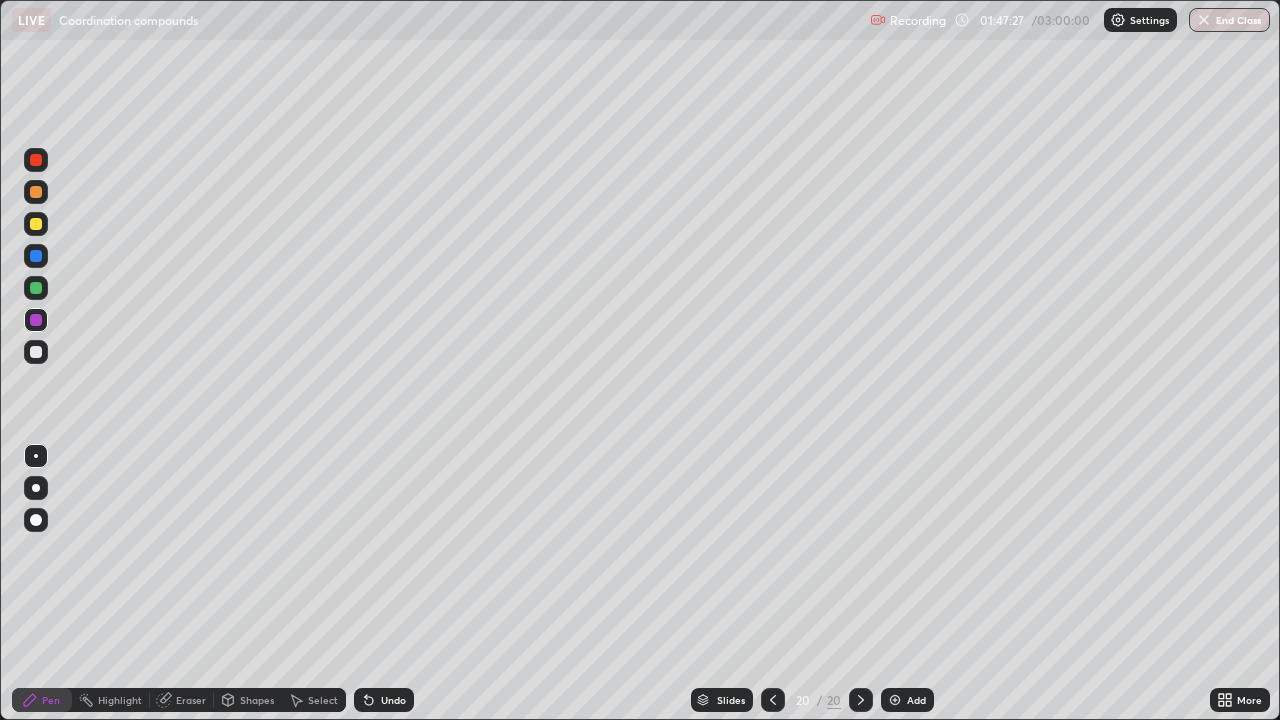 click at bounding box center (36, 288) 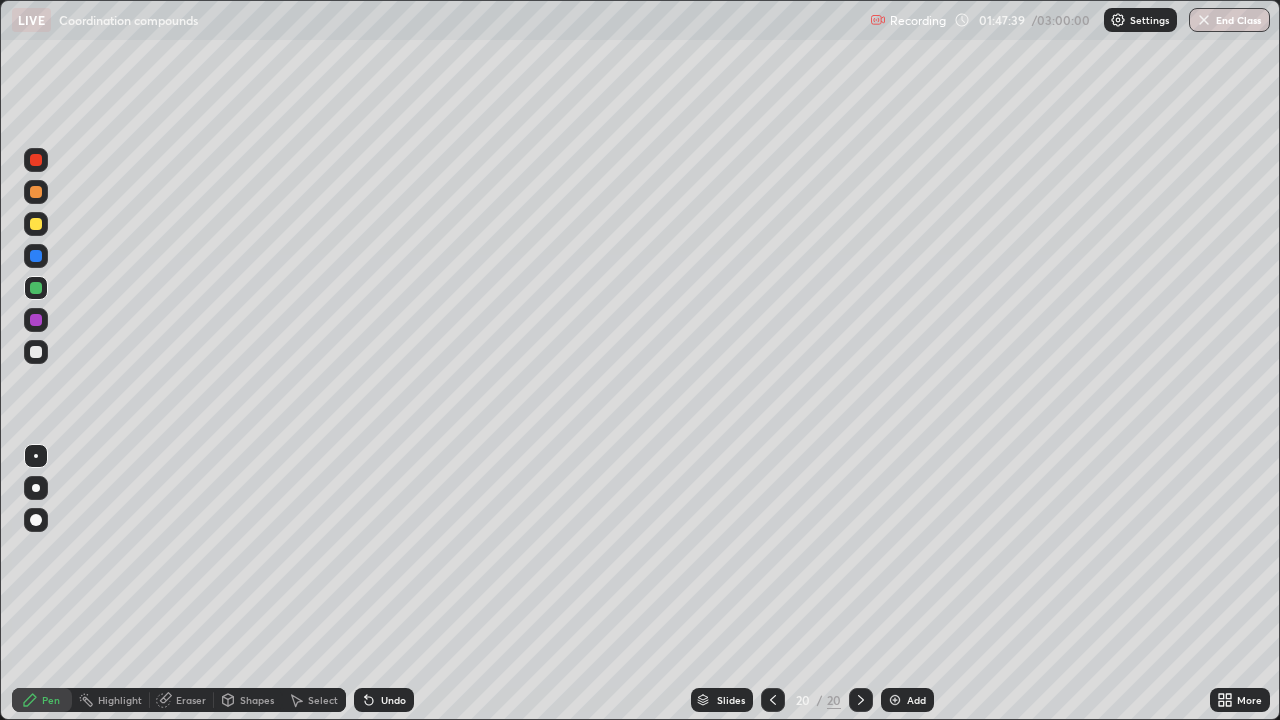 click at bounding box center [36, 256] 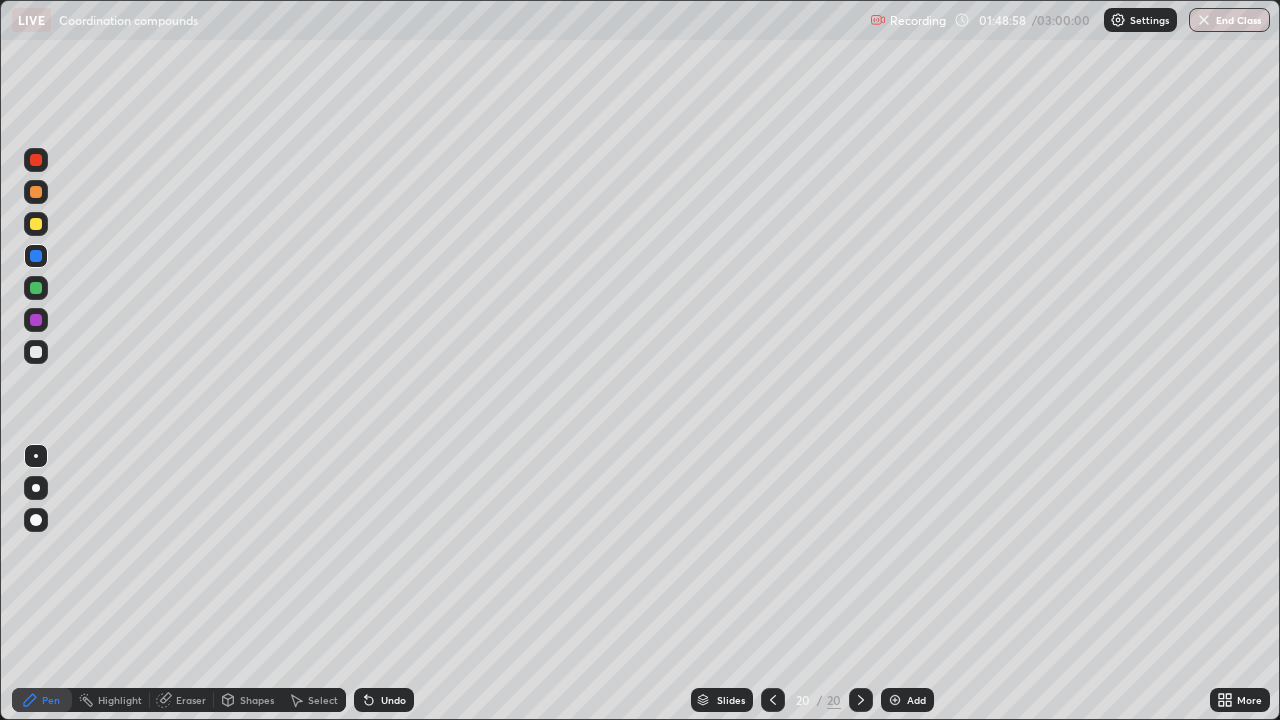 click at bounding box center (36, 224) 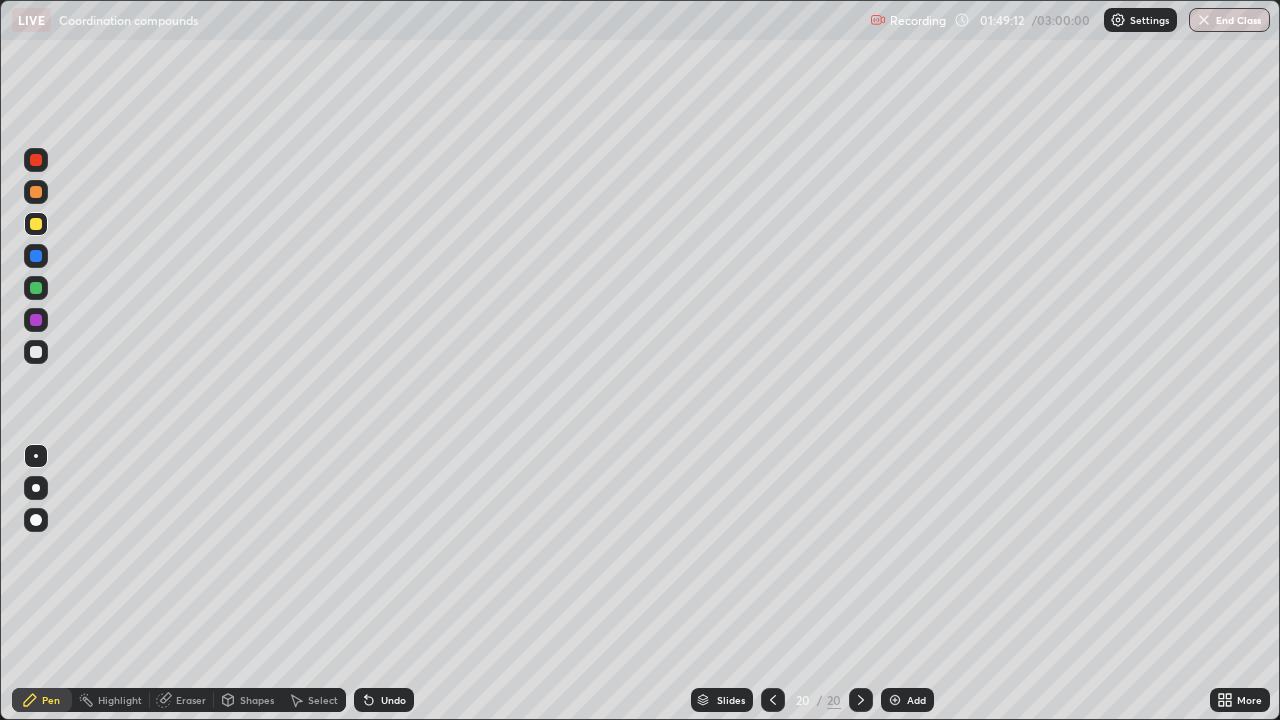 click at bounding box center [36, 256] 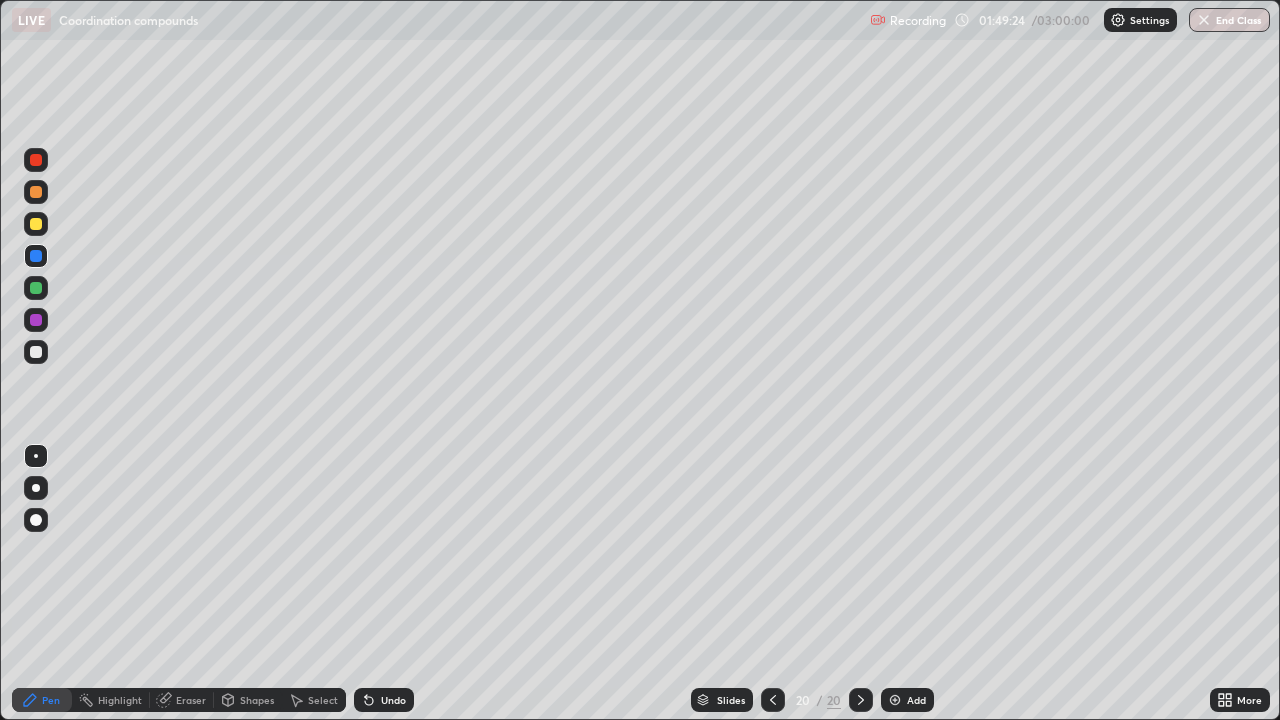 click on "Add" at bounding box center [916, 700] 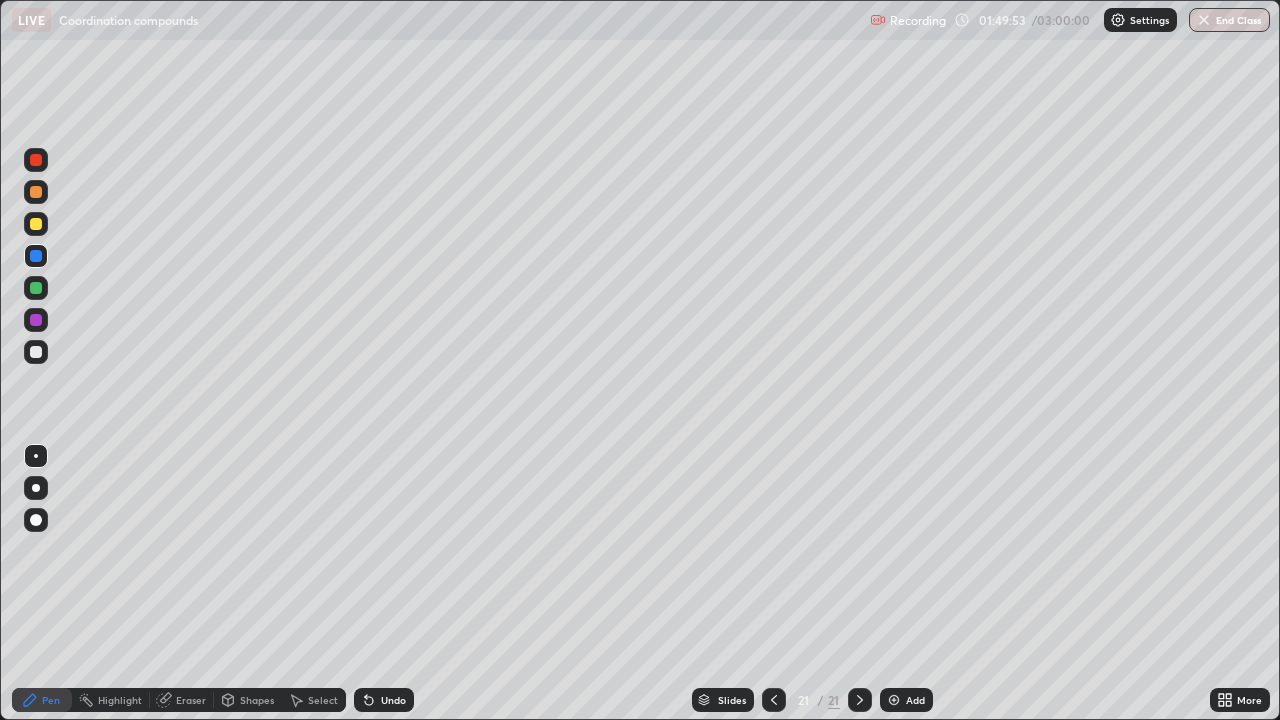 click at bounding box center [36, 320] 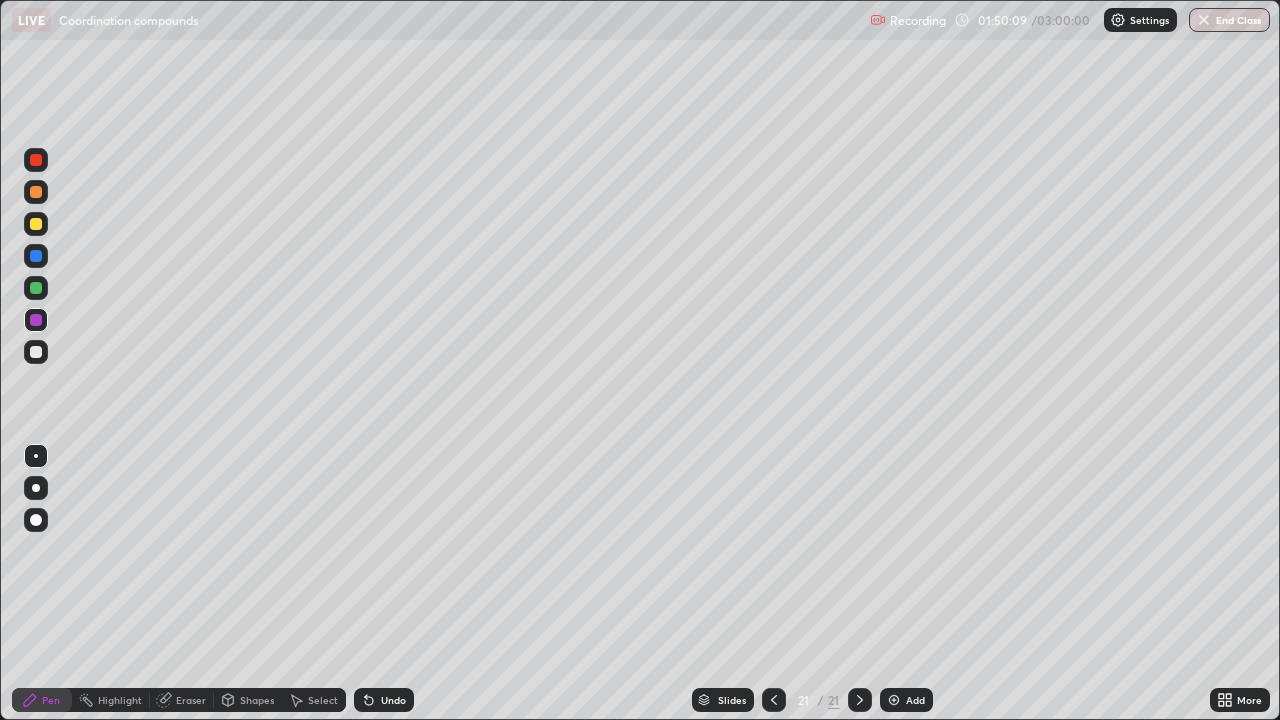 click at bounding box center [36, 256] 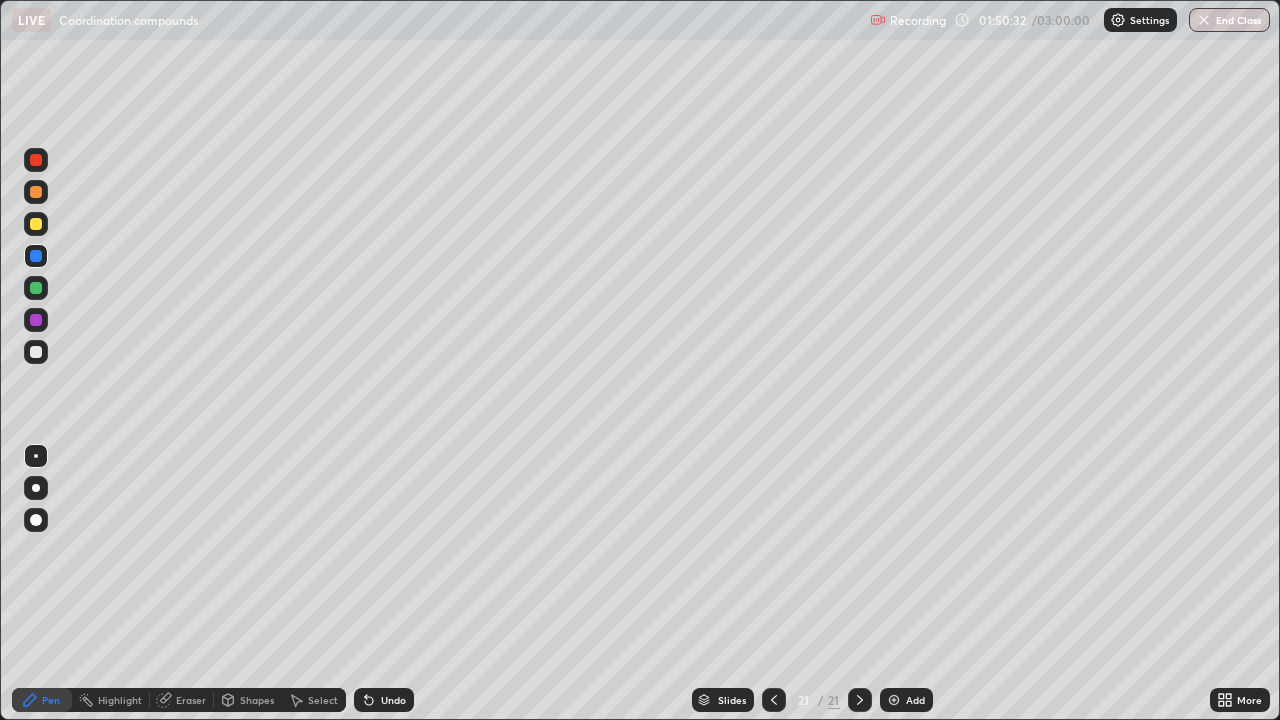click at bounding box center [36, 320] 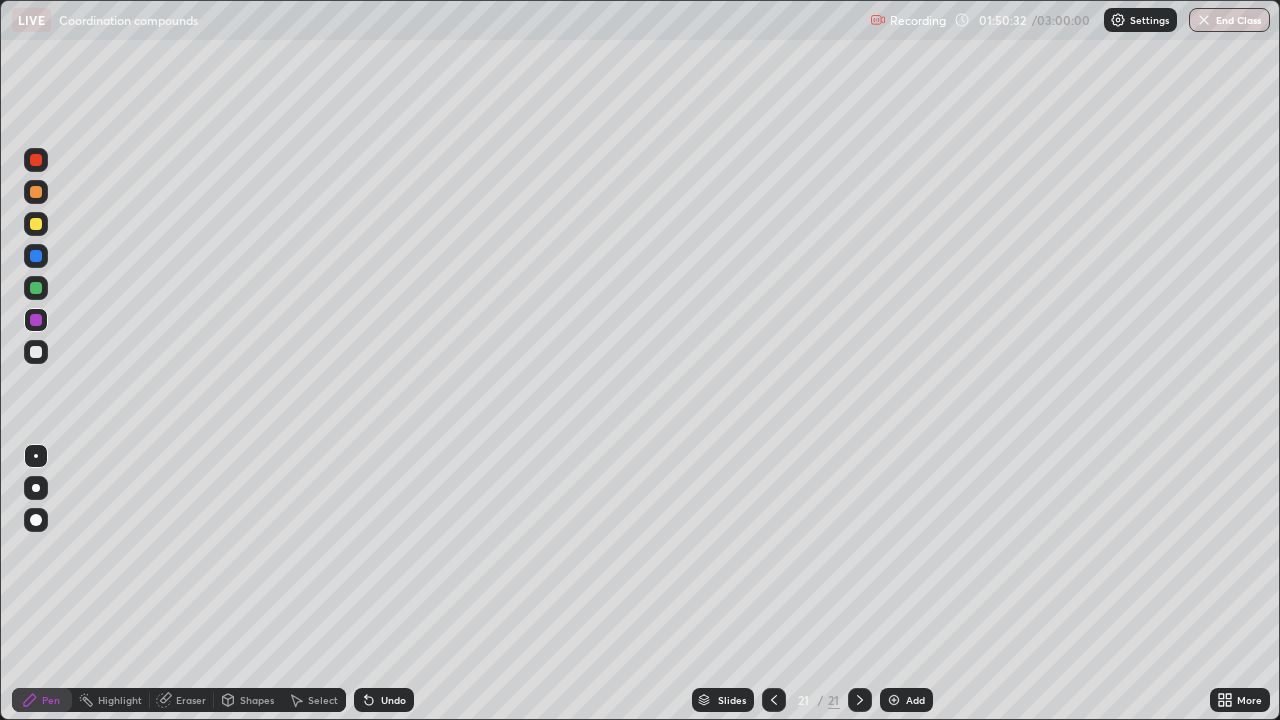 click at bounding box center [36, 288] 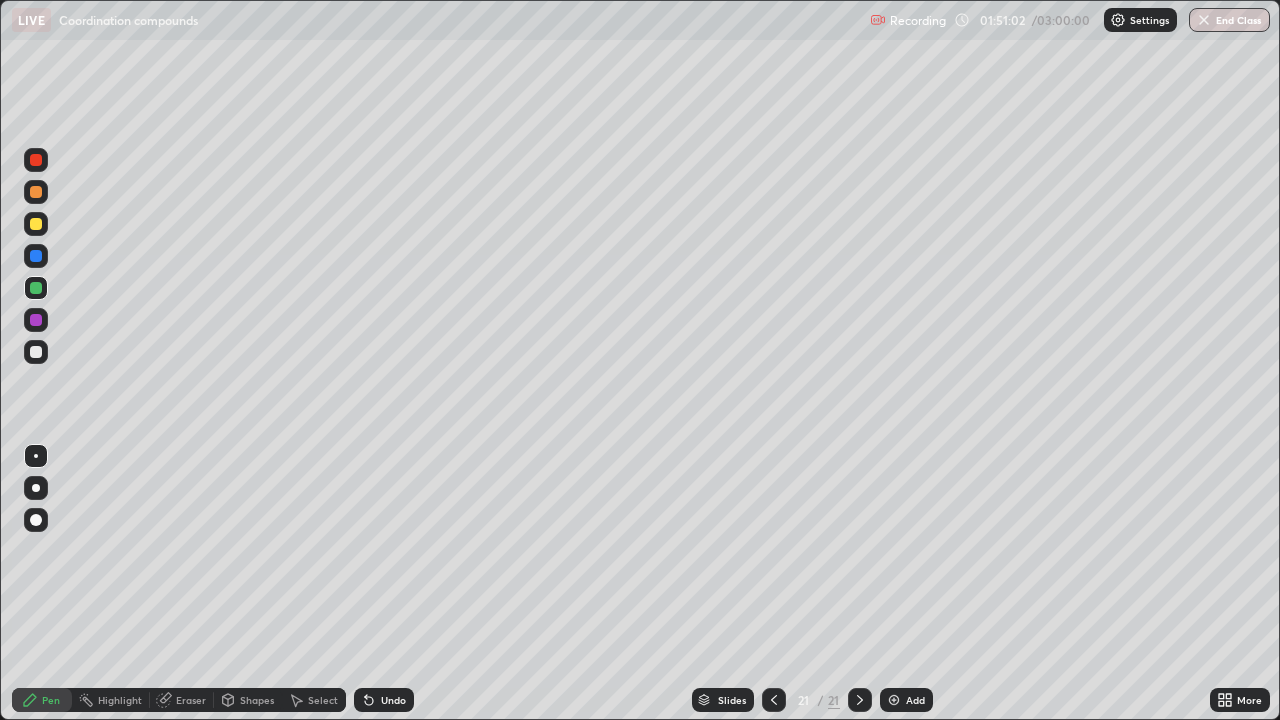 click on "Add" at bounding box center (915, 700) 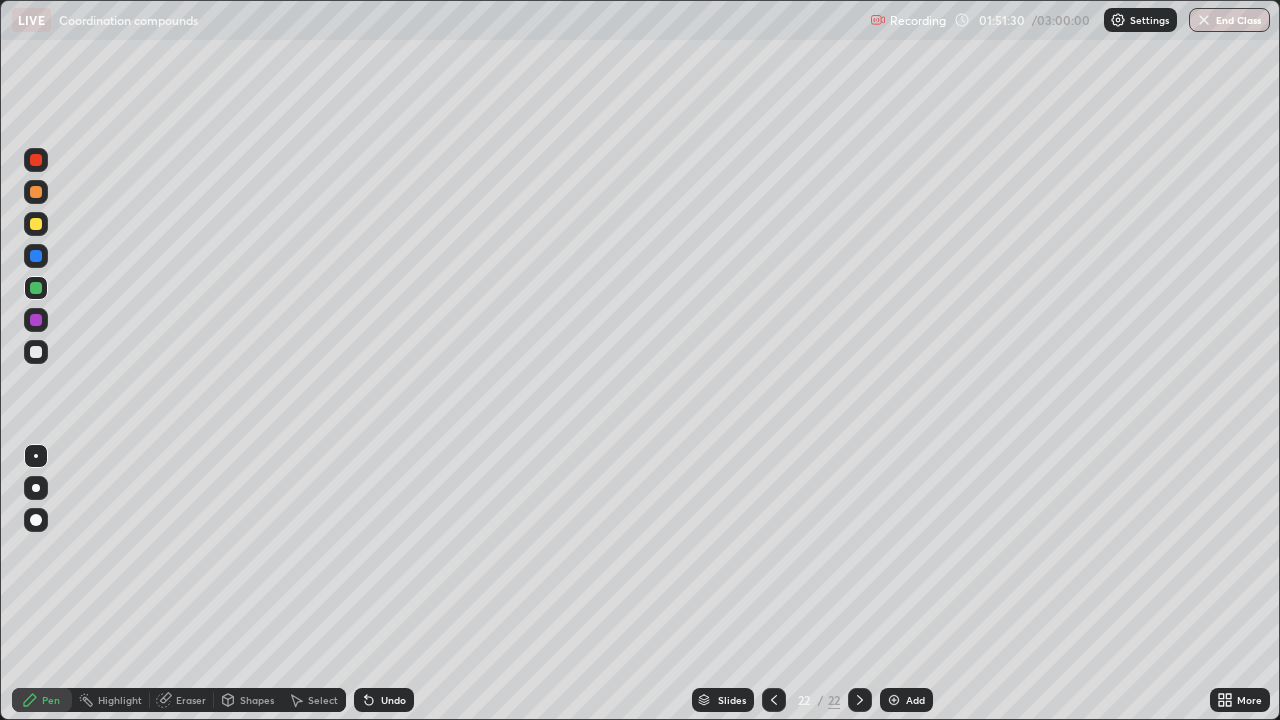 click at bounding box center (36, 192) 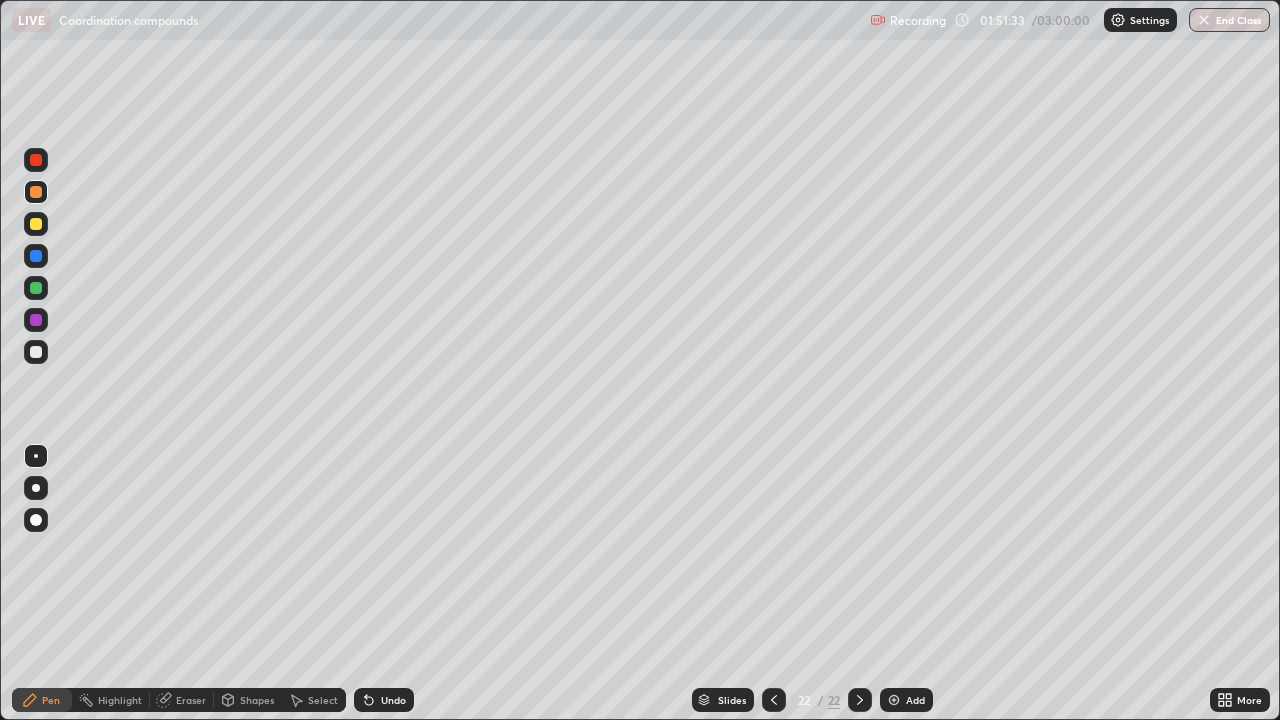 click 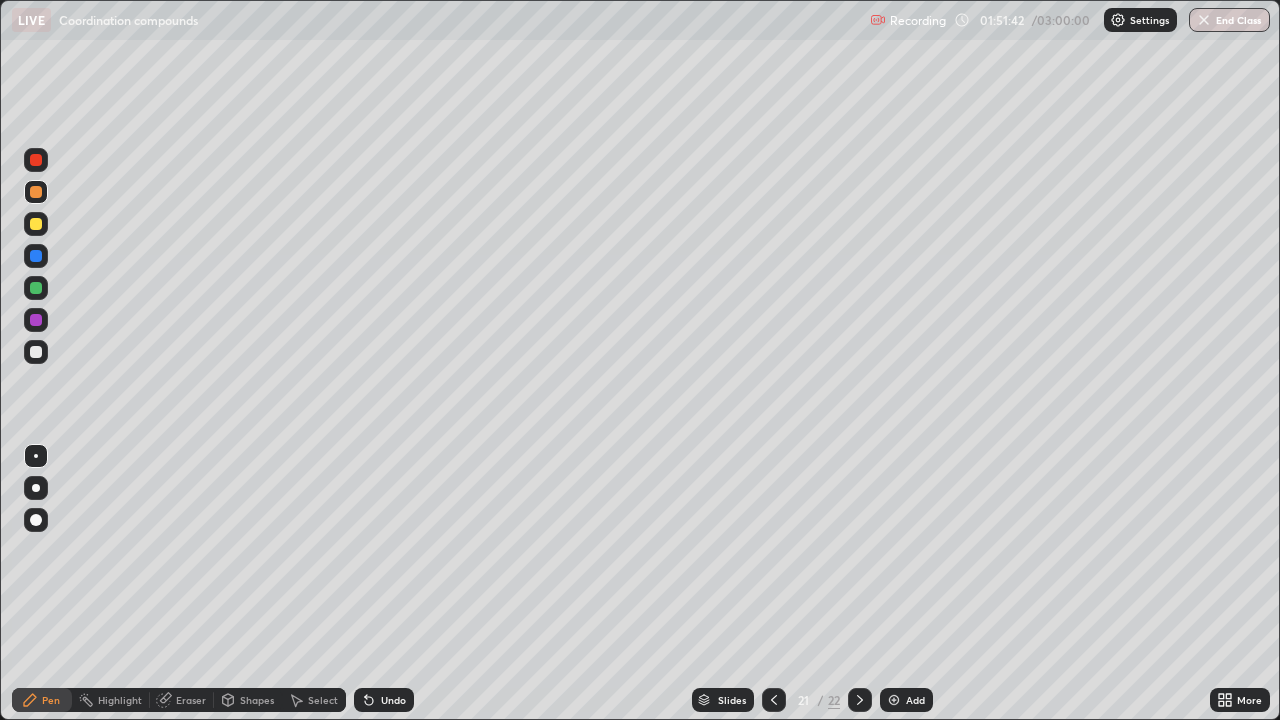 click 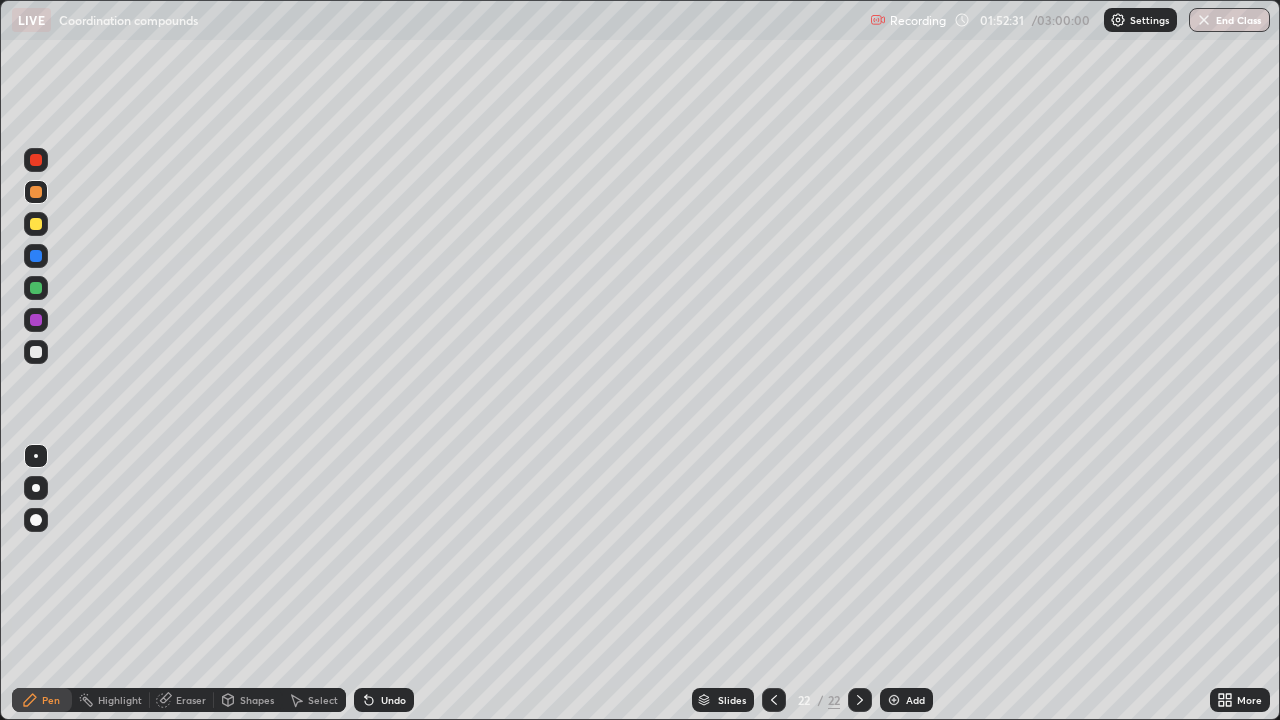 click at bounding box center (36, 288) 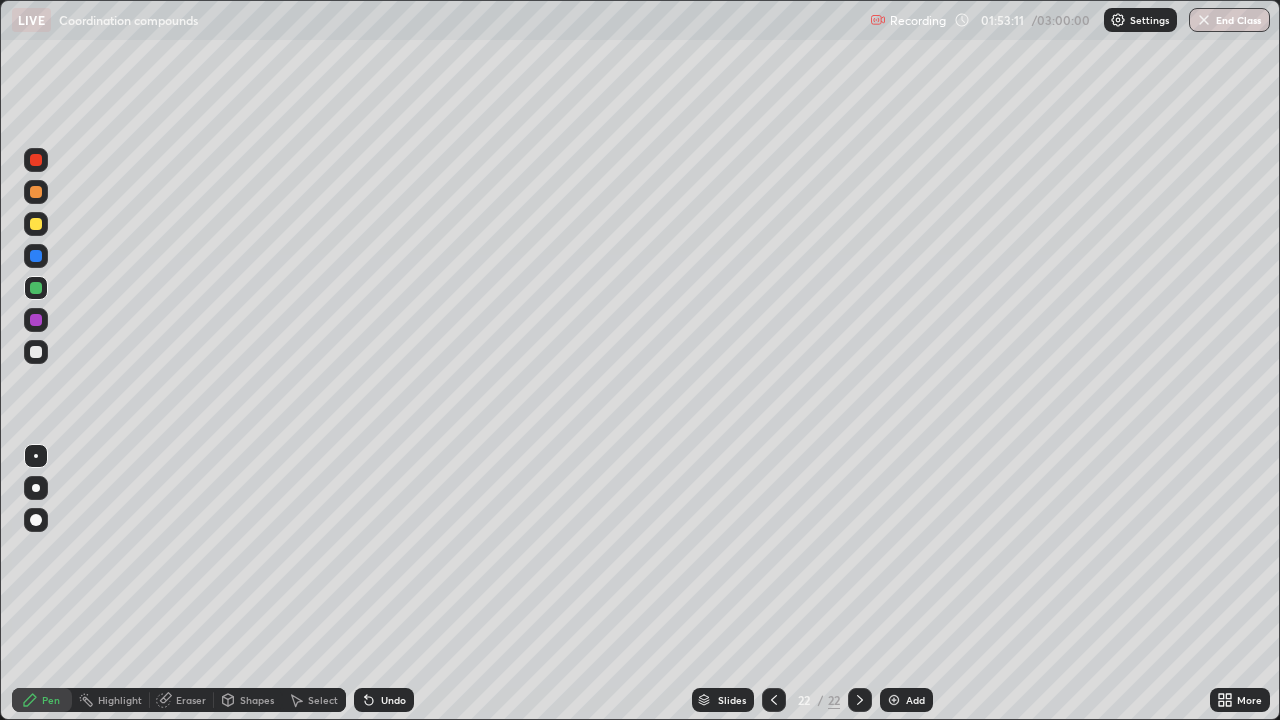 click on "Add" at bounding box center [915, 700] 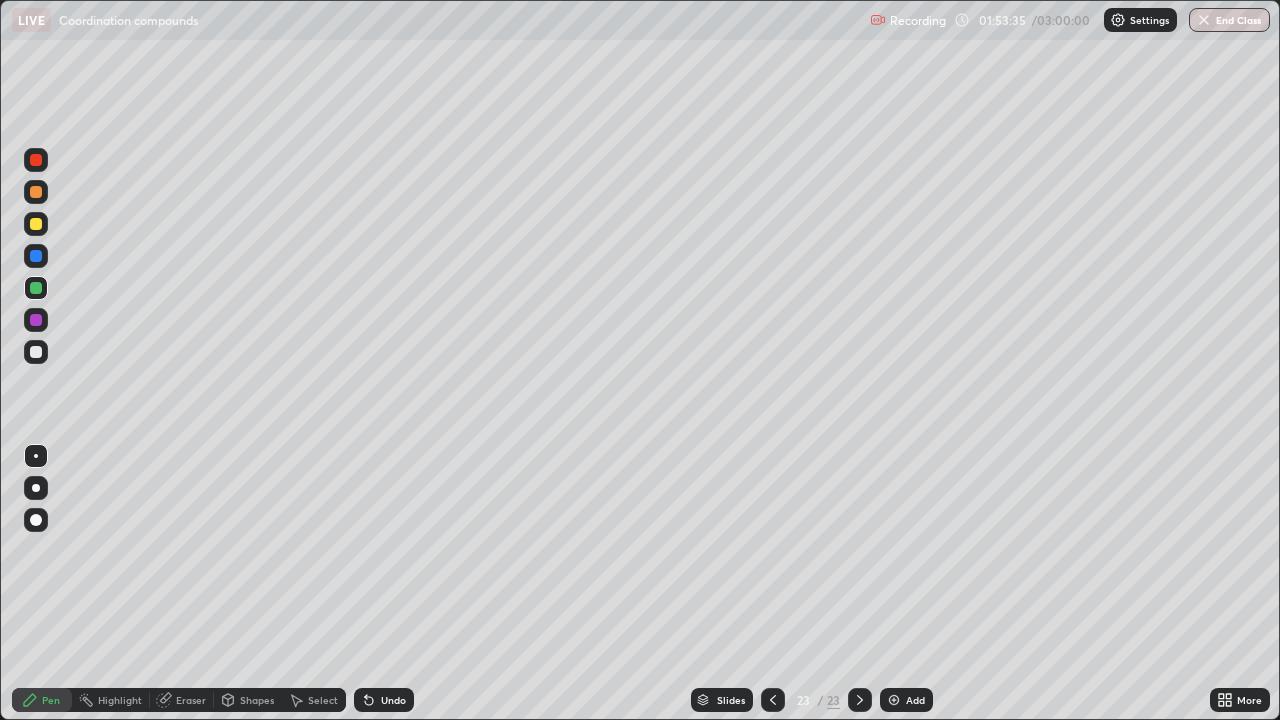 click at bounding box center (36, 160) 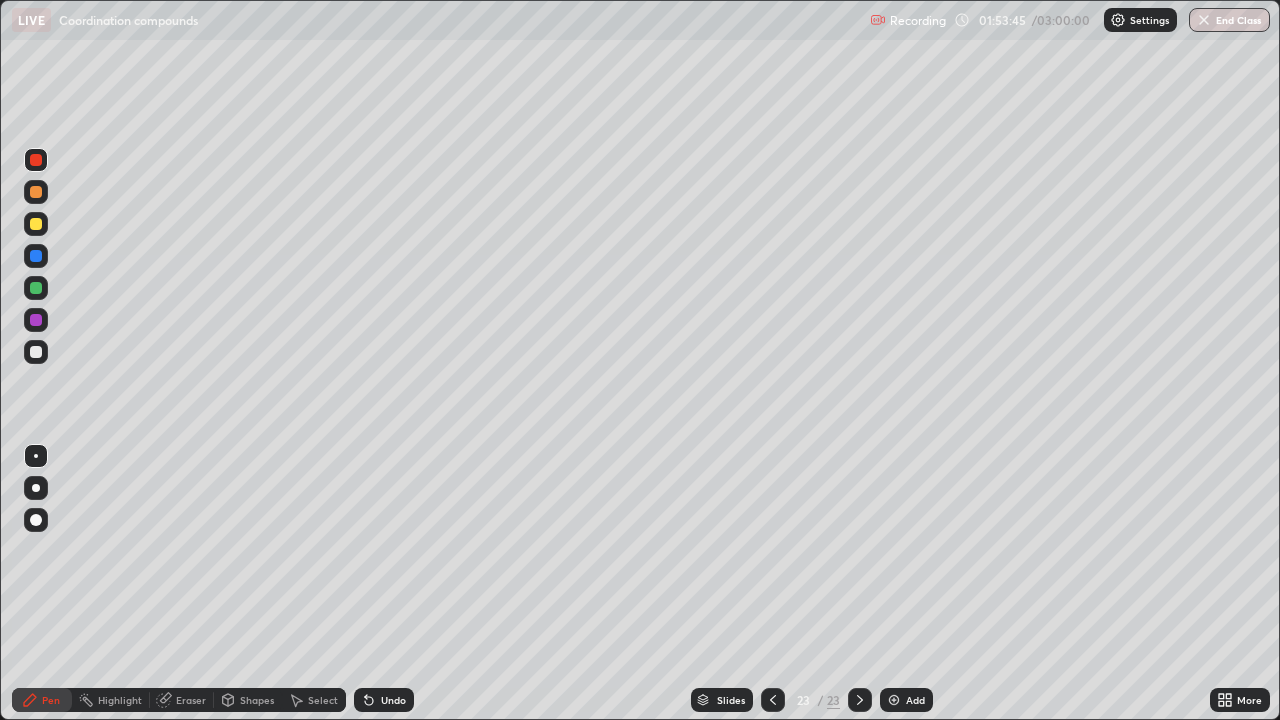 click 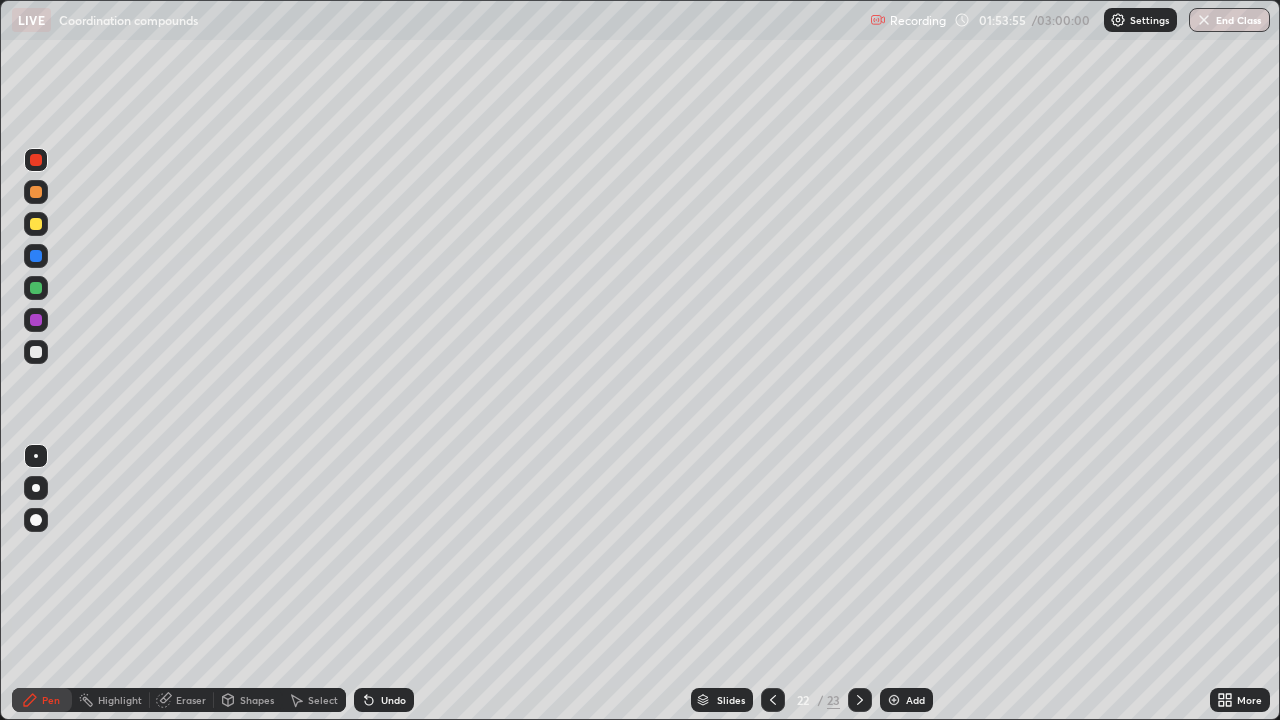 click 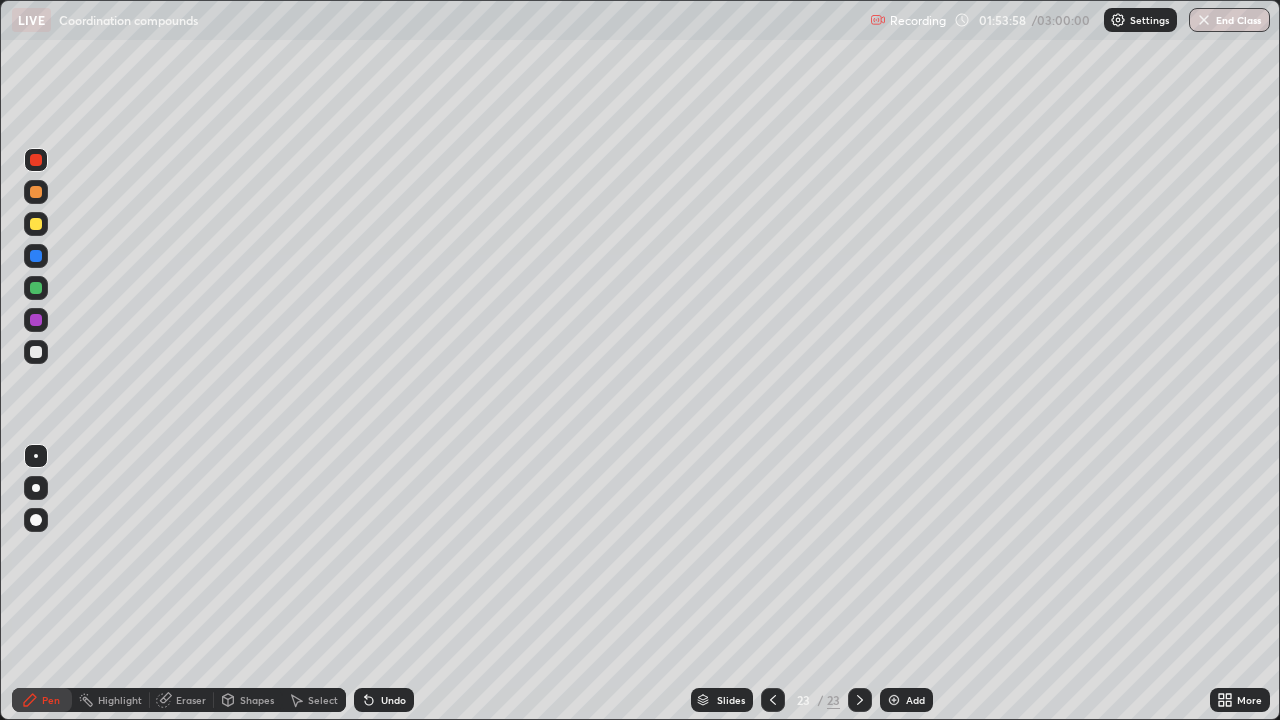click at bounding box center (36, 320) 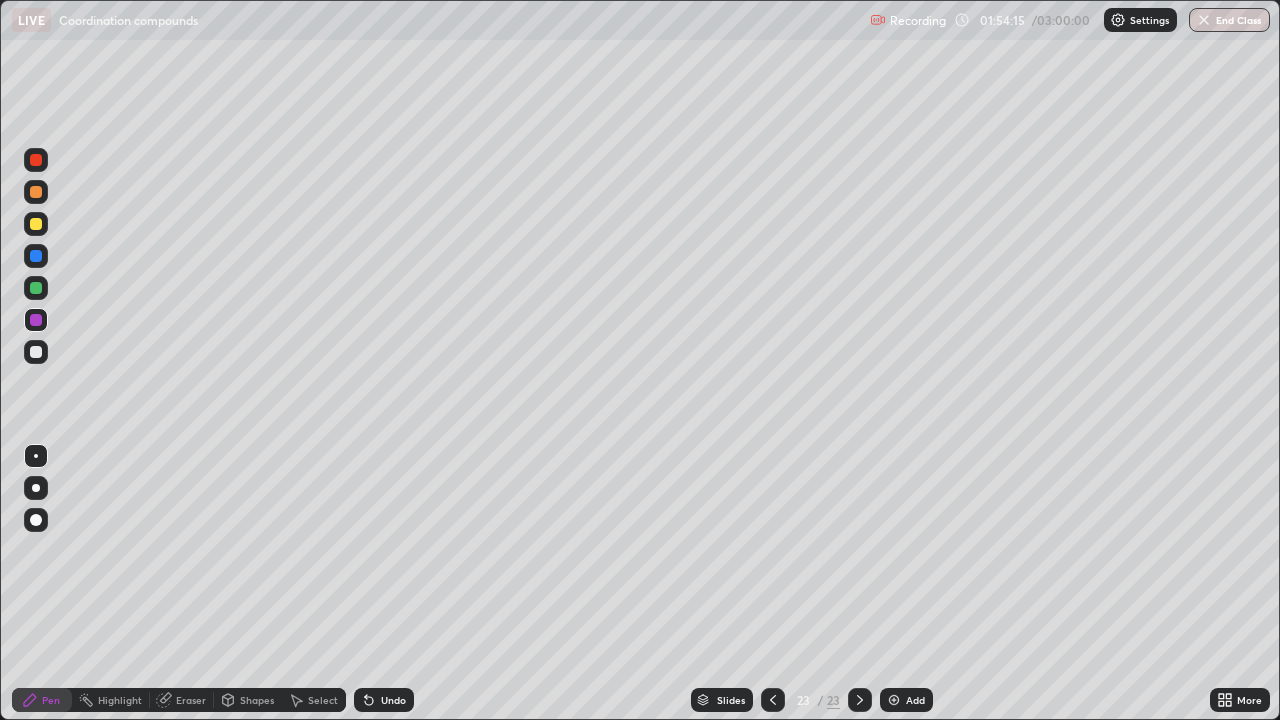 click at bounding box center [36, 288] 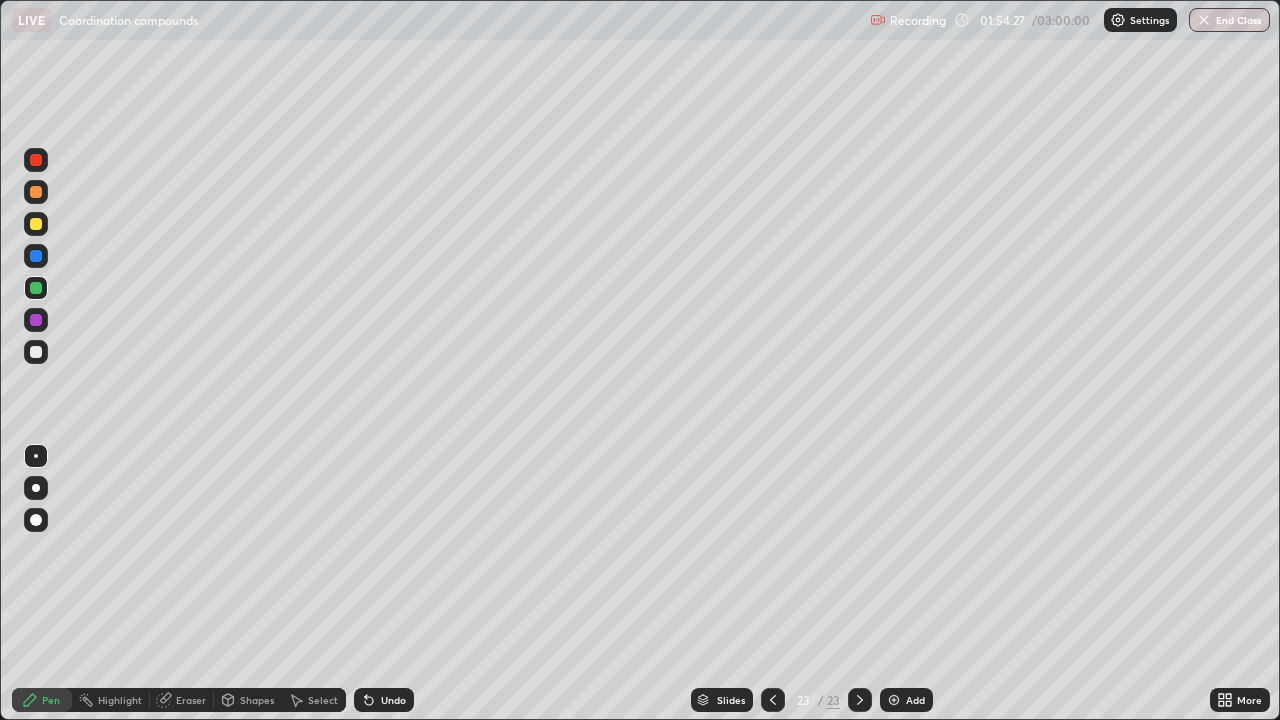 click 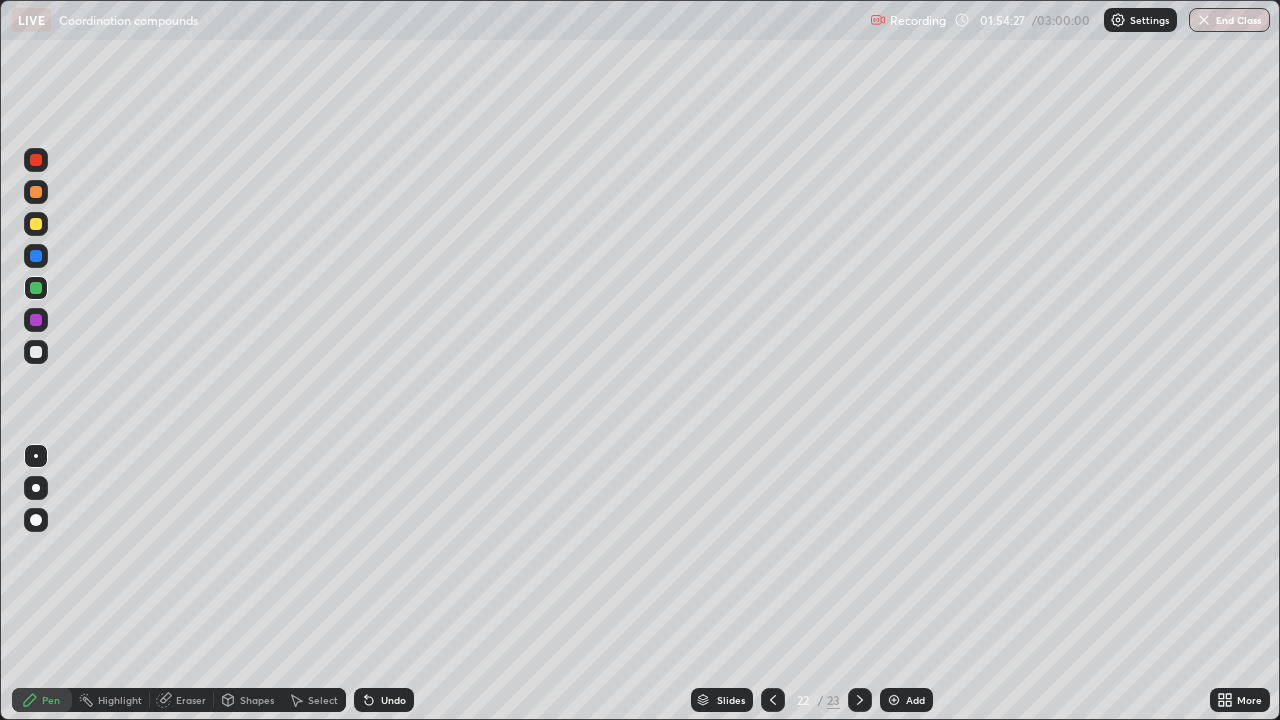 click 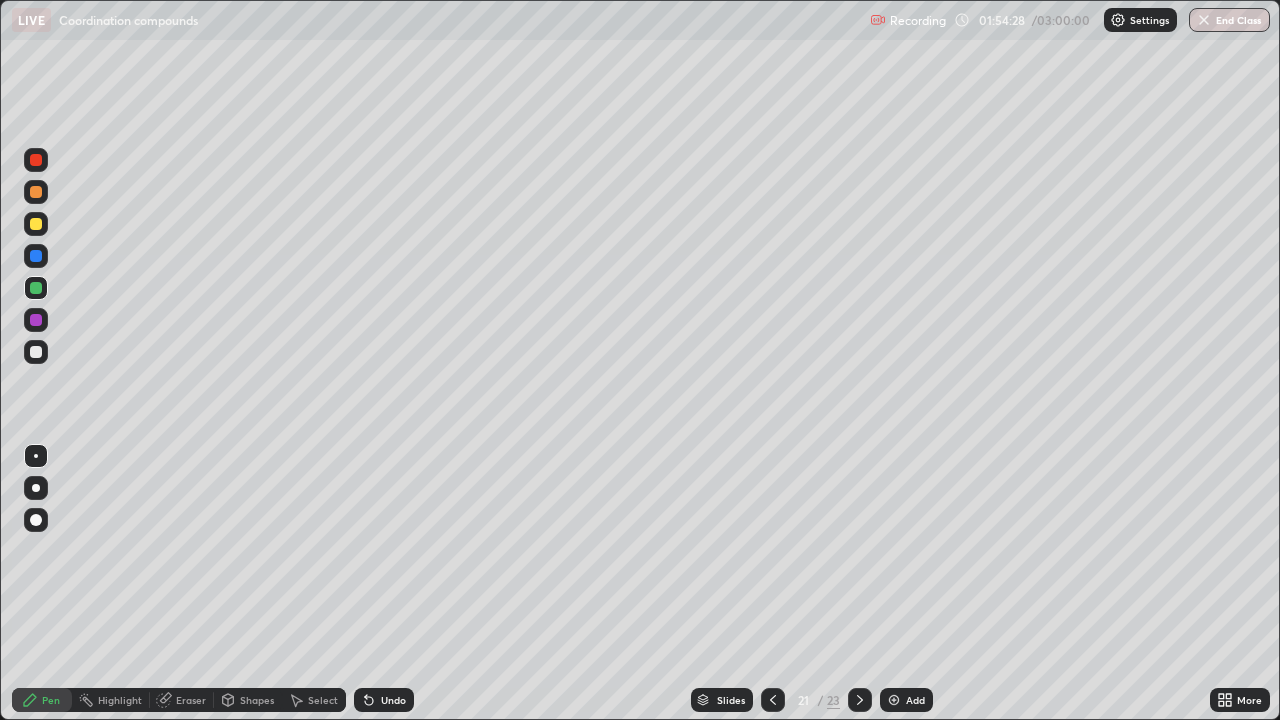 click at bounding box center [773, 700] 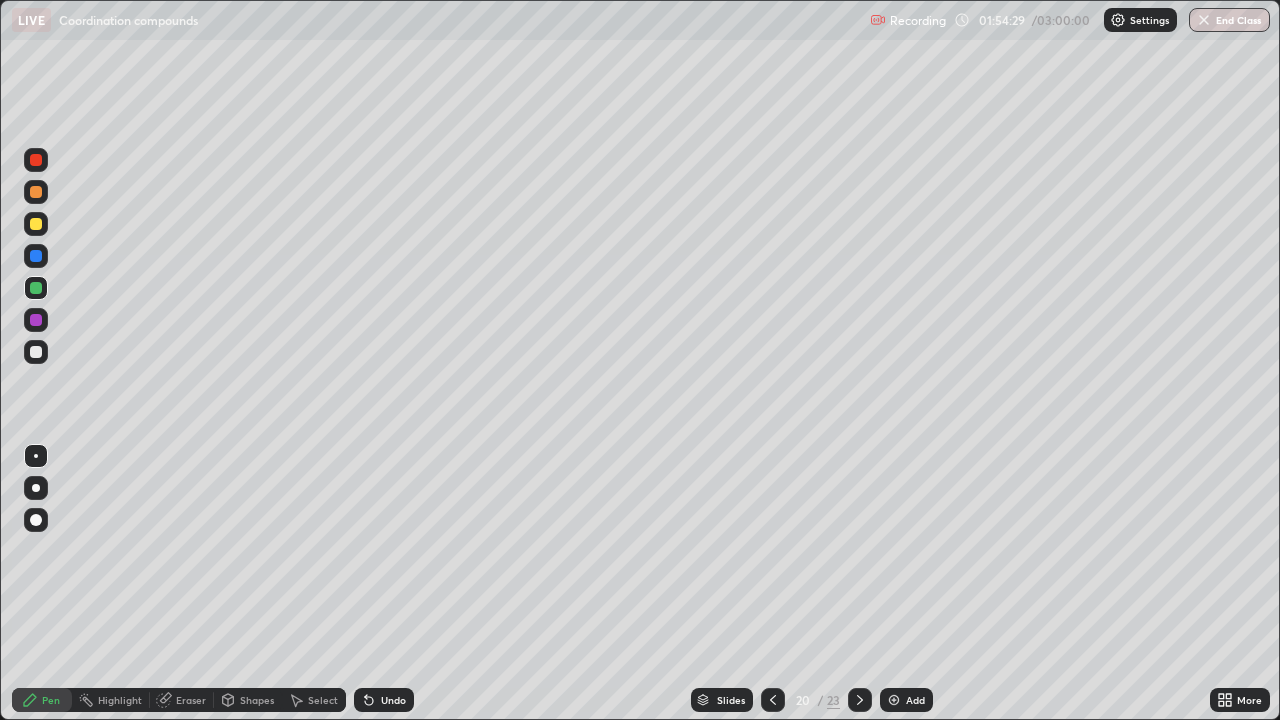click 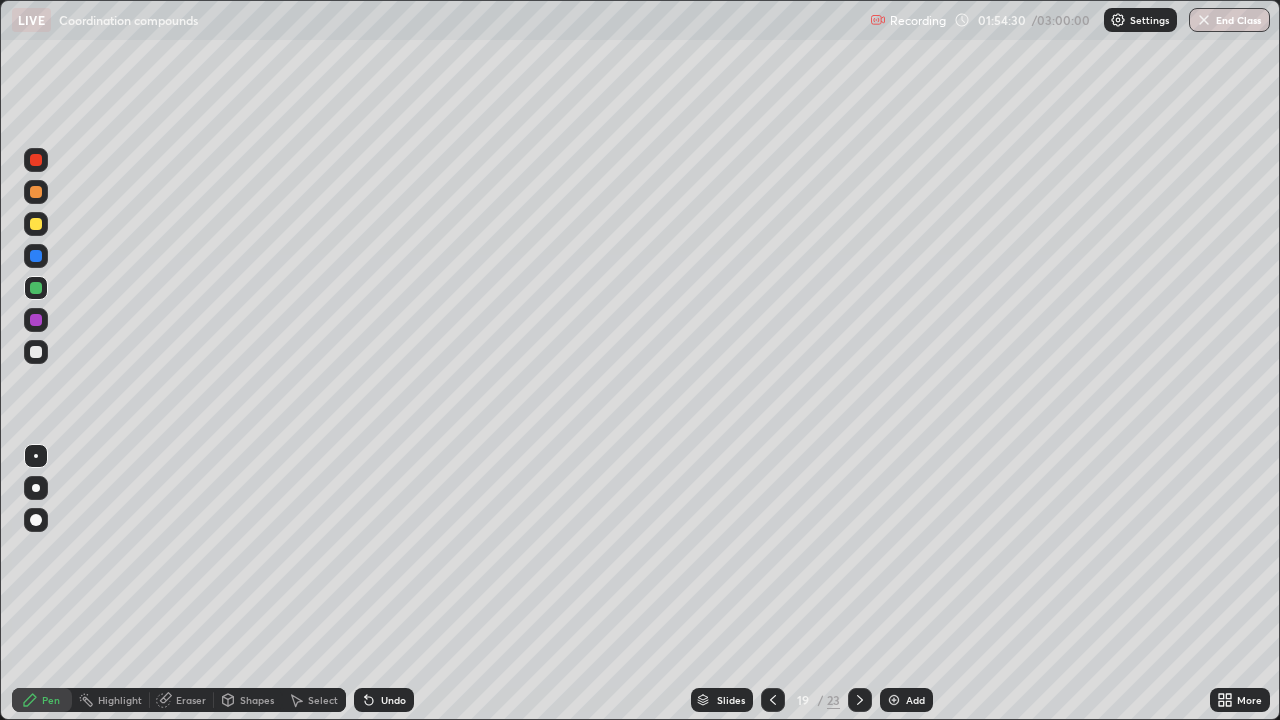 click 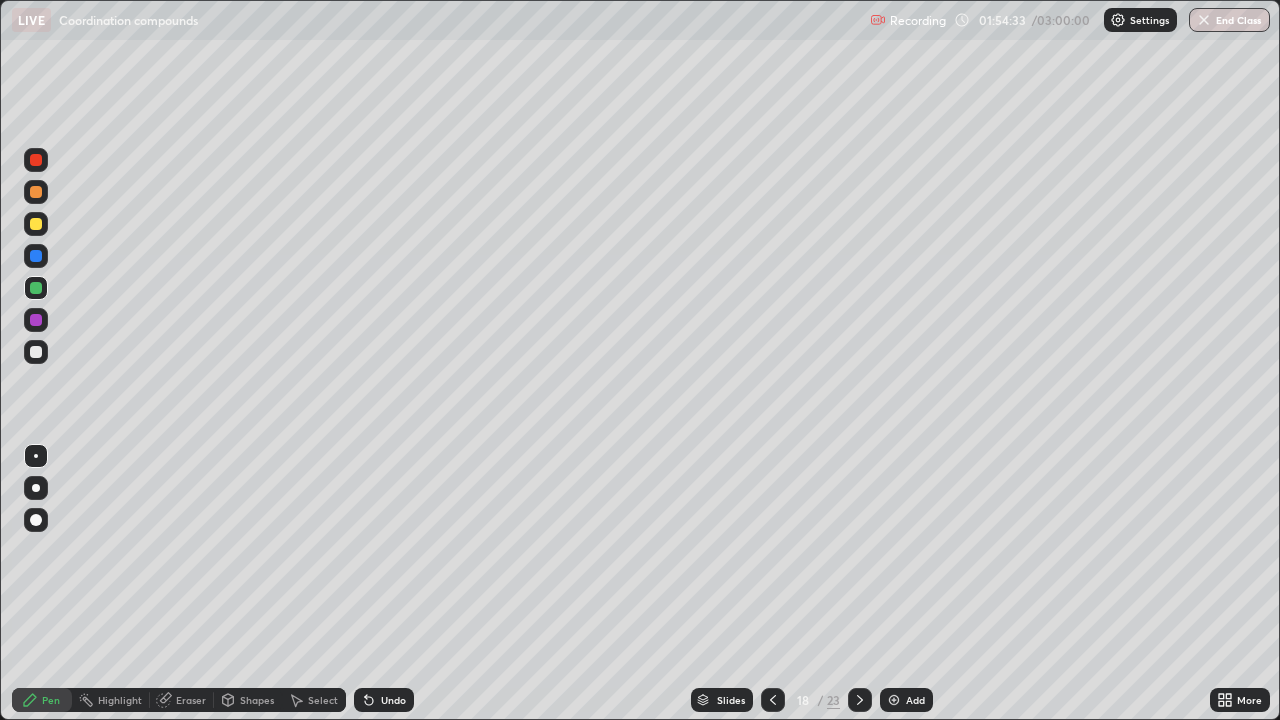 click 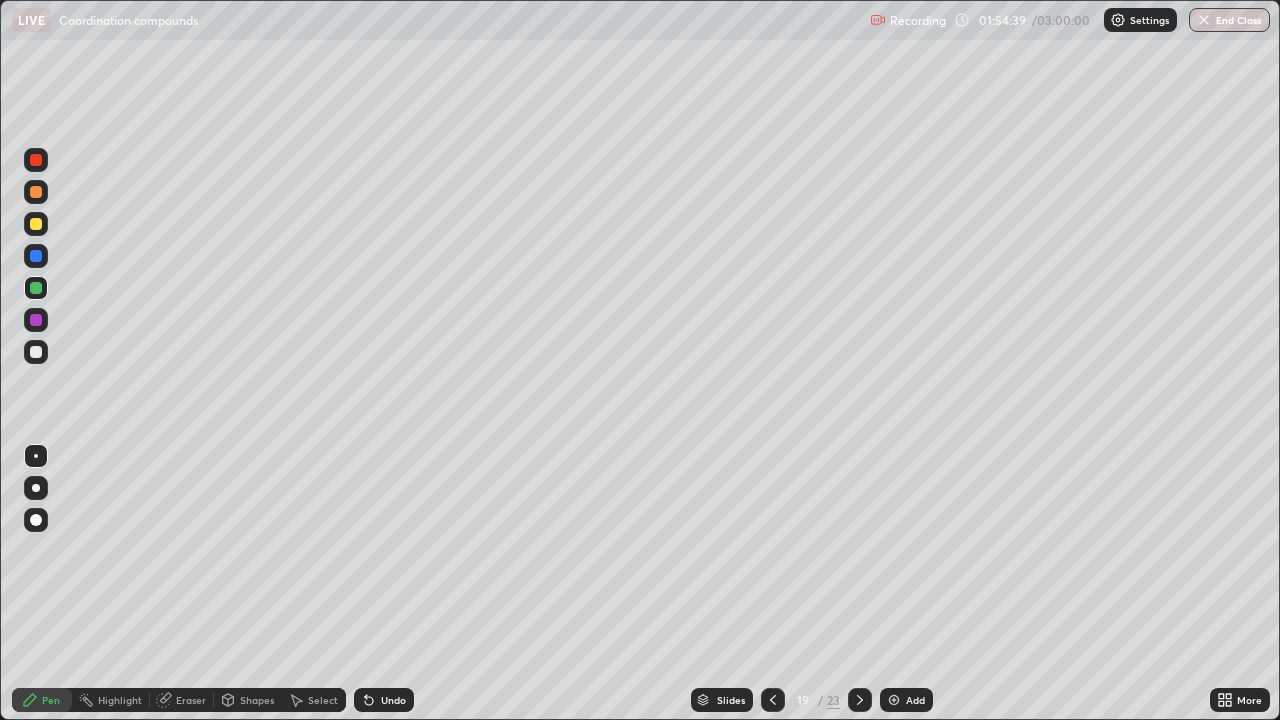 click 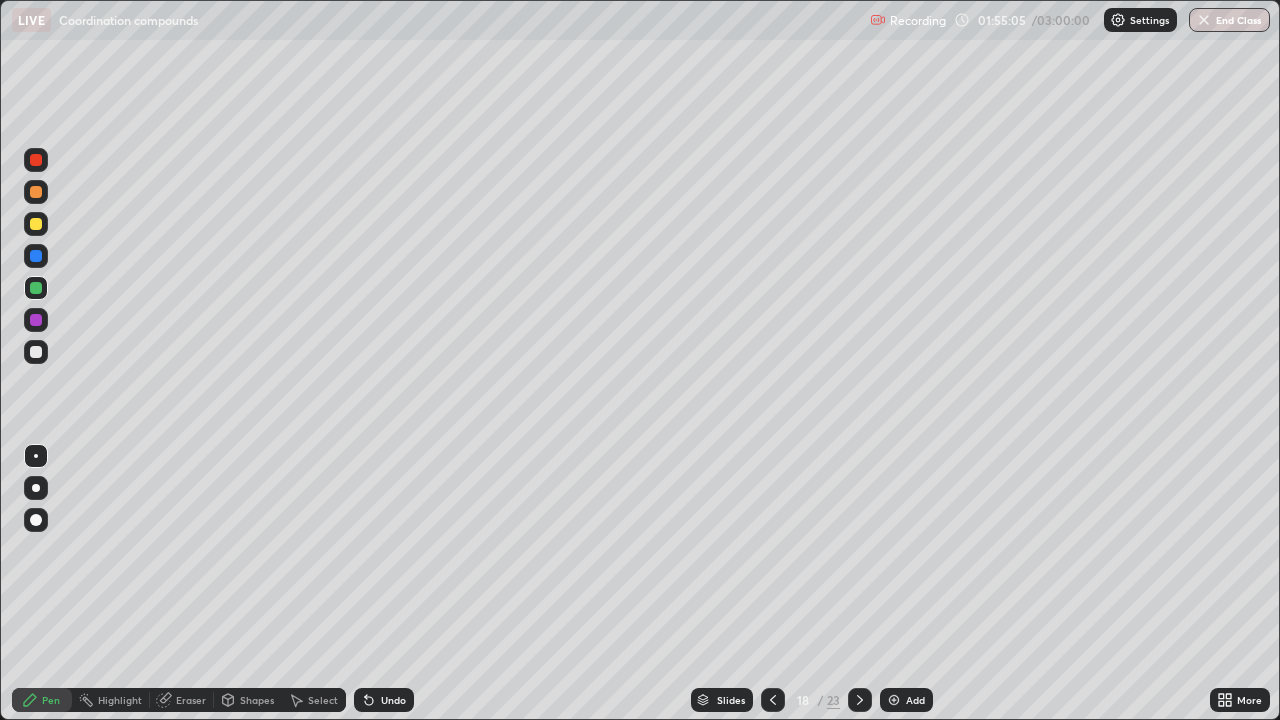 click 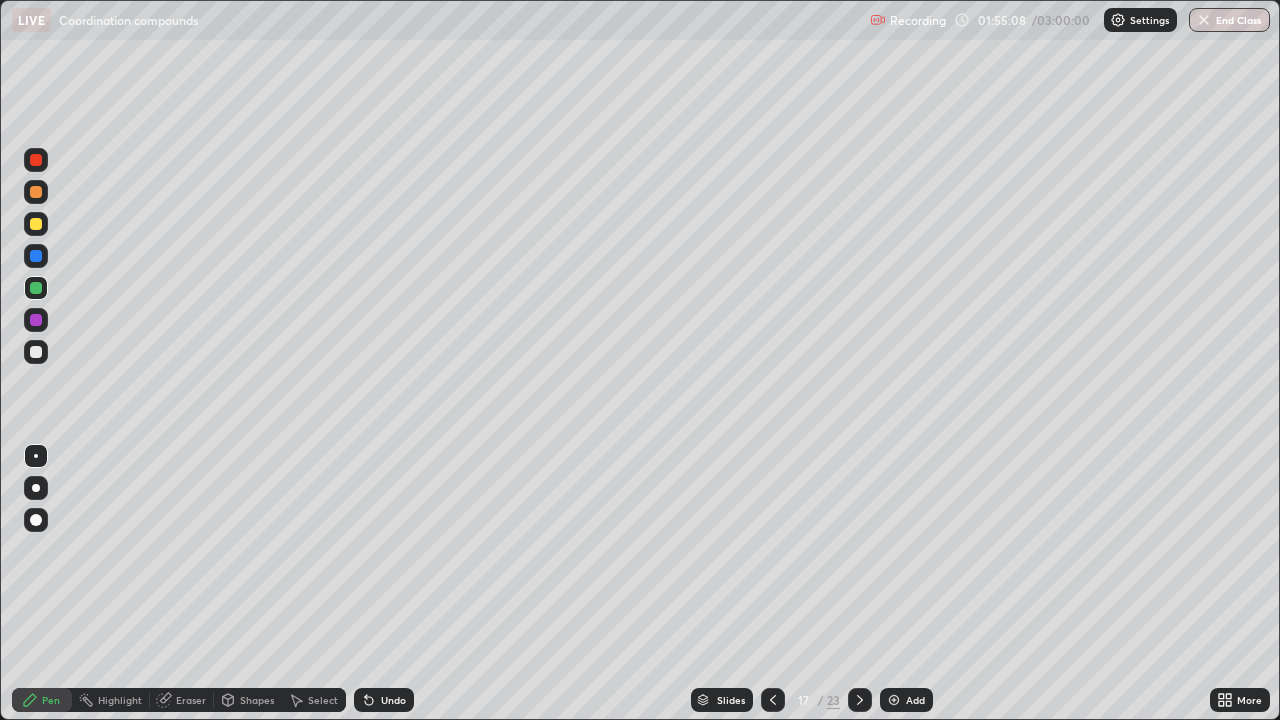 click 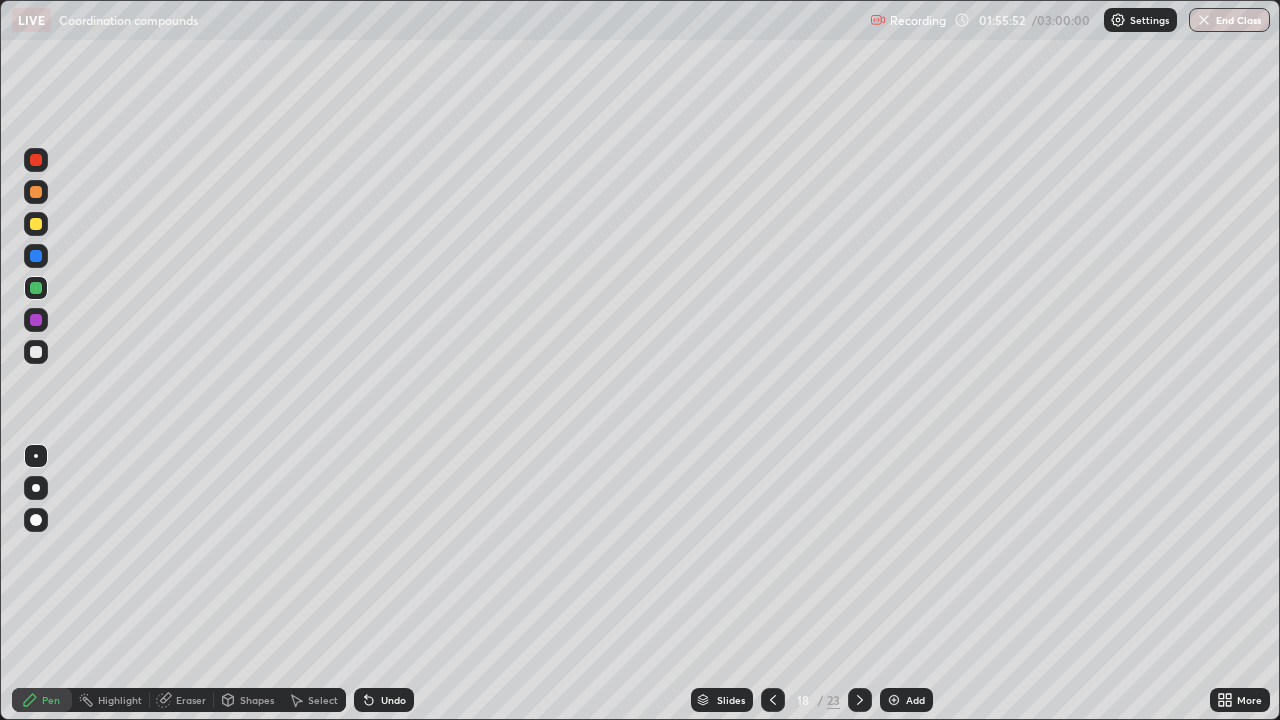 click 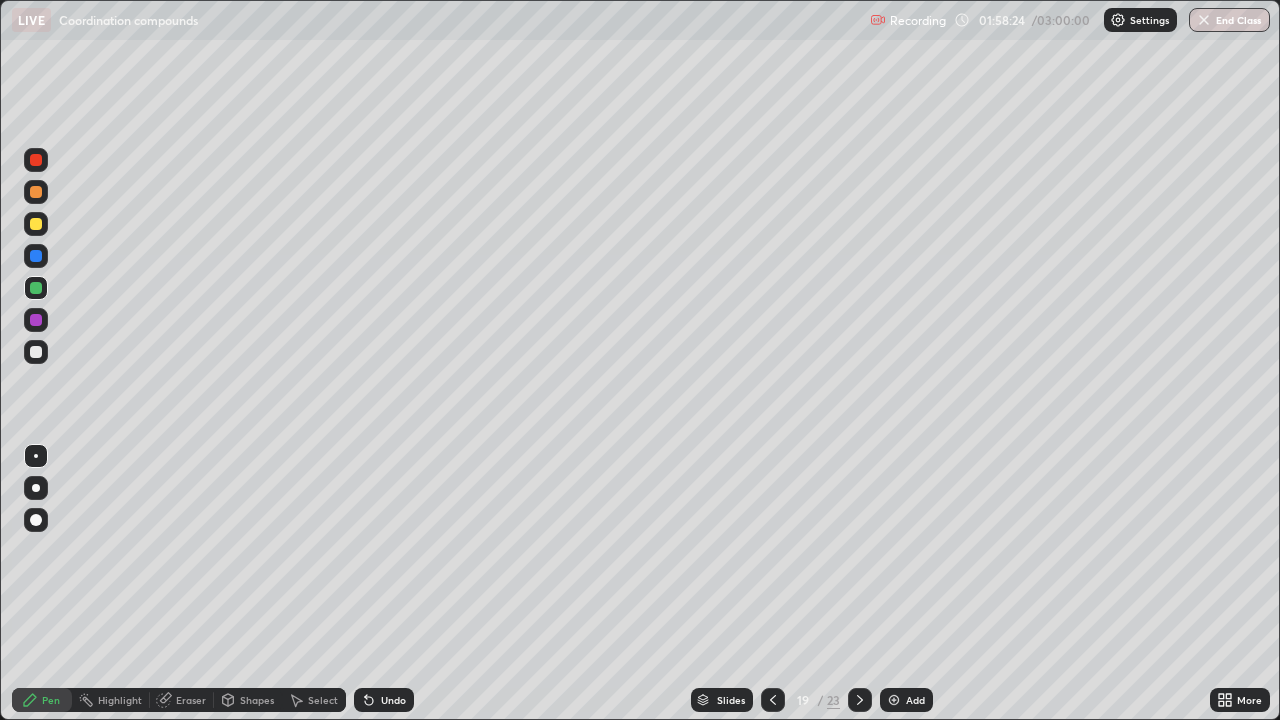 click 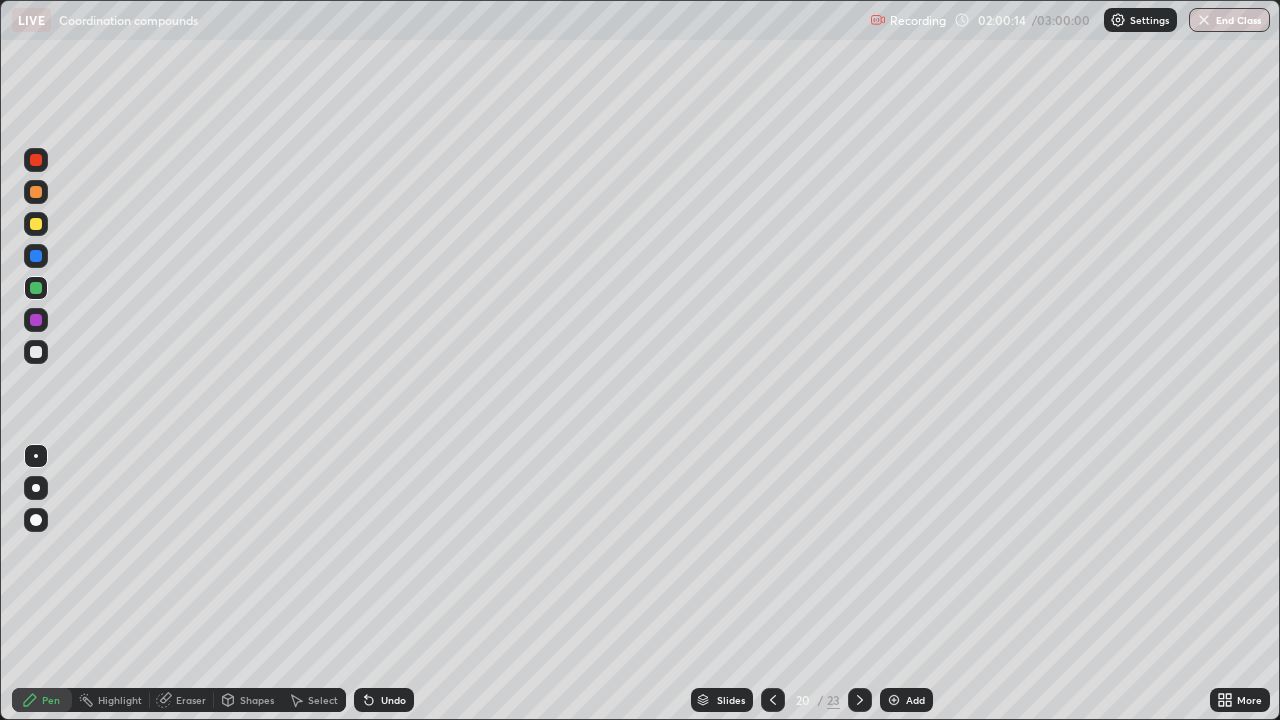 click 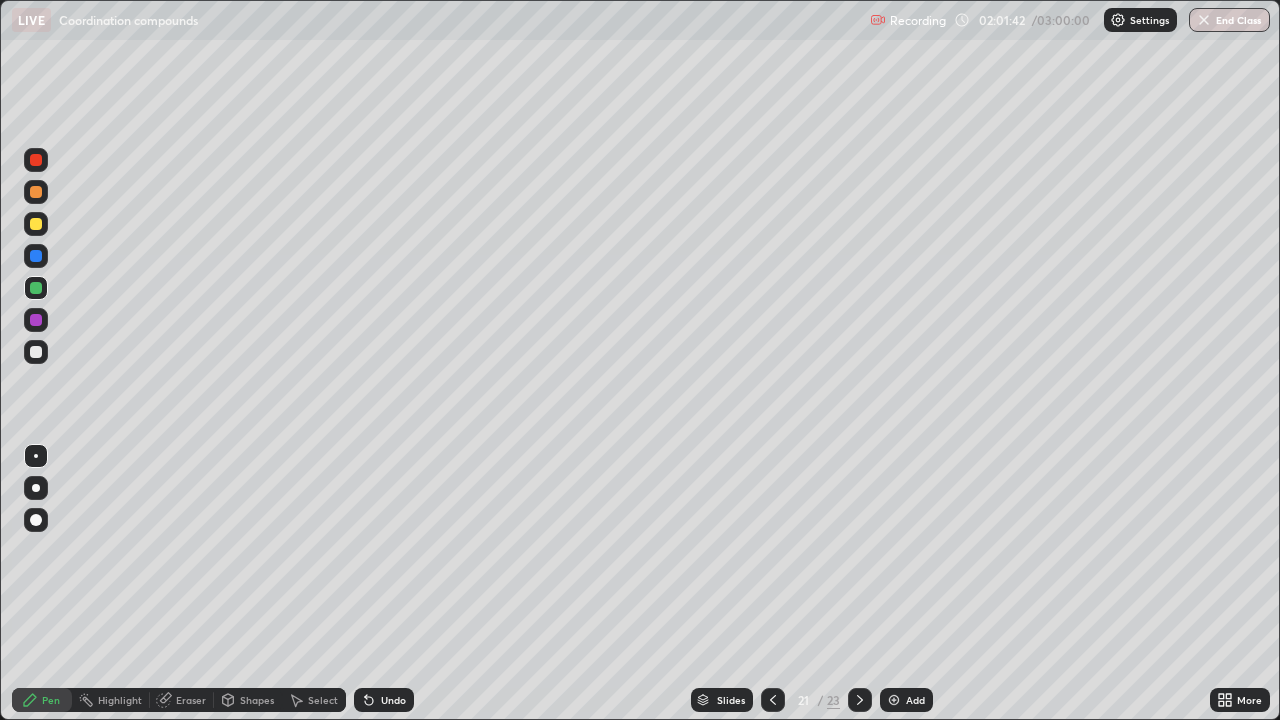 click 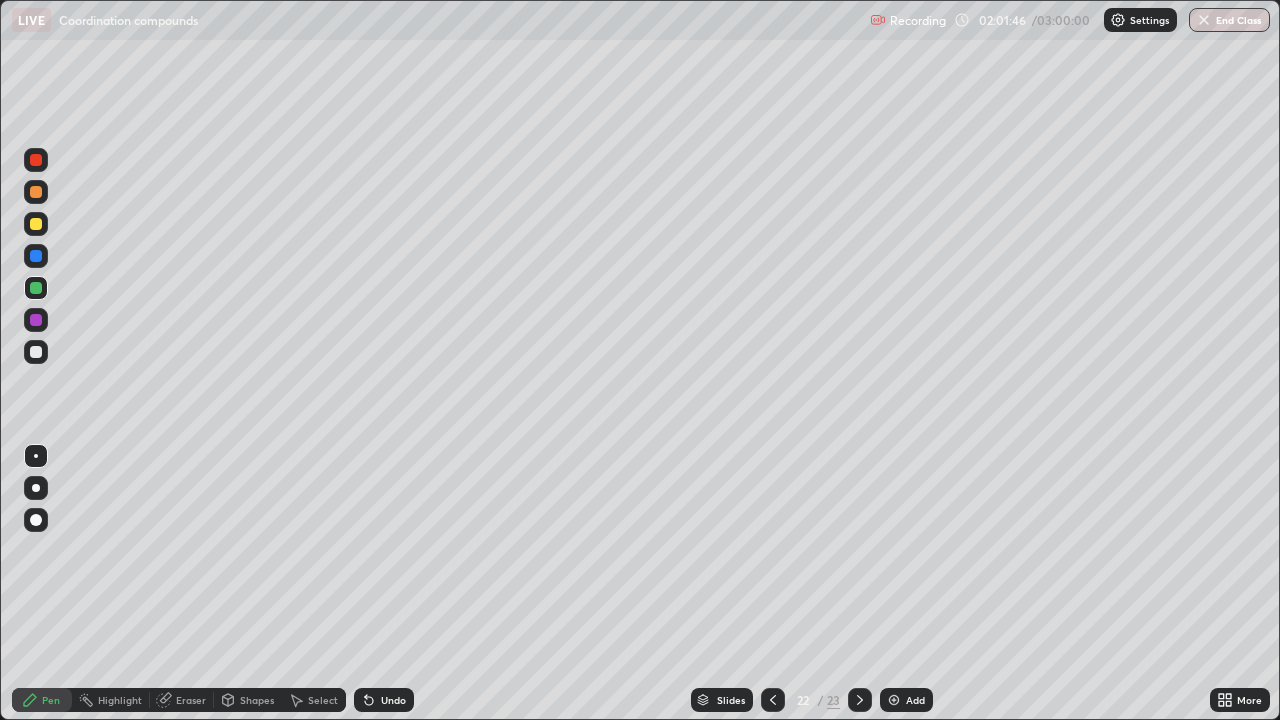 click 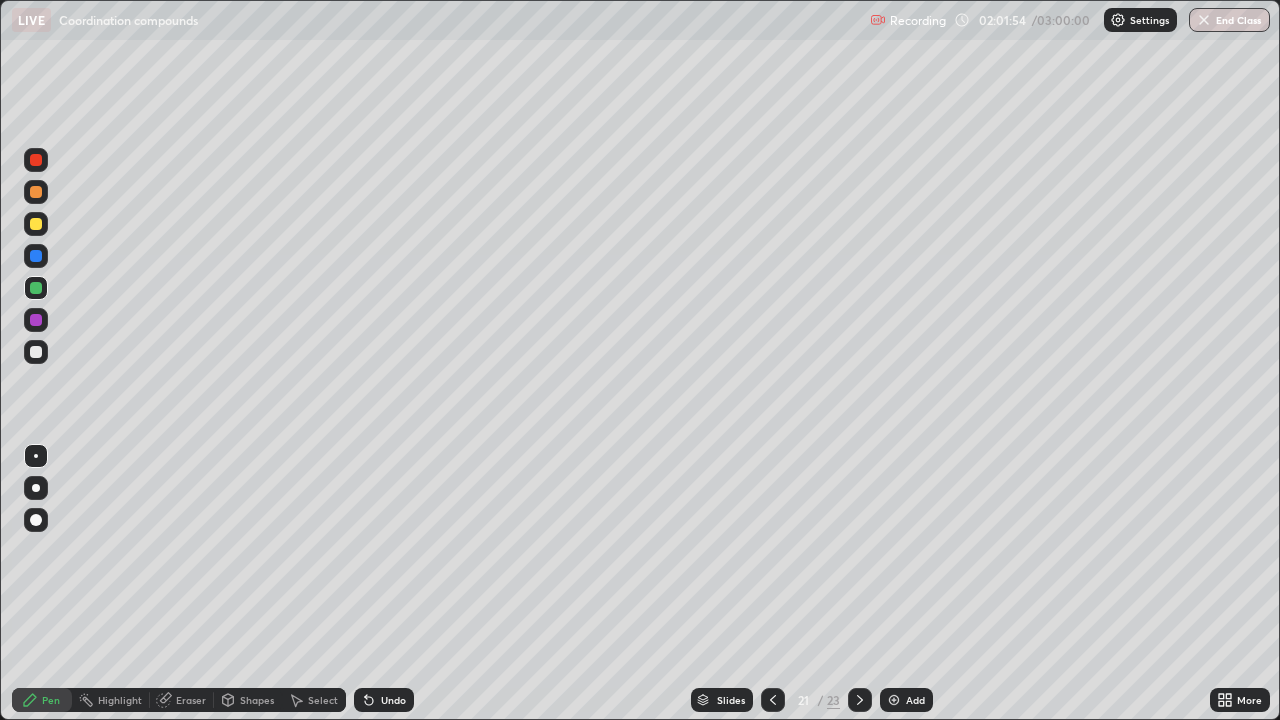 click 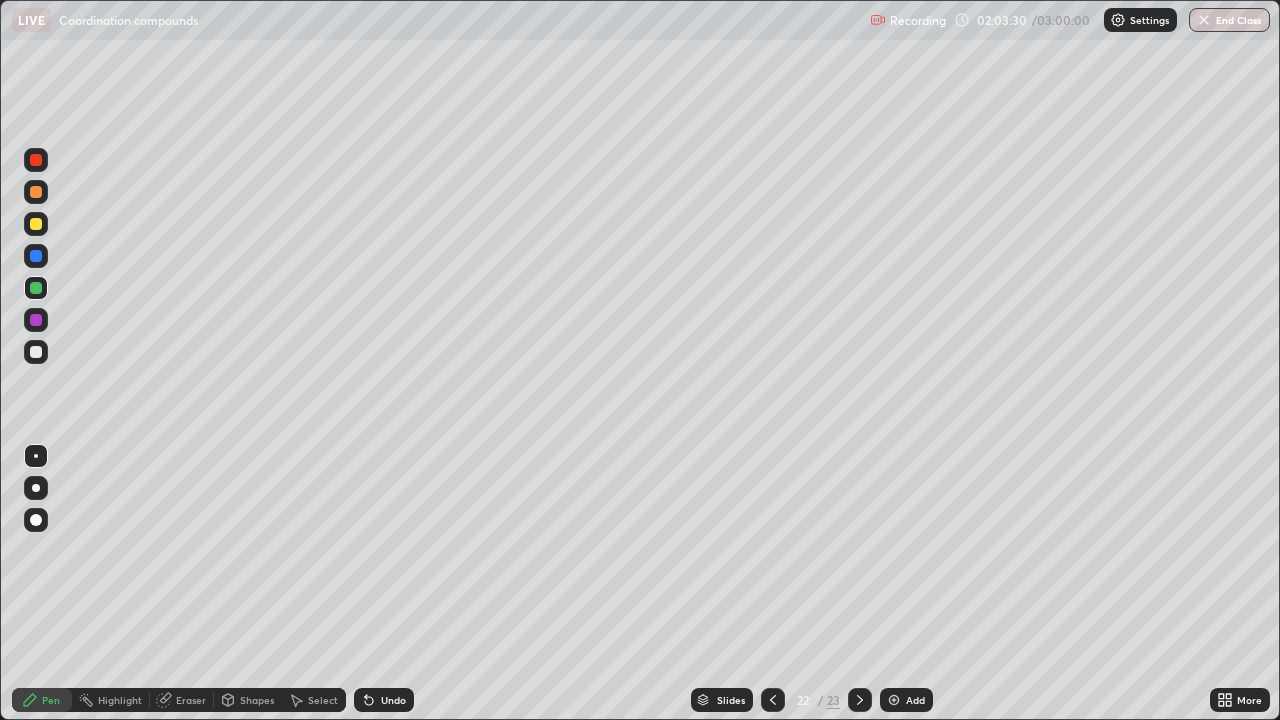 click 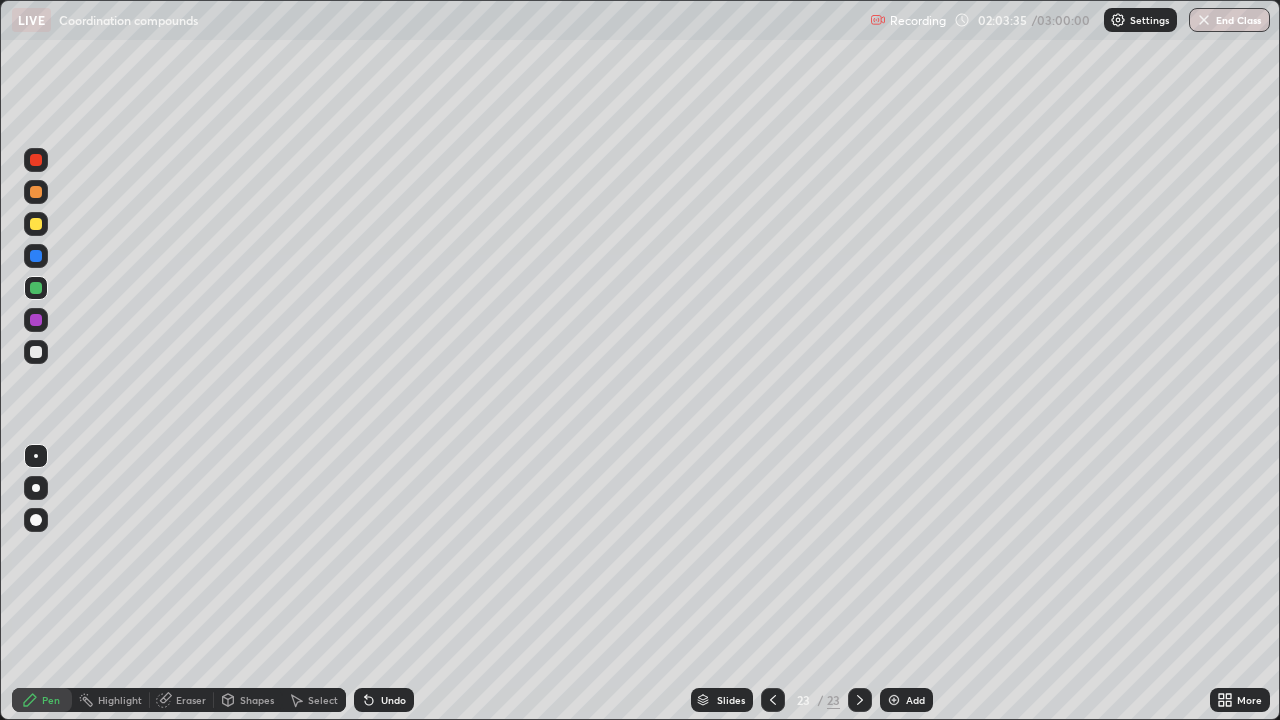 click at bounding box center [36, 320] 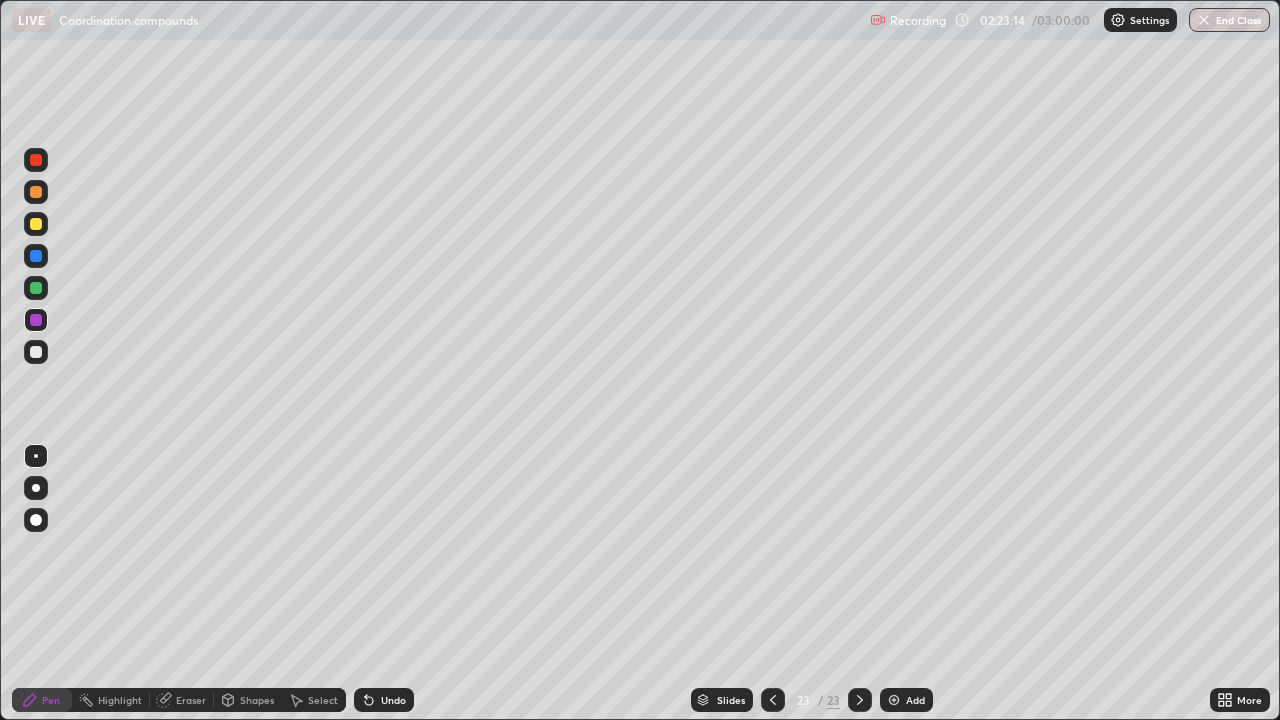 click at bounding box center [894, 700] 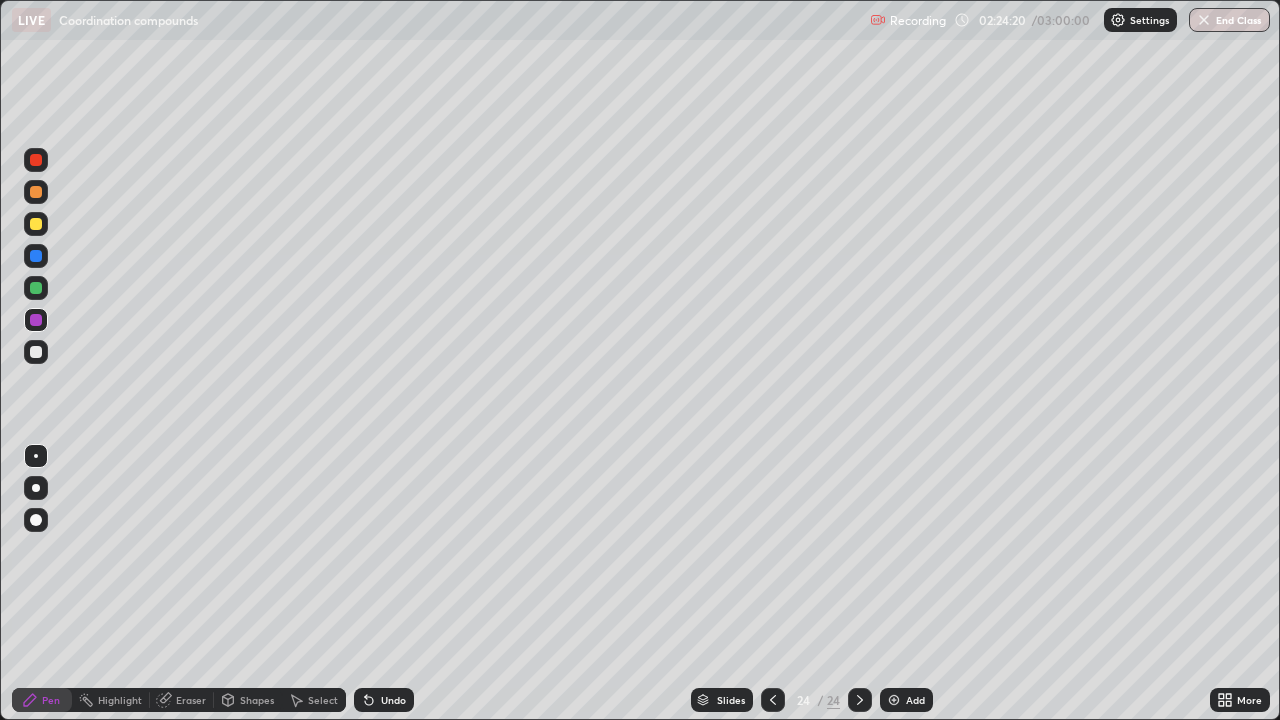 click at bounding box center [36, 224] 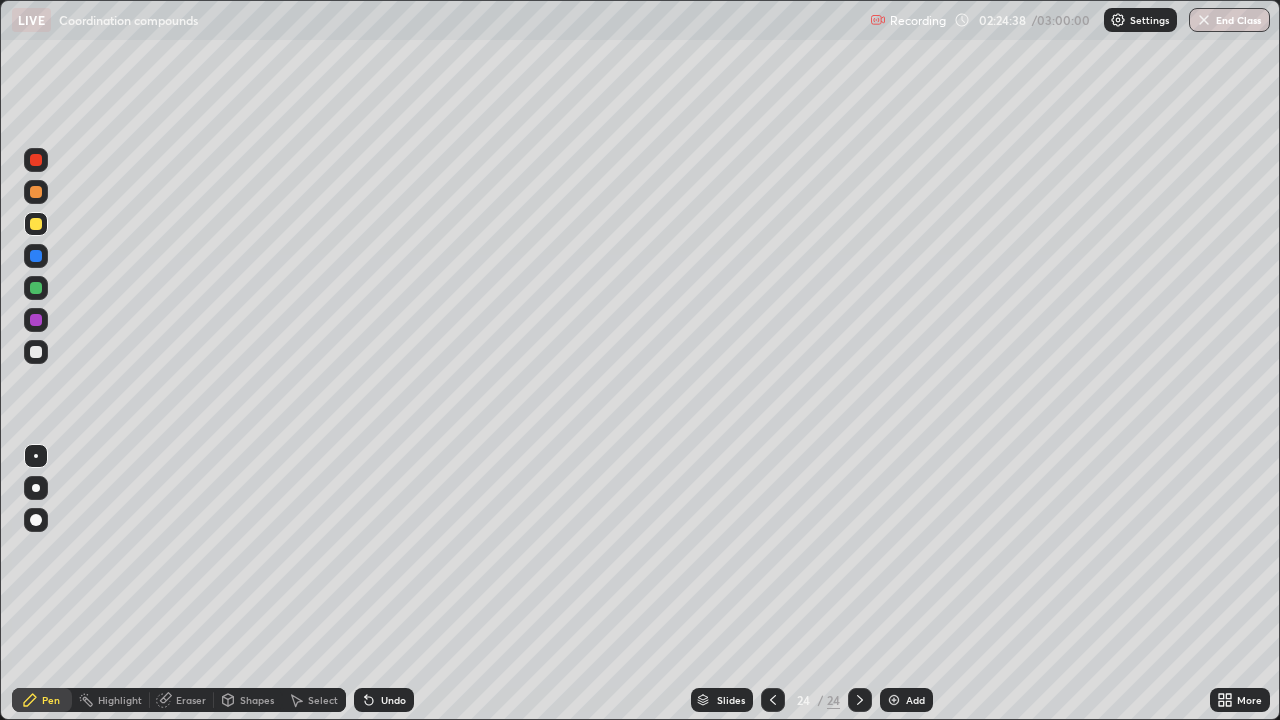 click at bounding box center (36, 288) 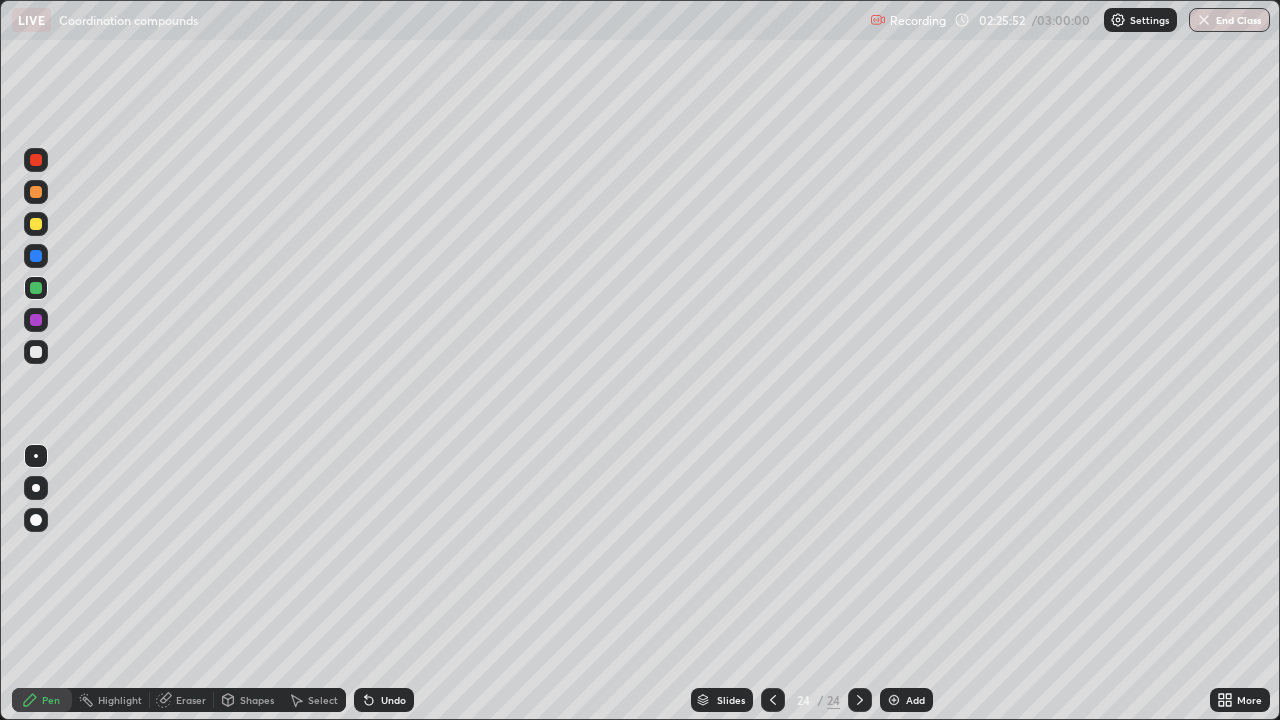 click at bounding box center (36, 320) 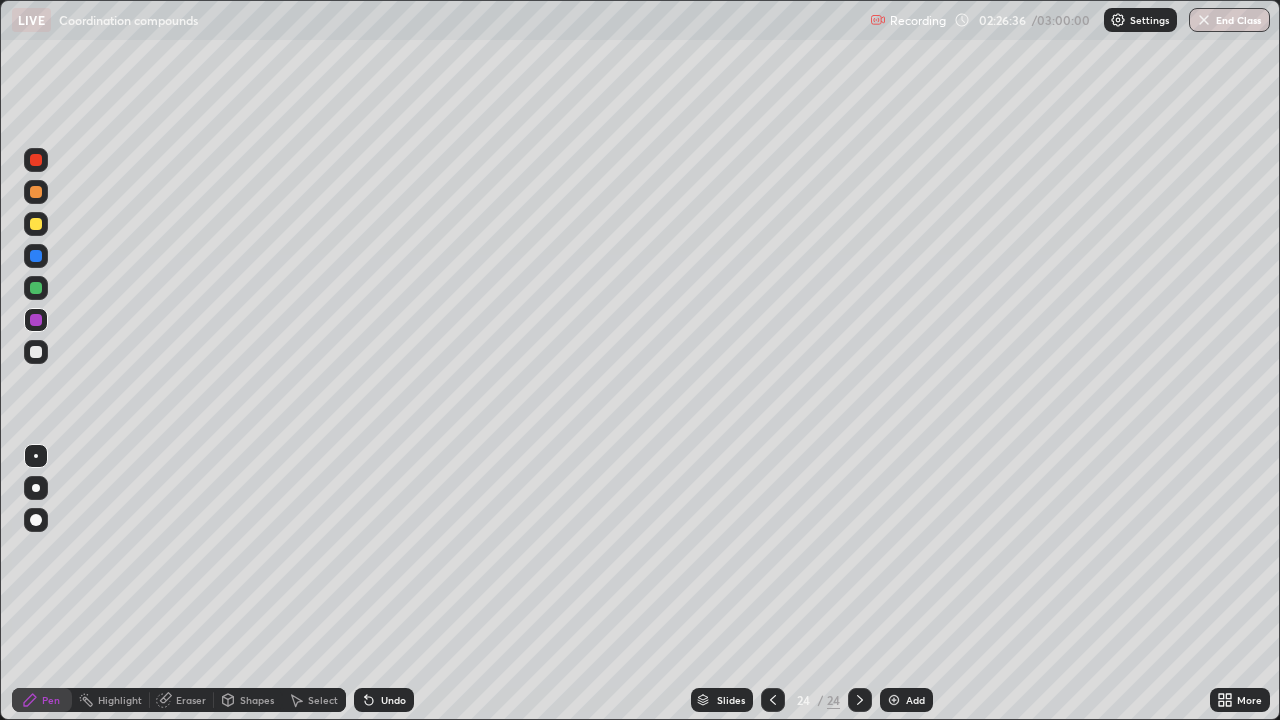 click at bounding box center (36, 288) 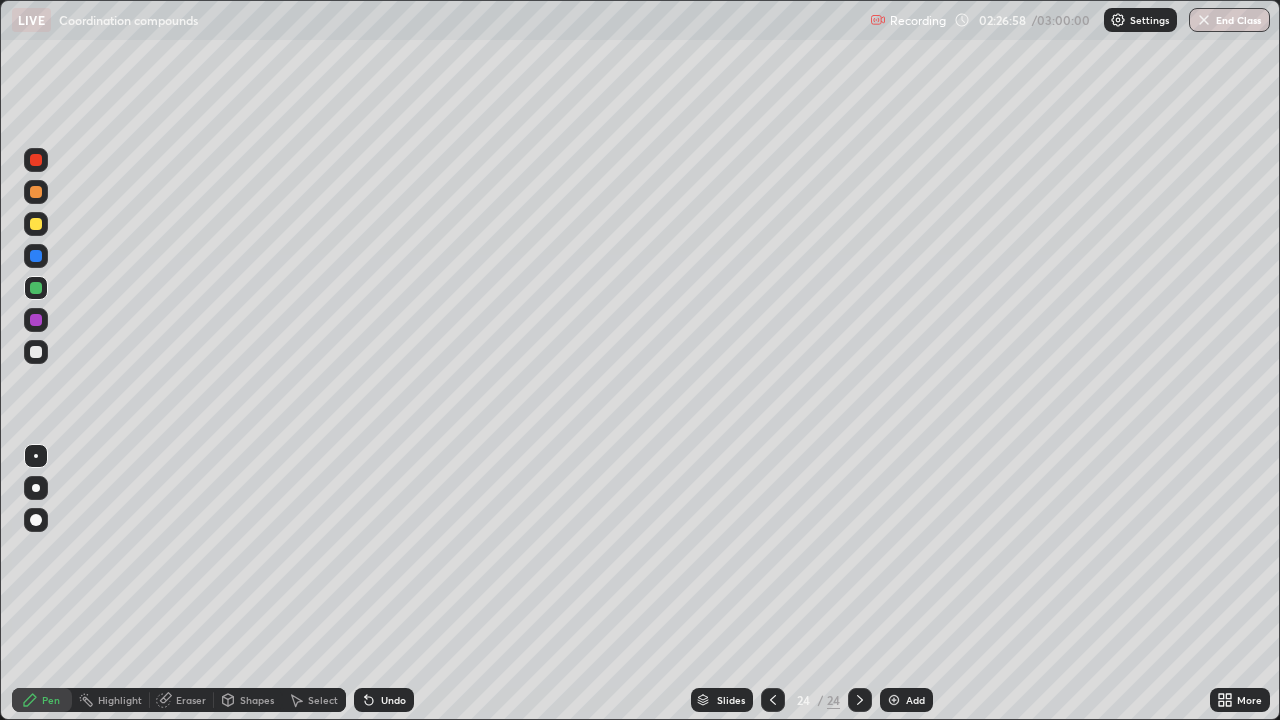 click at bounding box center [36, 256] 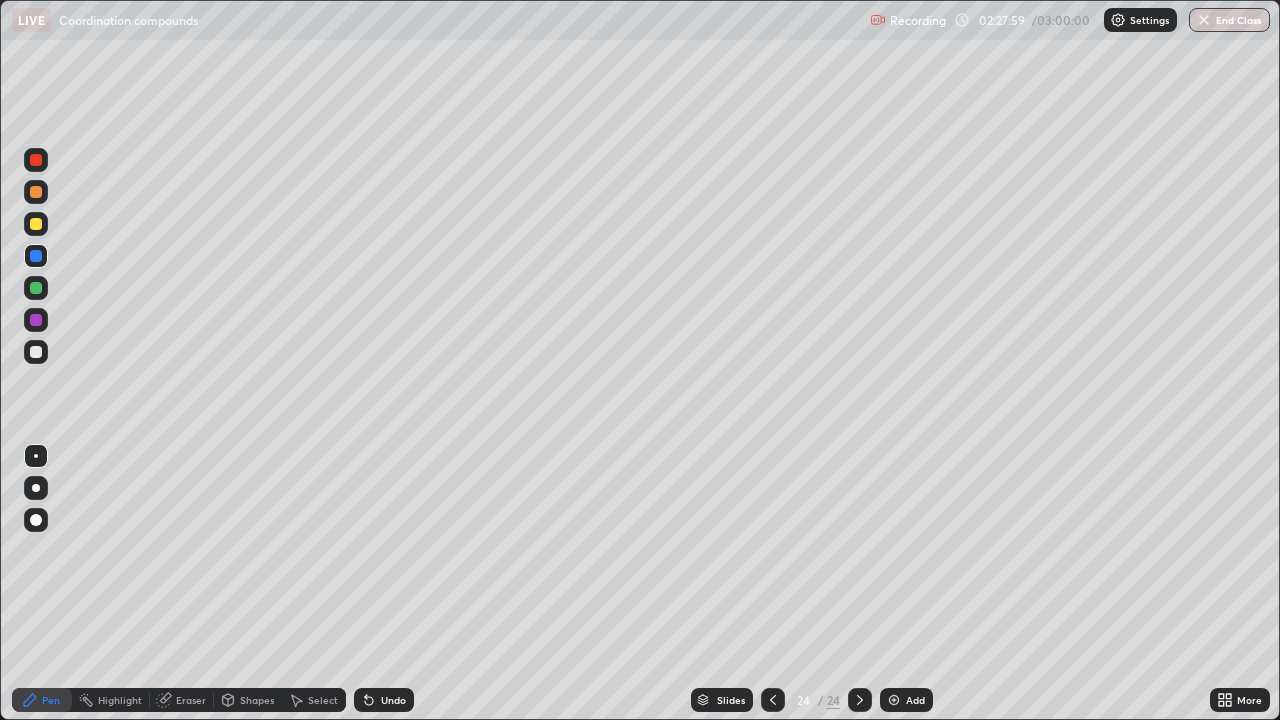 click at bounding box center (36, 320) 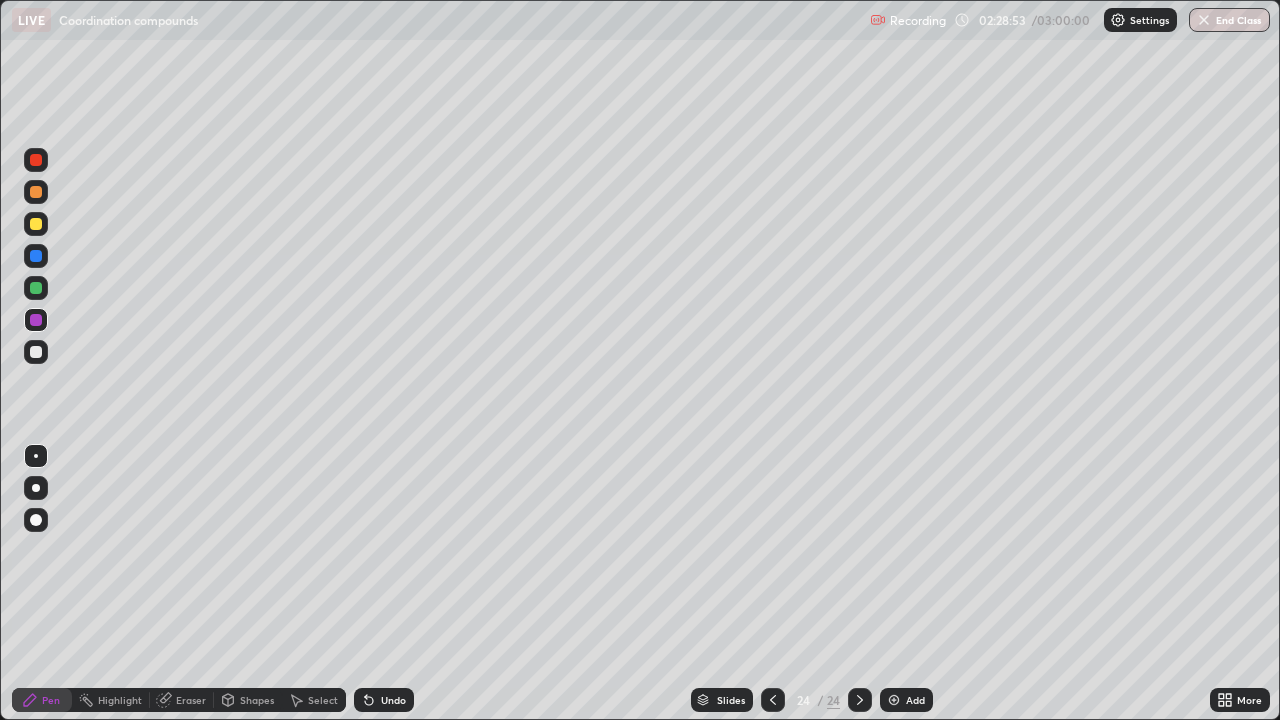 click on "Add" at bounding box center [915, 700] 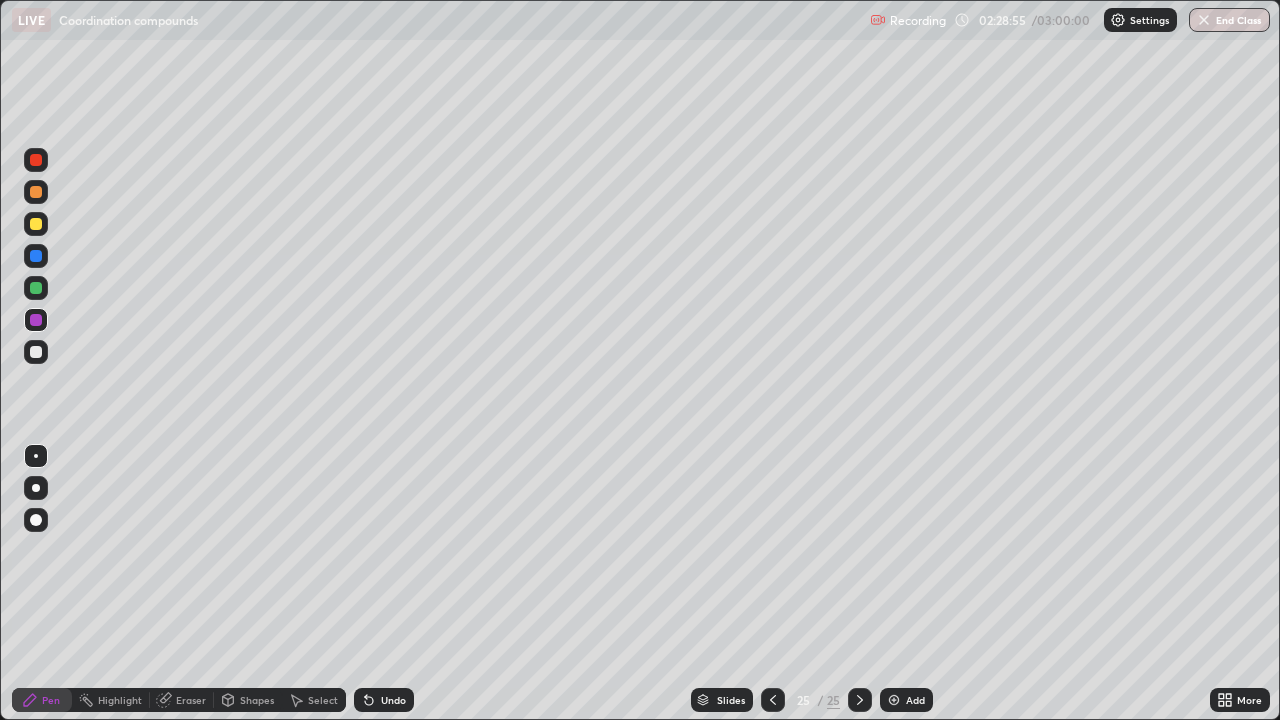 click at bounding box center (36, 288) 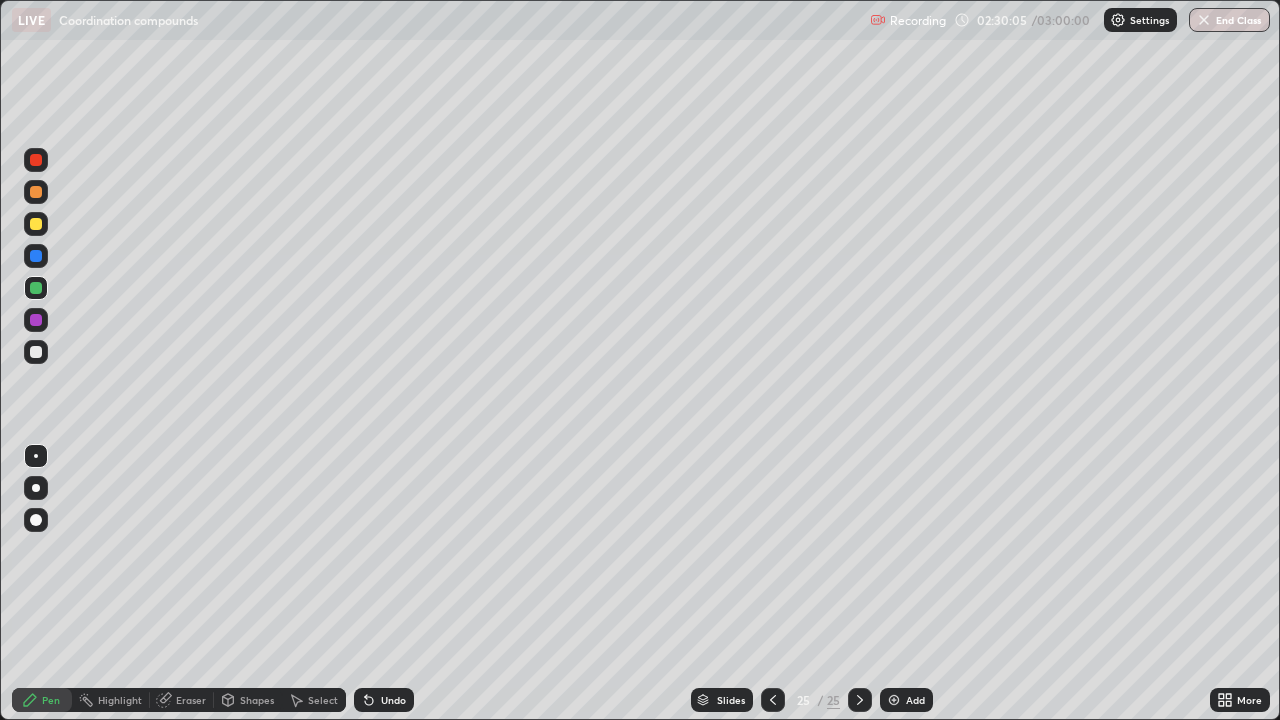 click at bounding box center (36, 320) 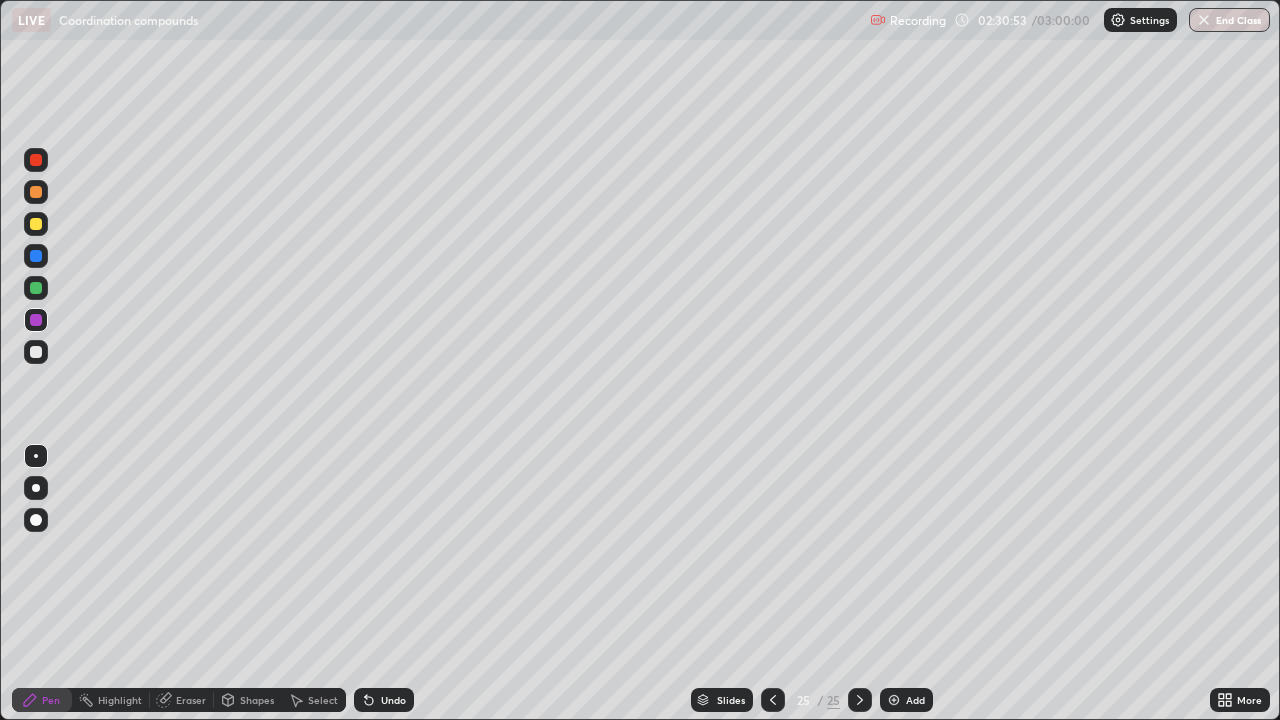 click at bounding box center (36, 256) 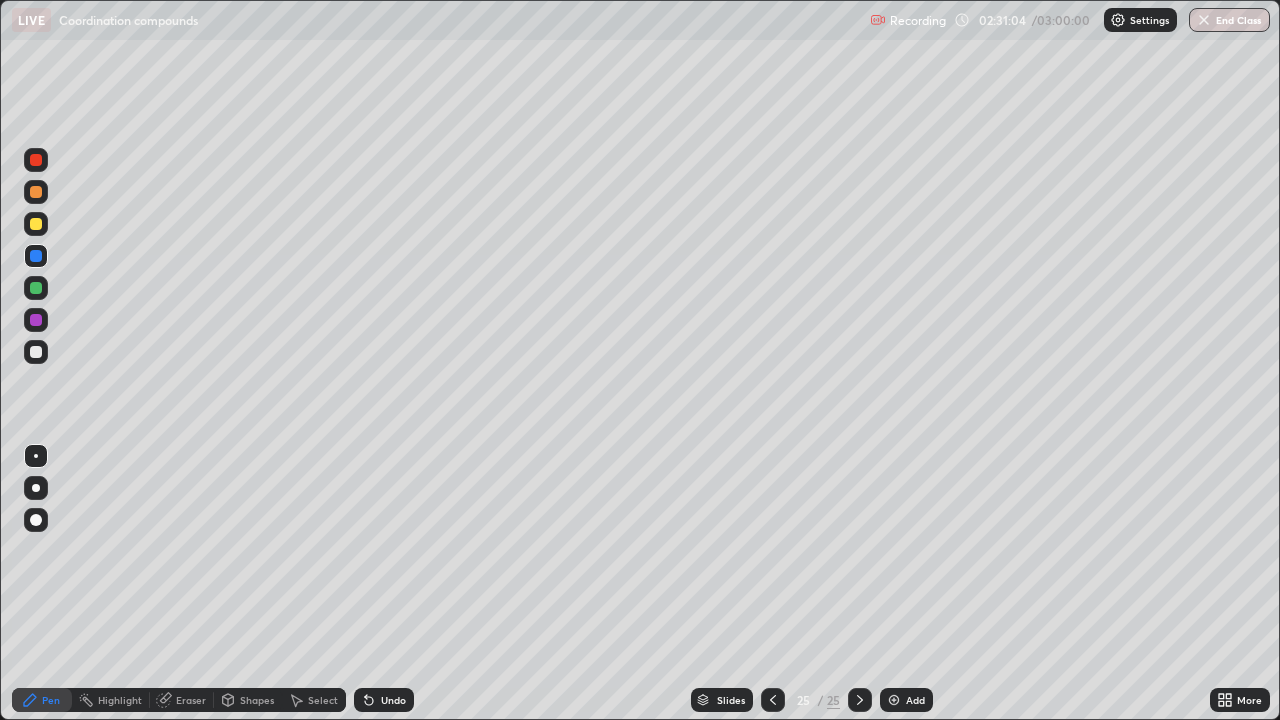click at bounding box center (36, 224) 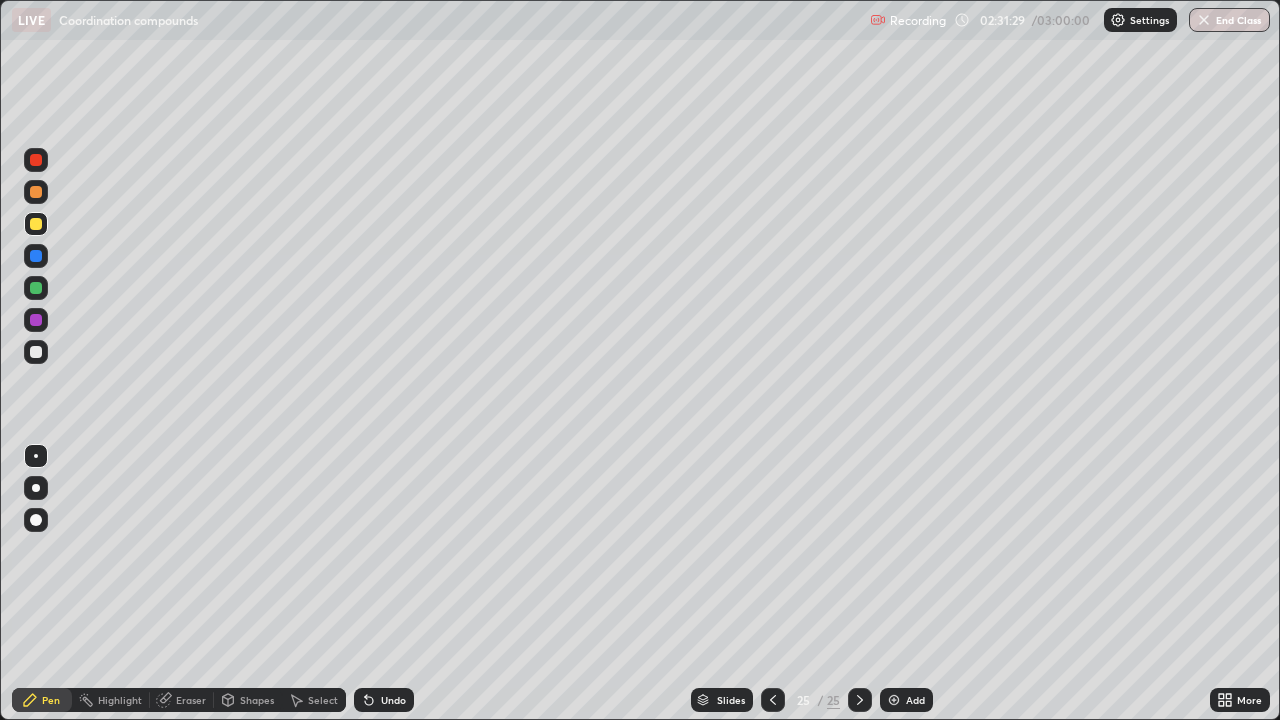 click at bounding box center (36, 320) 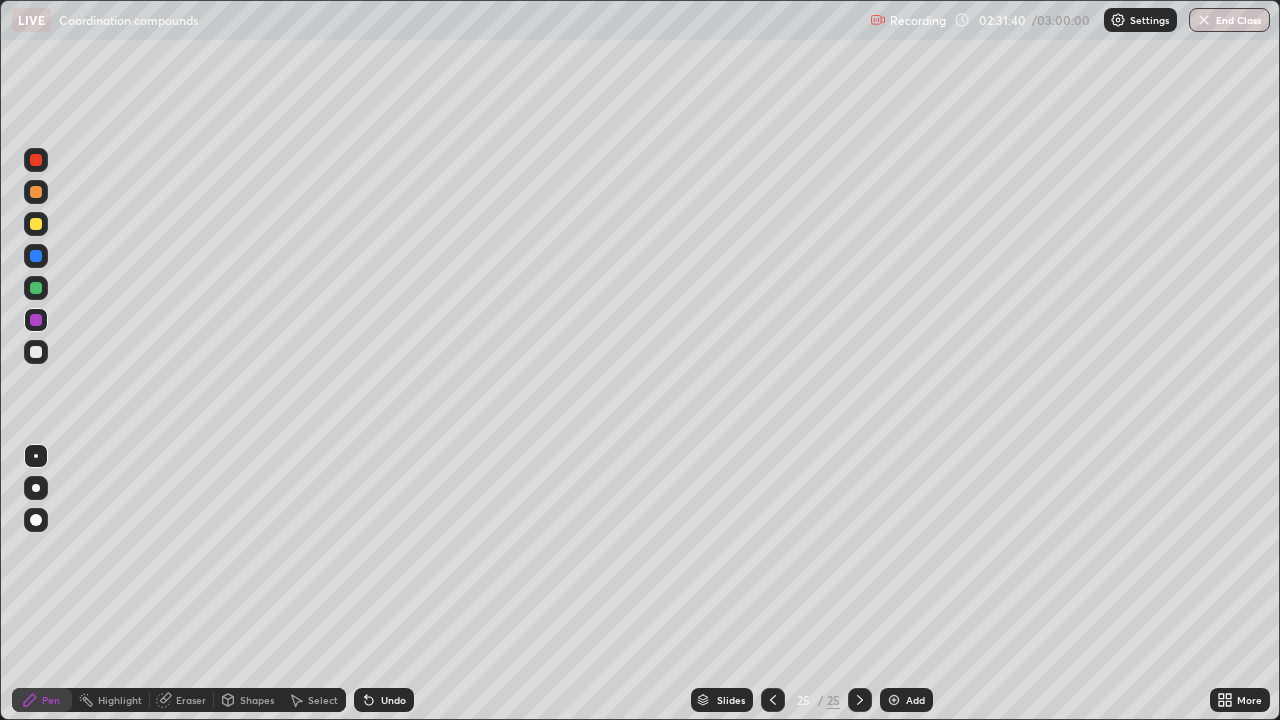 click at bounding box center [36, 256] 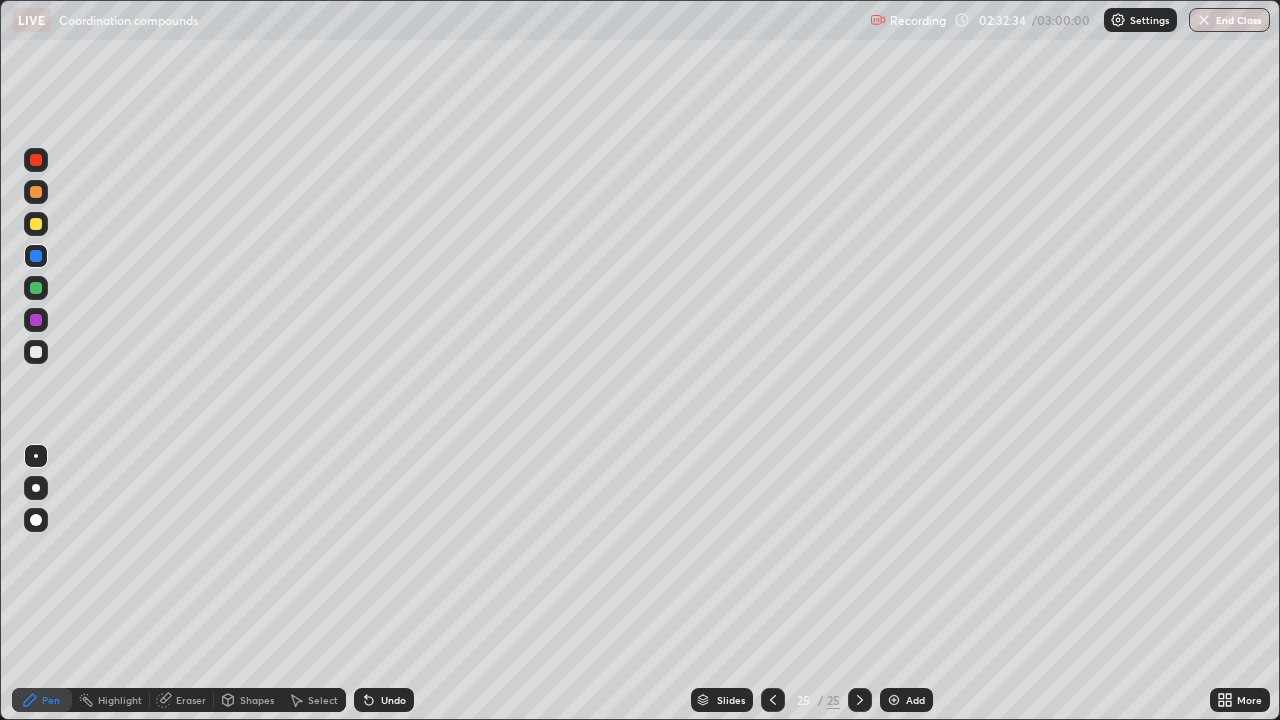 click at bounding box center [36, 288] 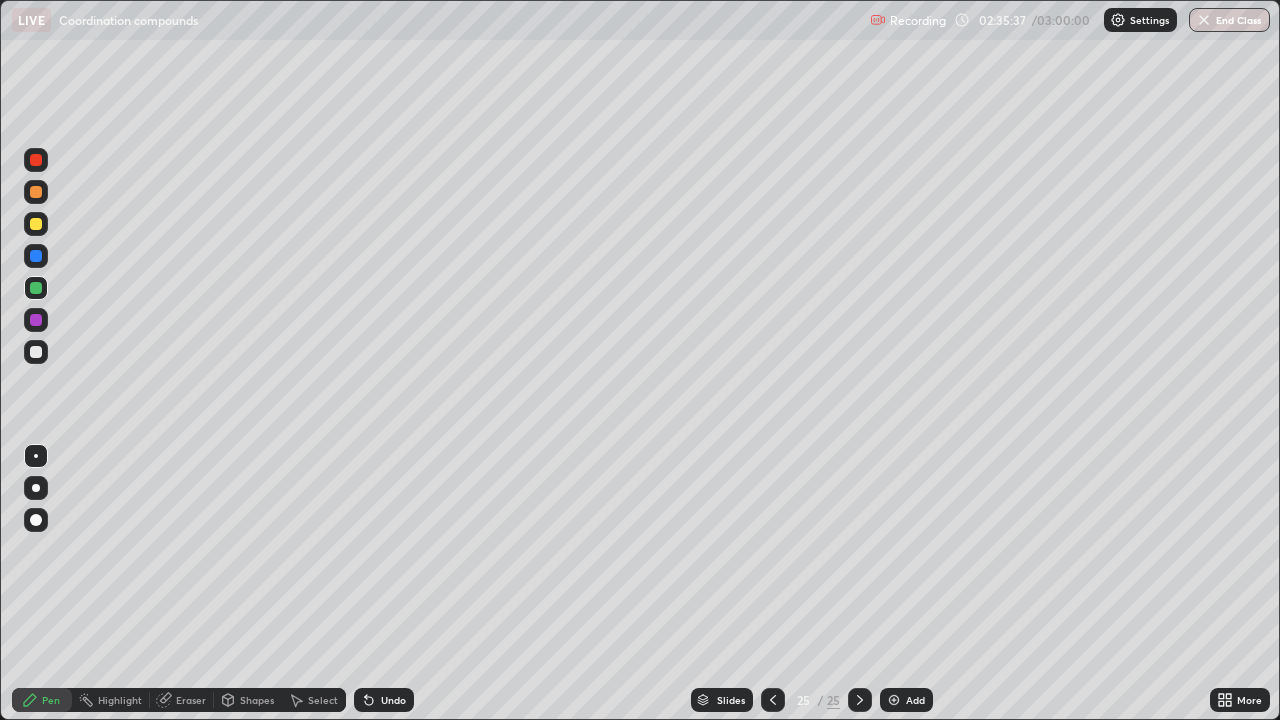 click at bounding box center [36, 320] 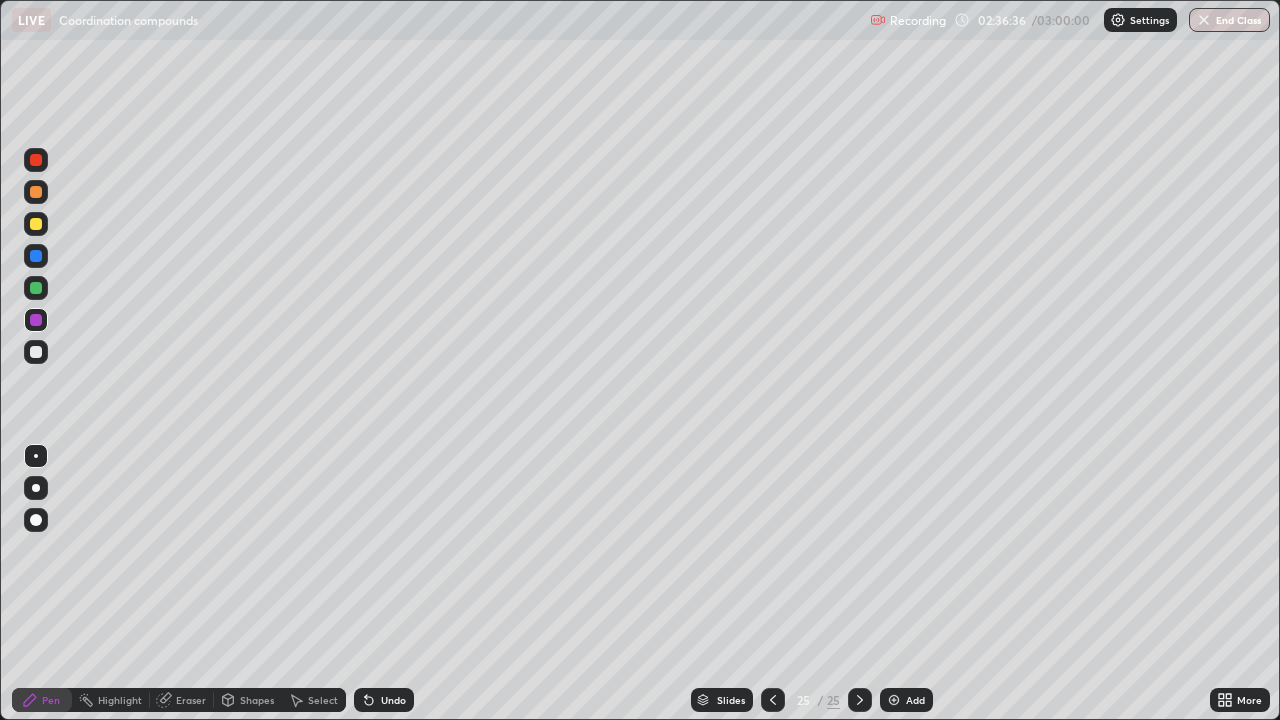click on "Add" at bounding box center (906, 700) 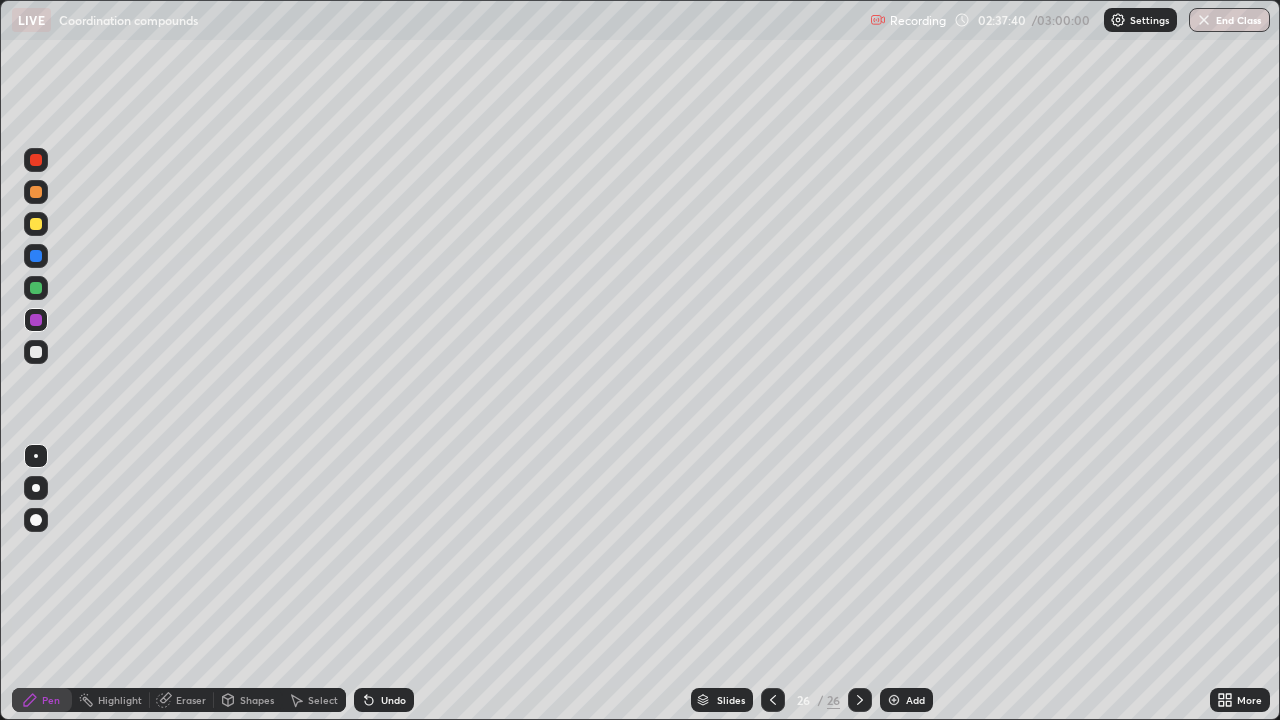 click at bounding box center [36, 192] 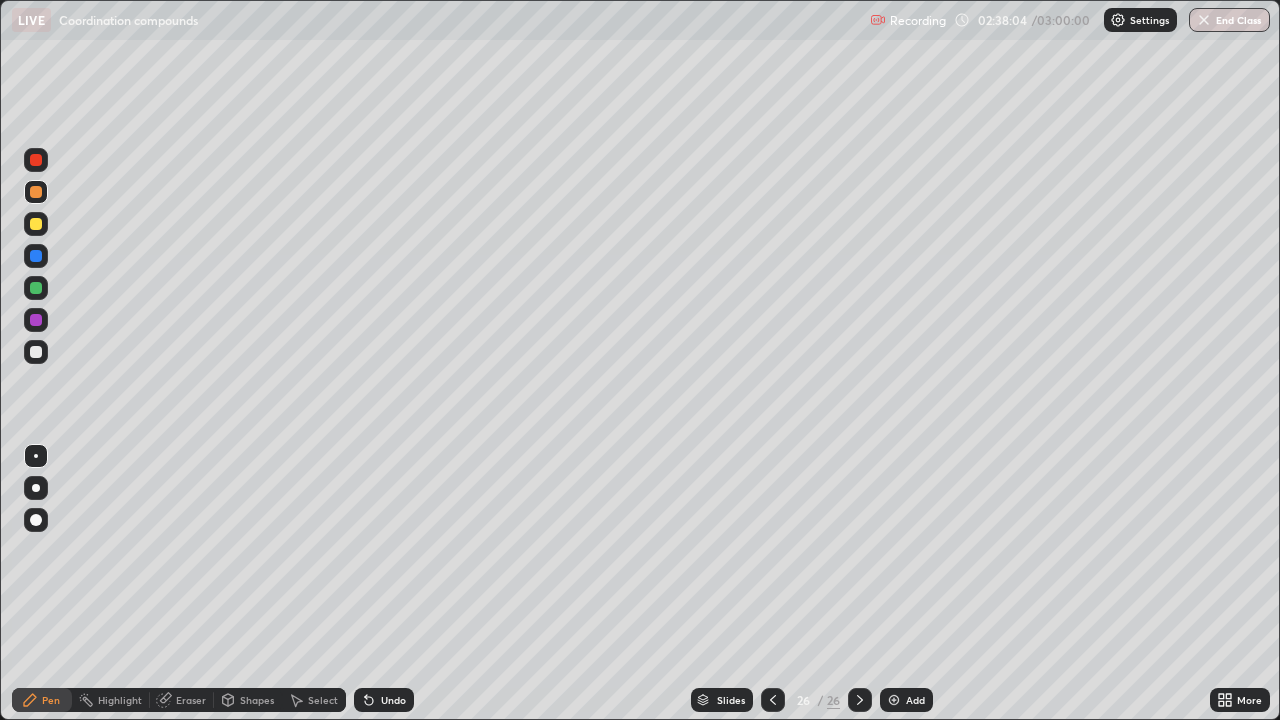 click on "Eraser" at bounding box center (191, 700) 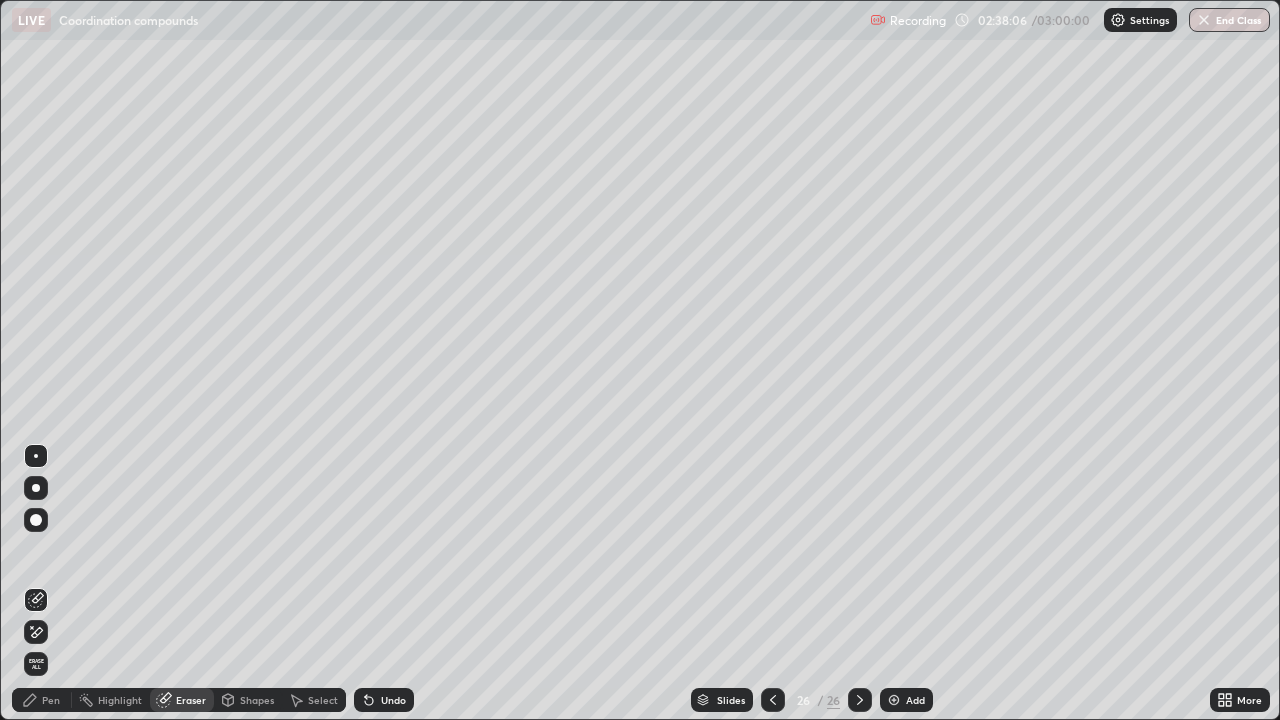 click on "Pen" at bounding box center (51, 700) 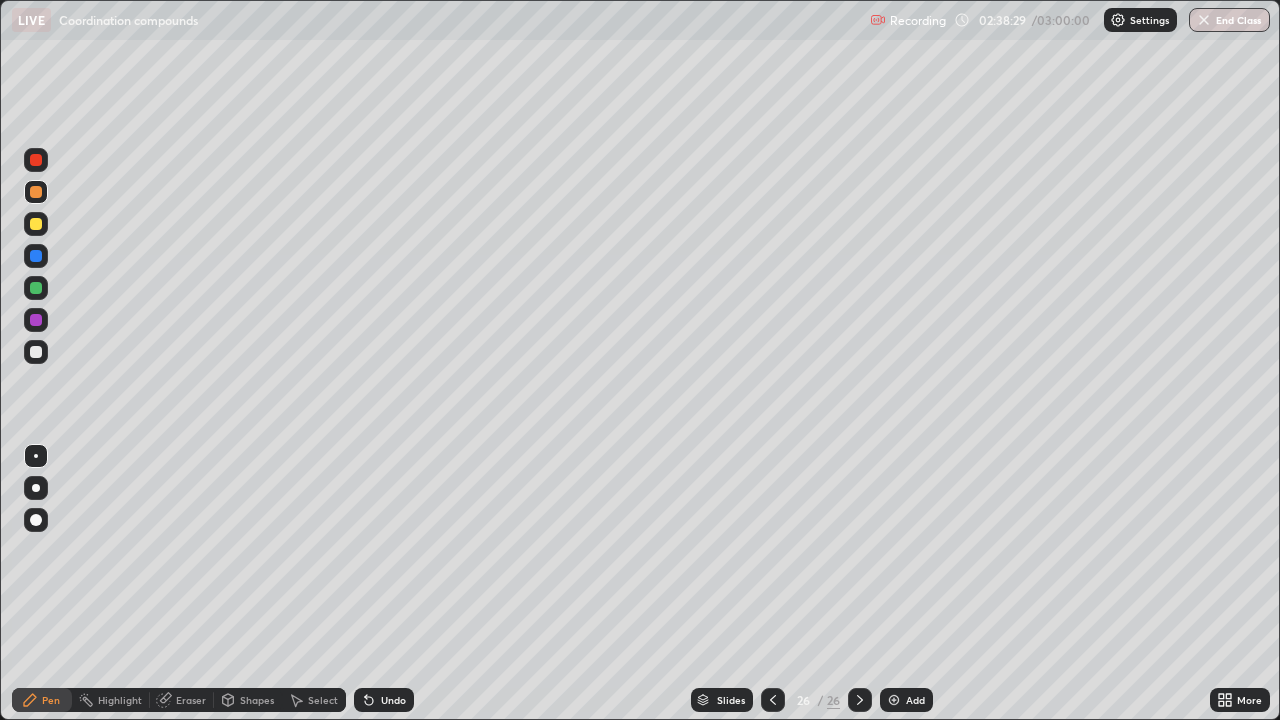 click at bounding box center (36, 288) 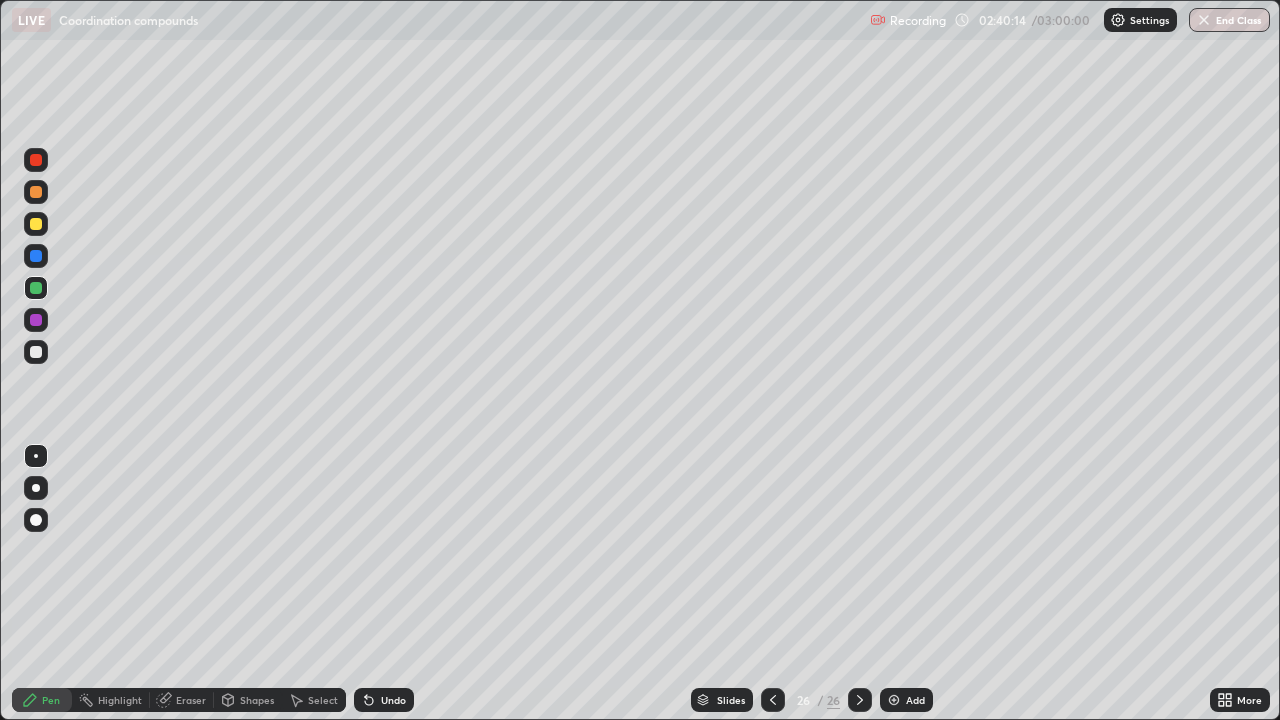 click at bounding box center [36, 320] 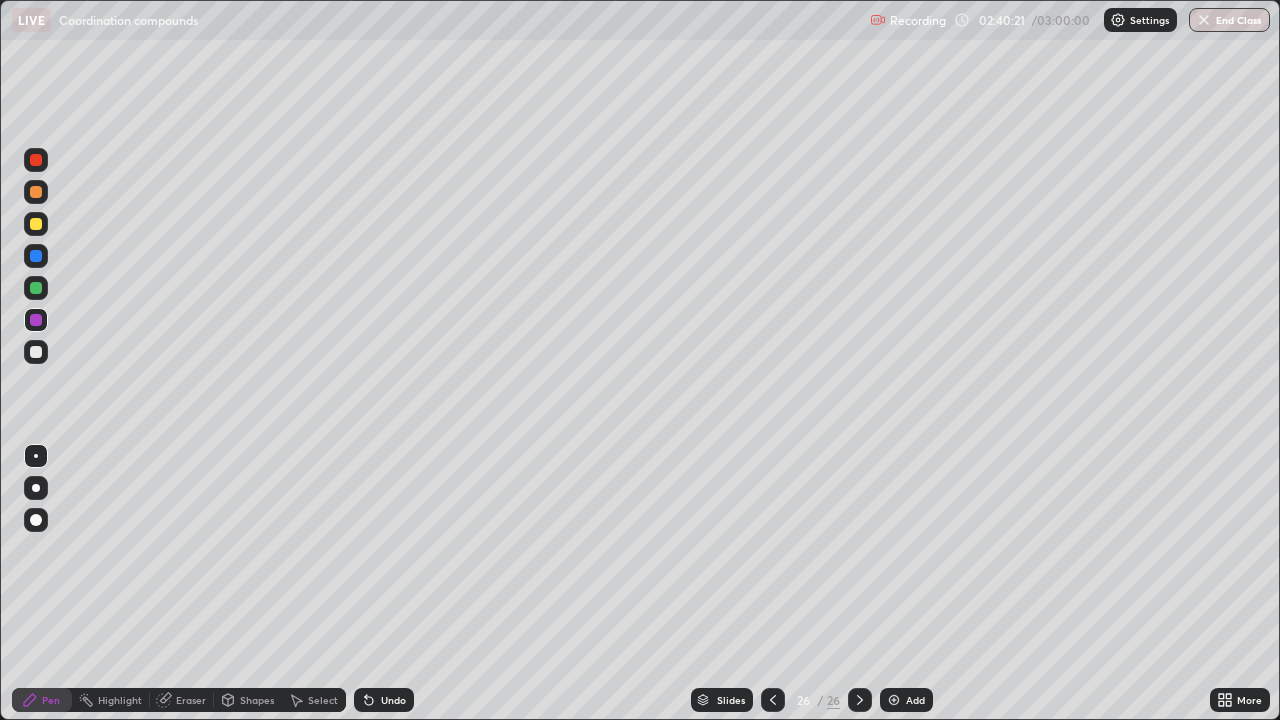 click at bounding box center (894, 700) 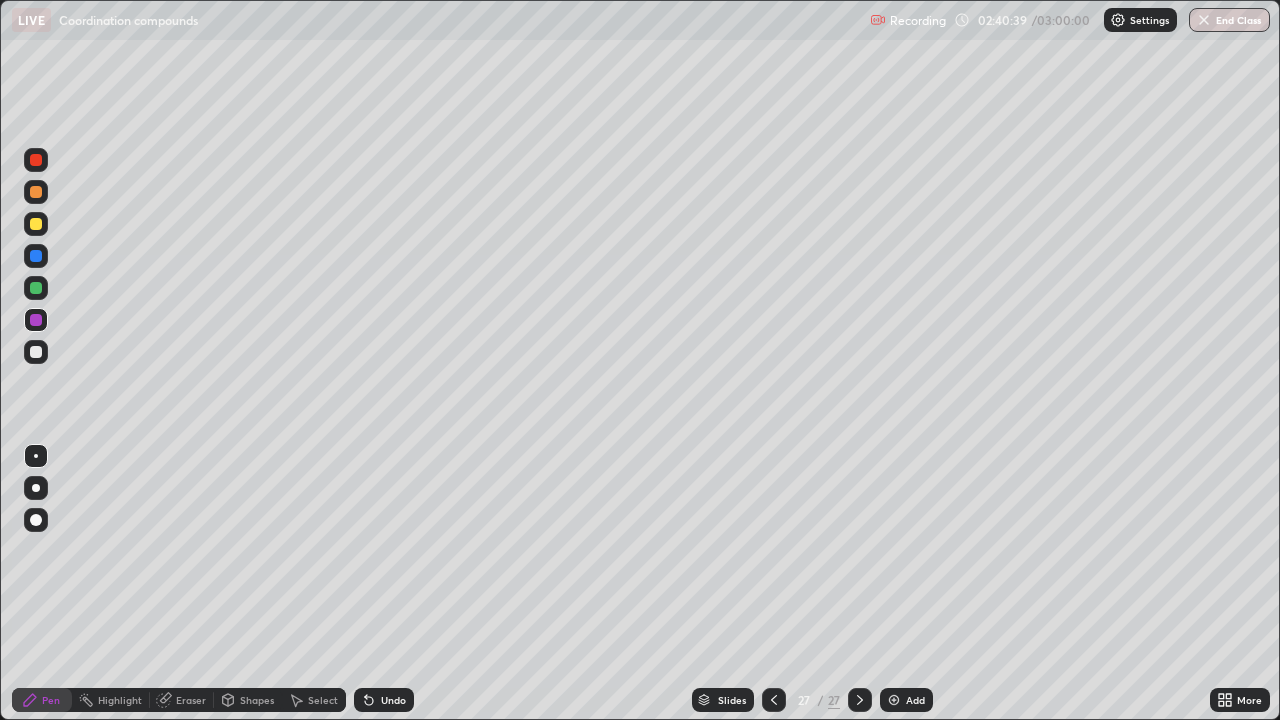 click at bounding box center [36, 288] 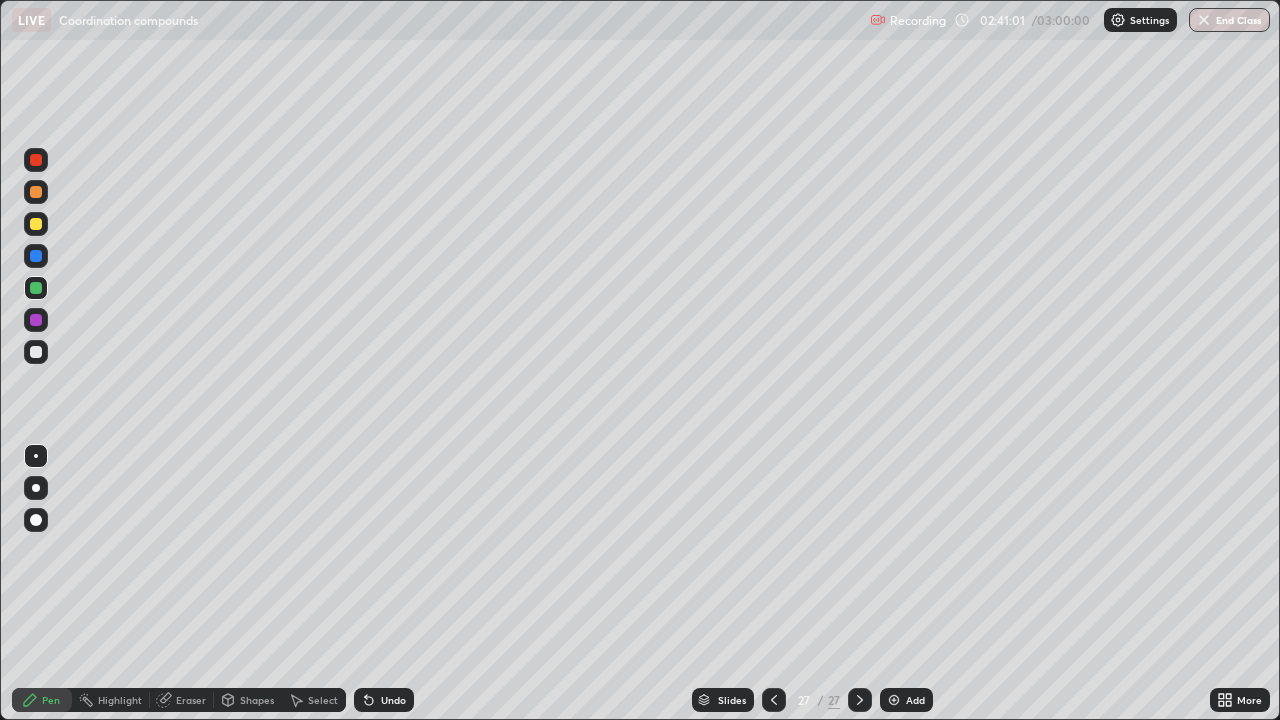 click at bounding box center (36, 224) 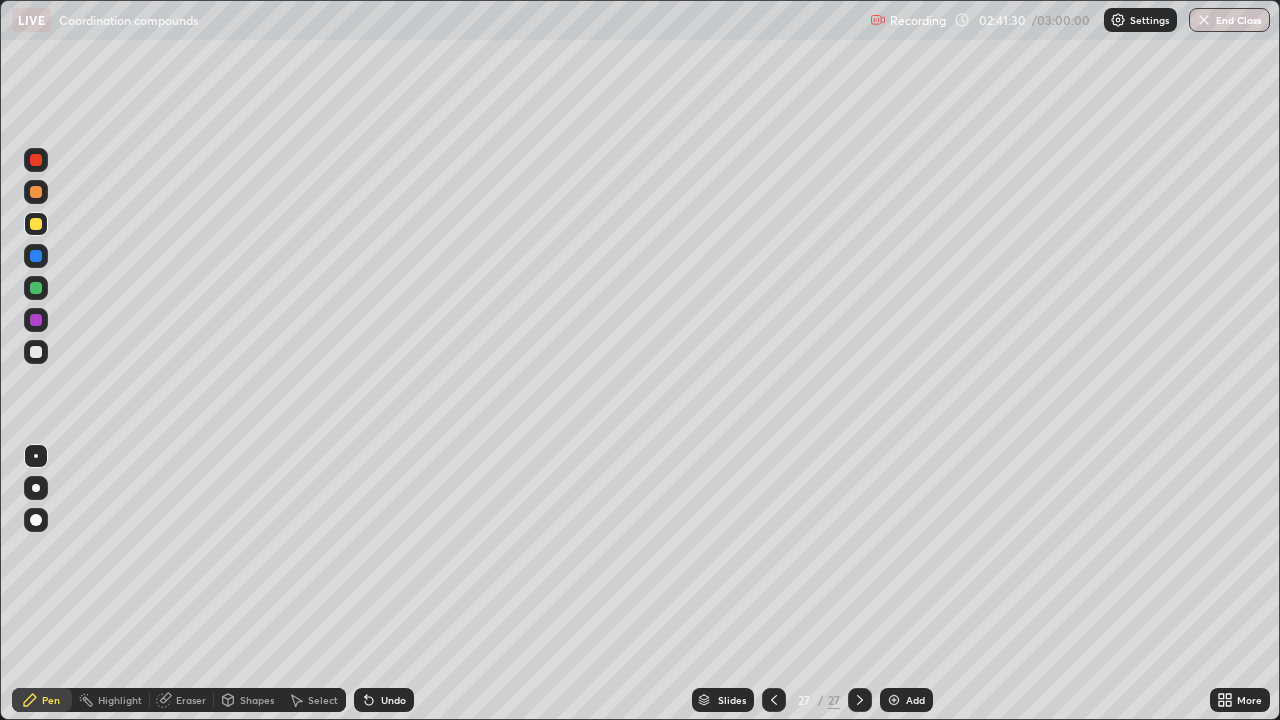 click at bounding box center [36, 288] 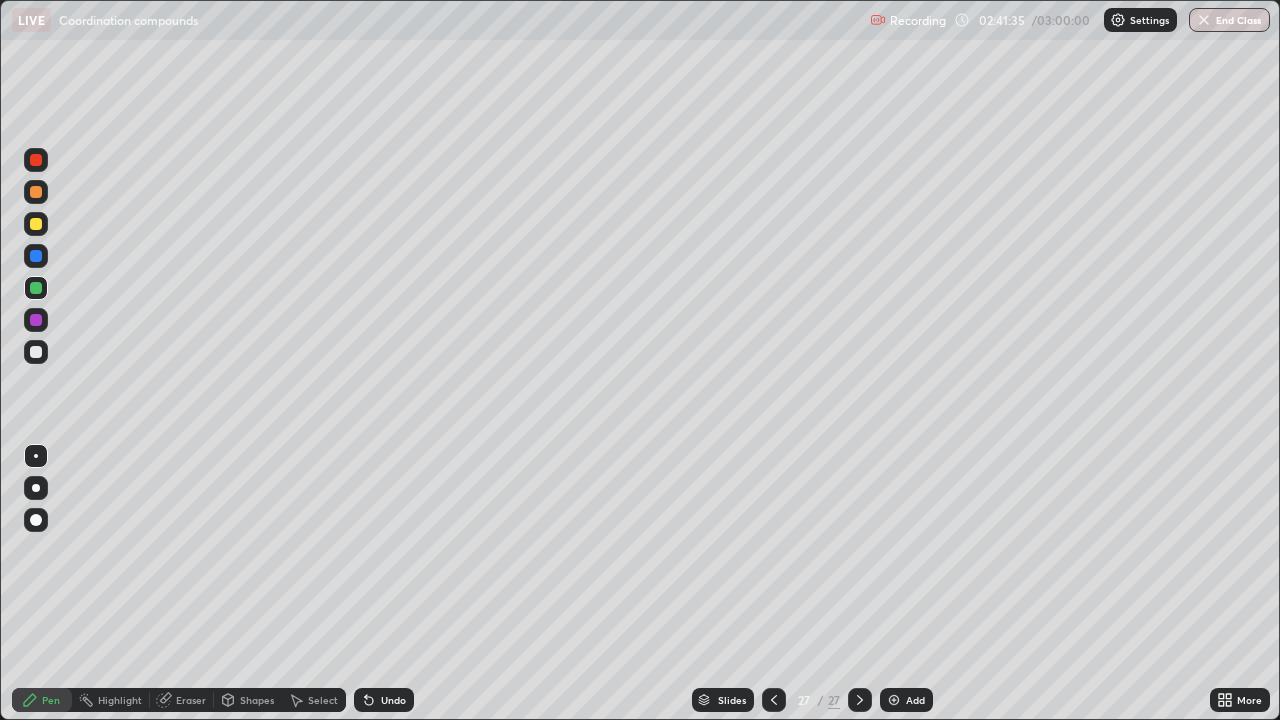 click at bounding box center (36, 256) 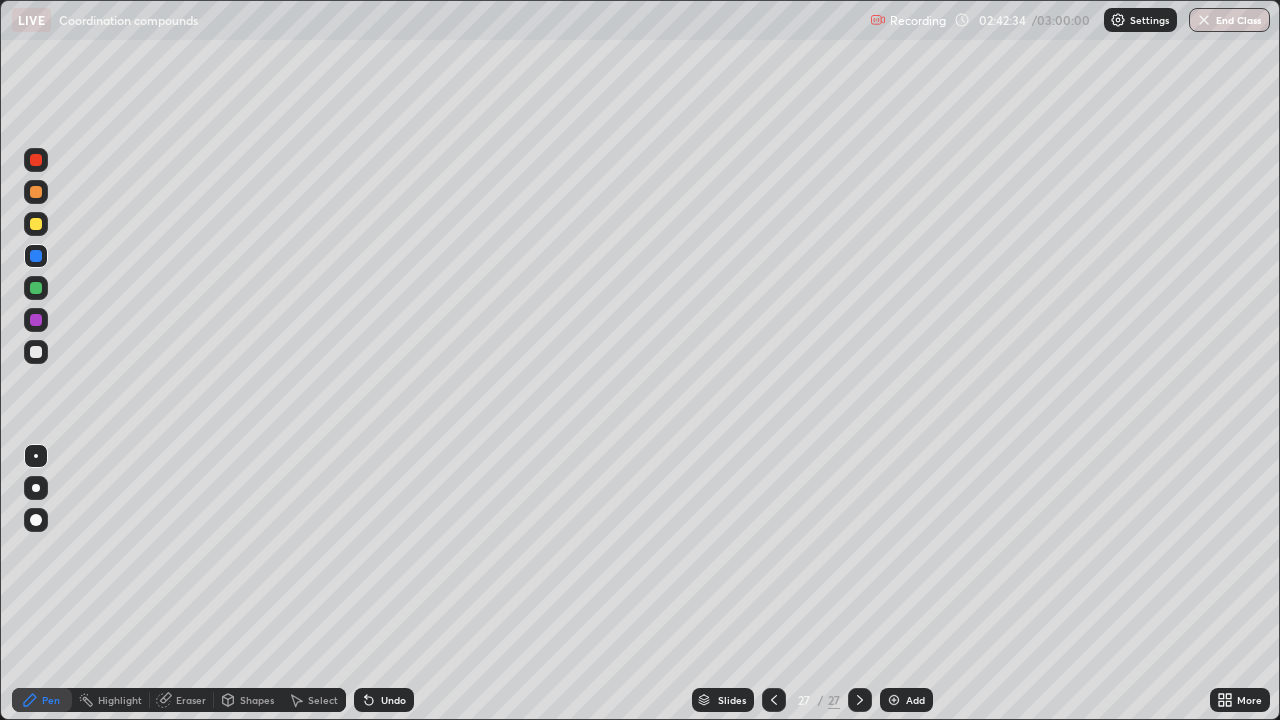 click at bounding box center [36, 320] 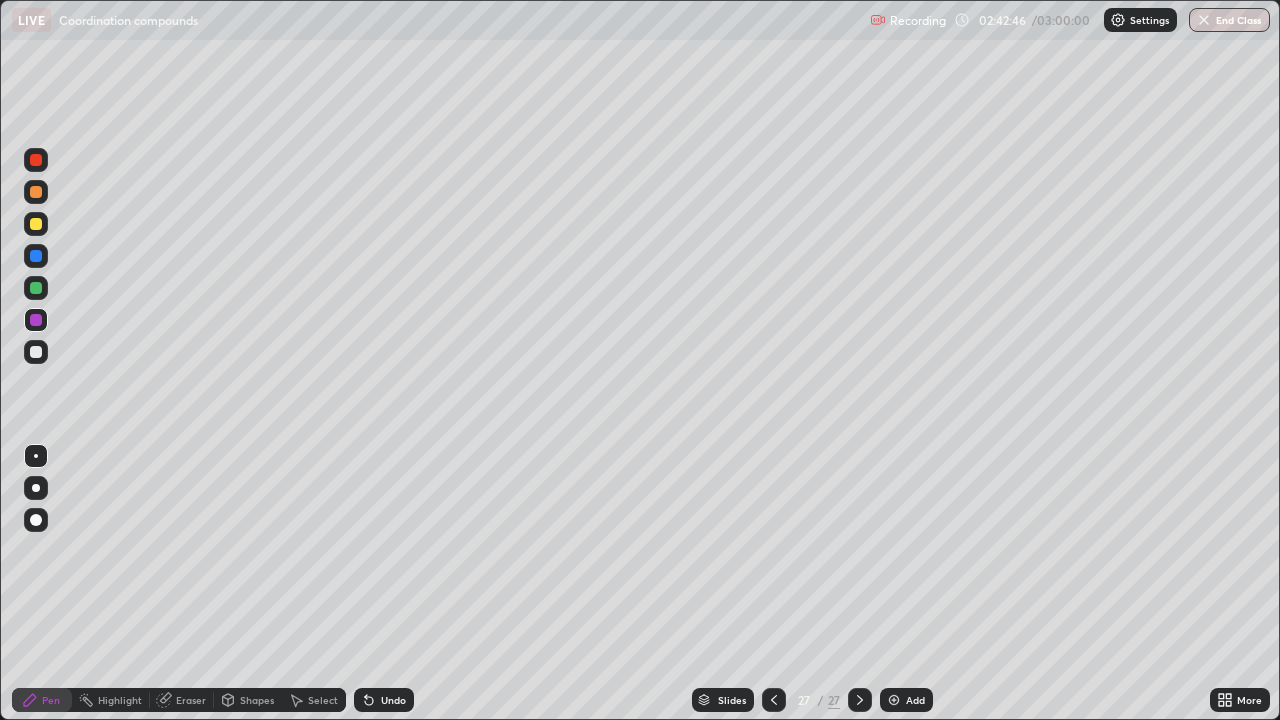 click at bounding box center (36, 288) 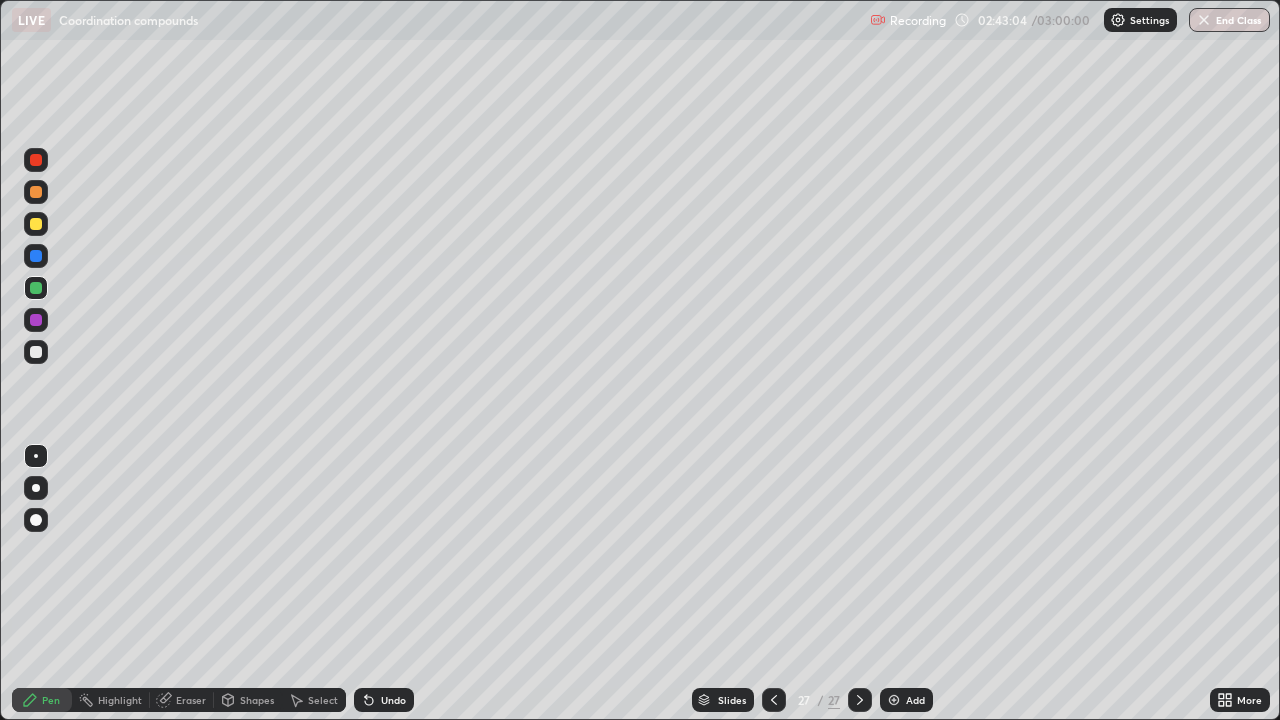 click on "Add" at bounding box center (915, 700) 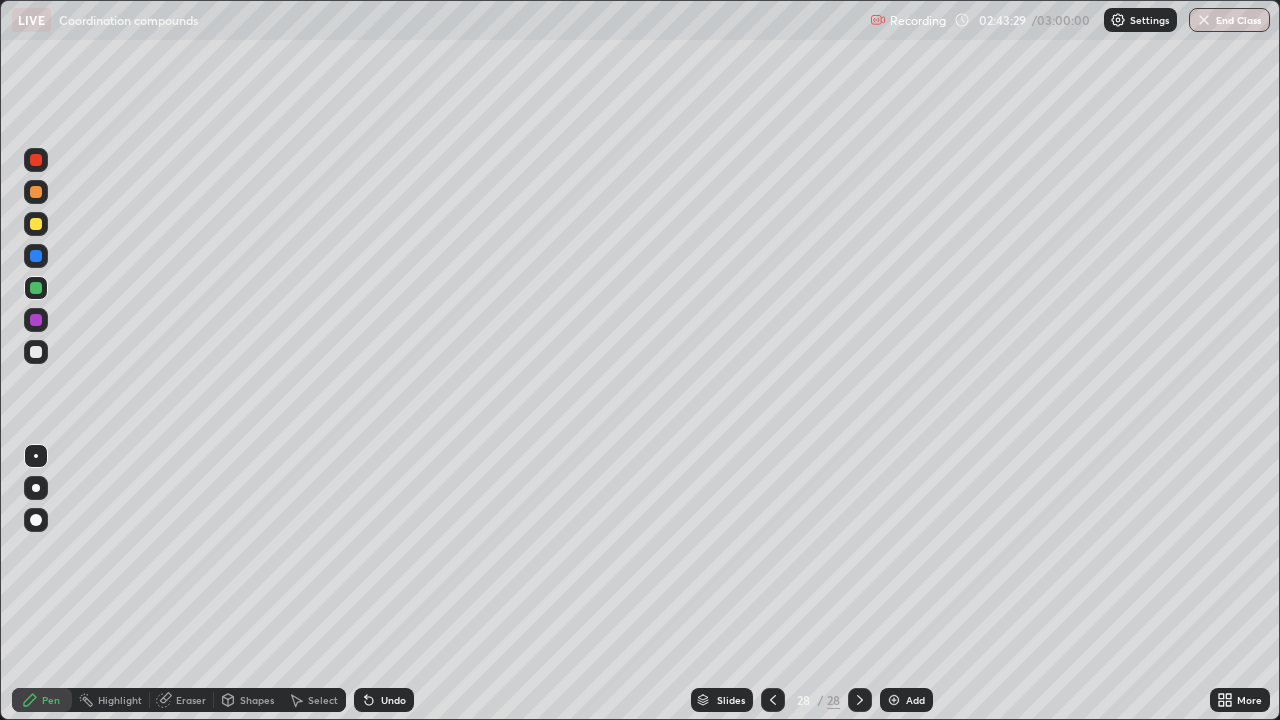 click at bounding box center (36, 320) 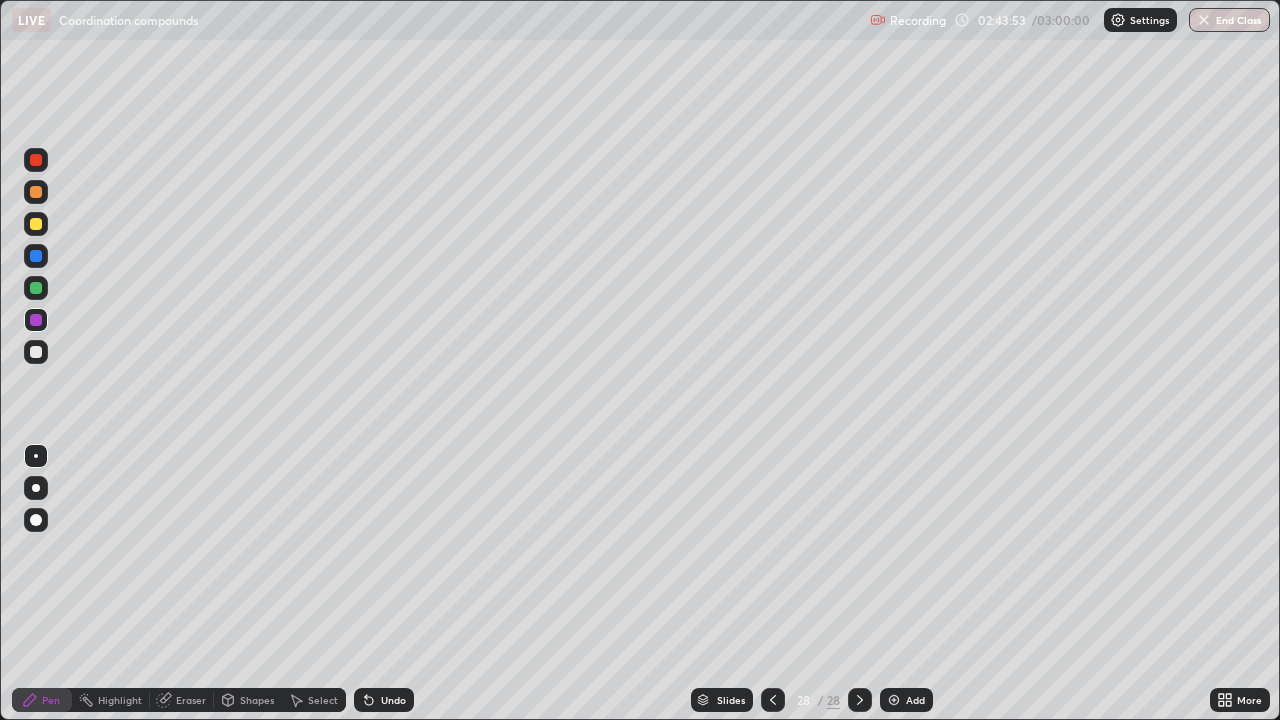 click 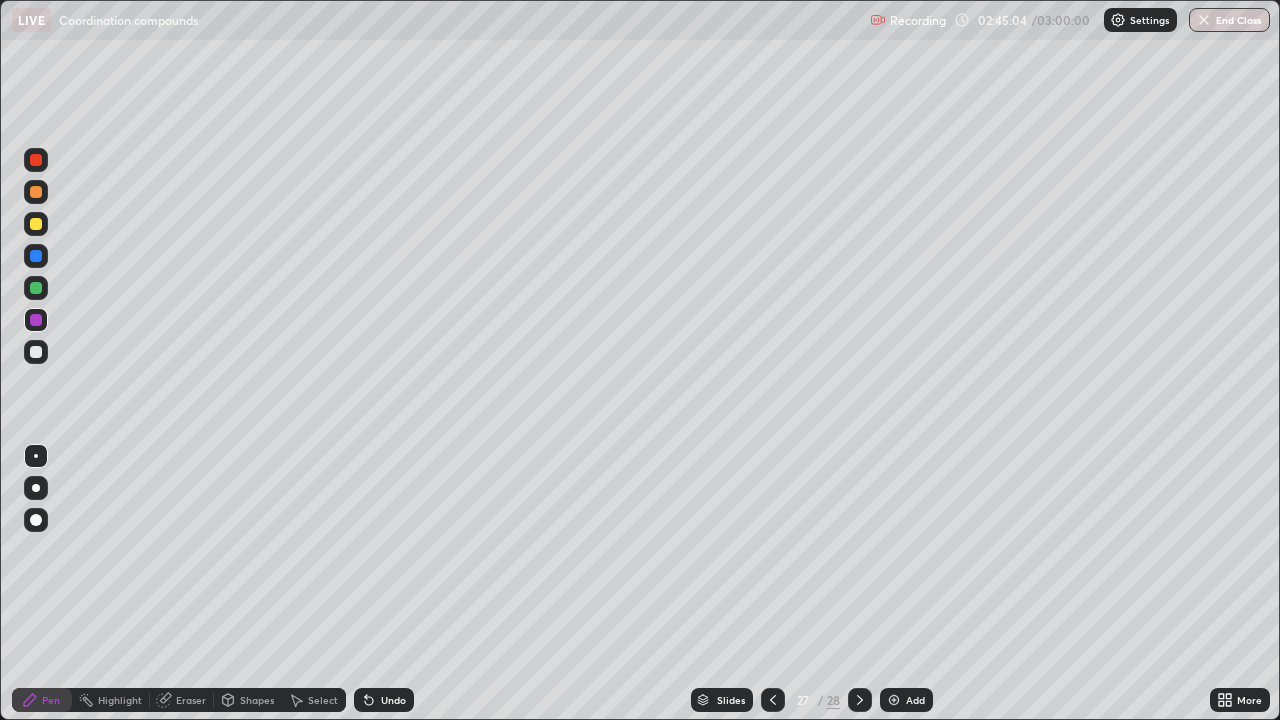 click 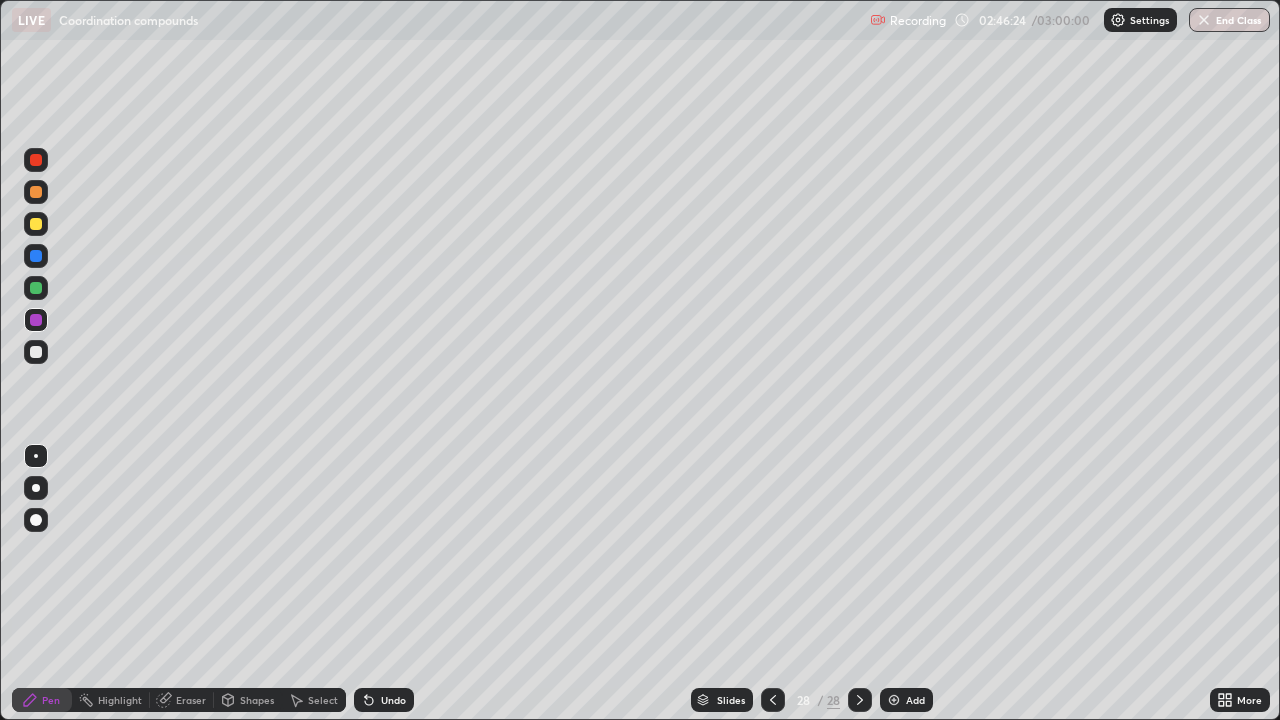 click at bounding box center (36, 224) 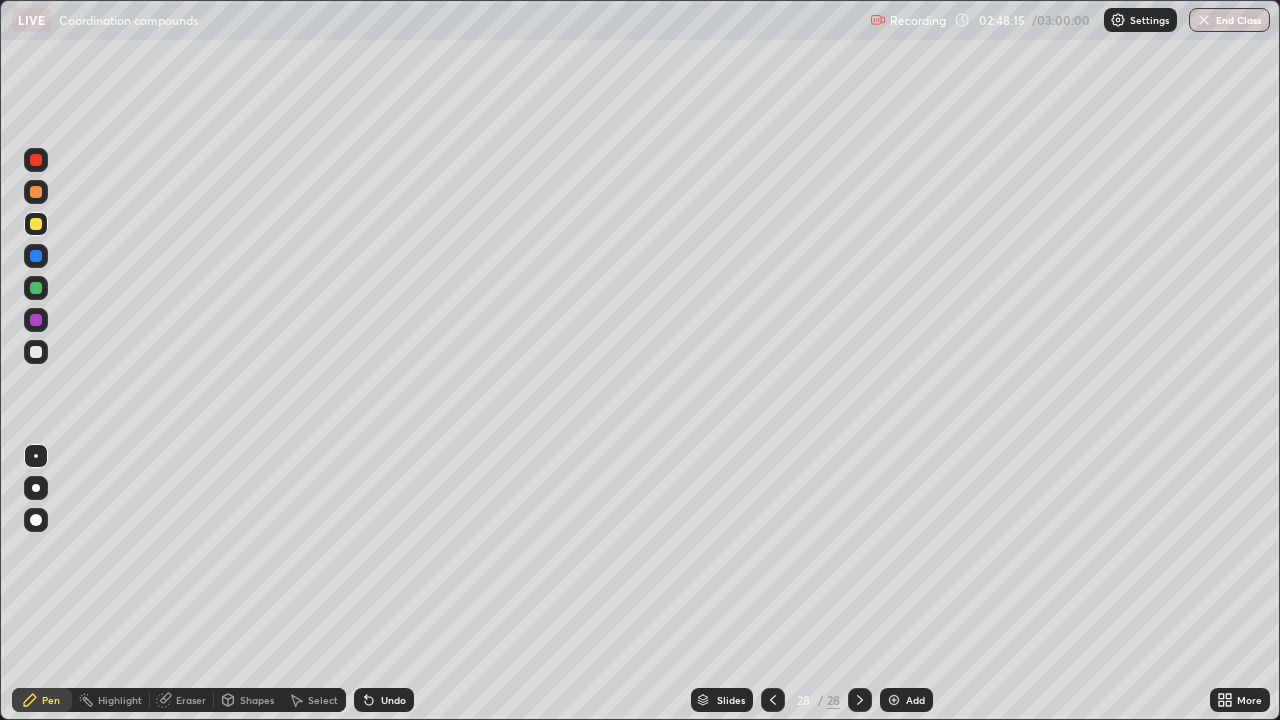 click at bounding box center [36, 320] 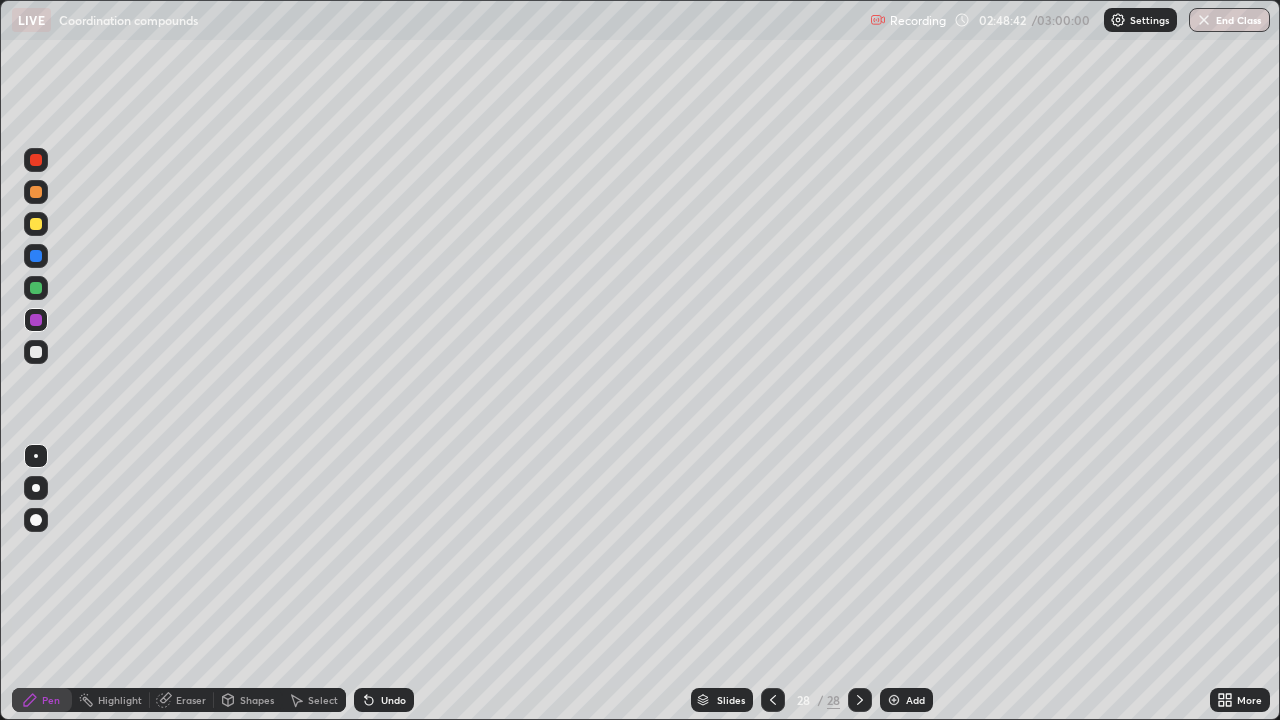 click at bounding box center [36, 288] 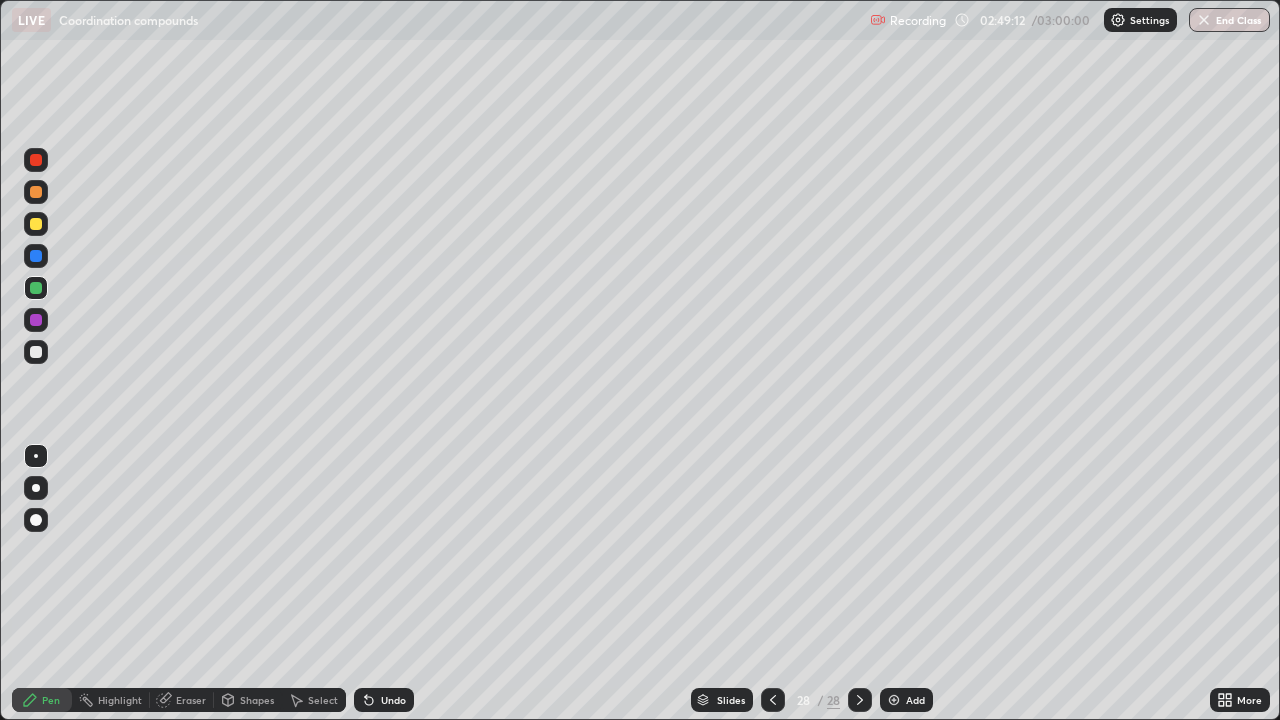 click at bounding box center (36, 256) 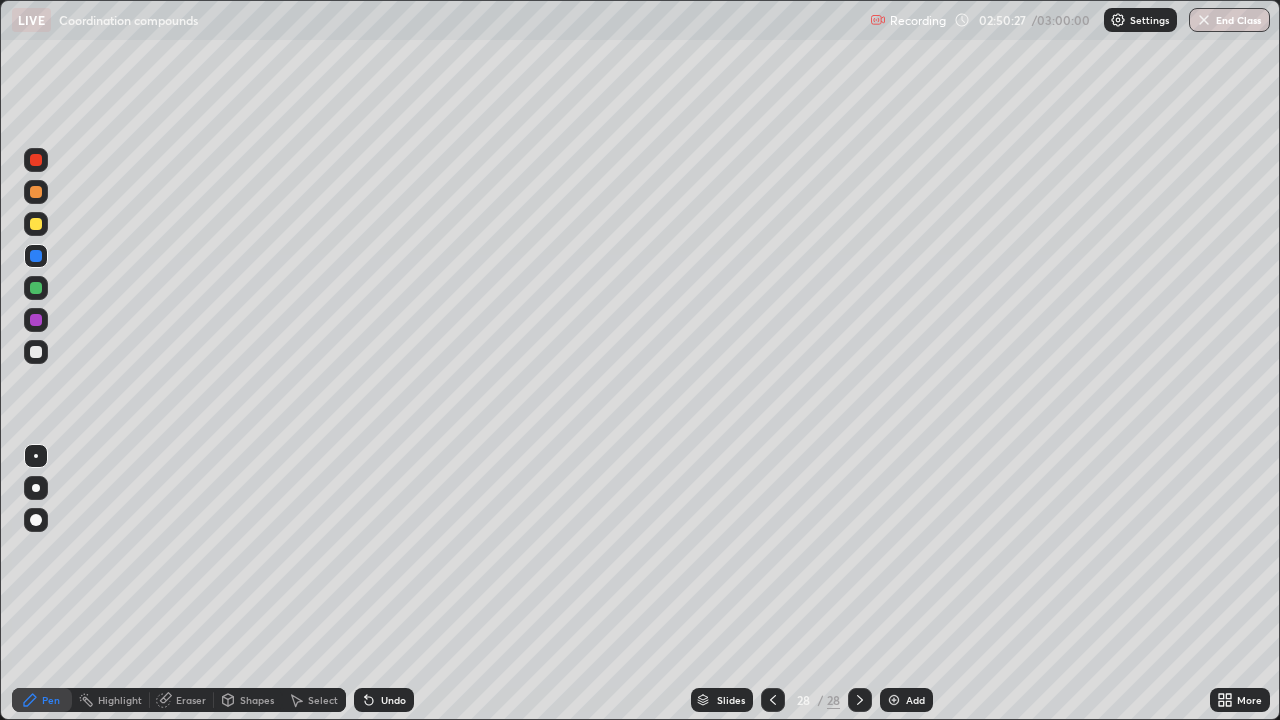 click at bounding box center [36, 192] 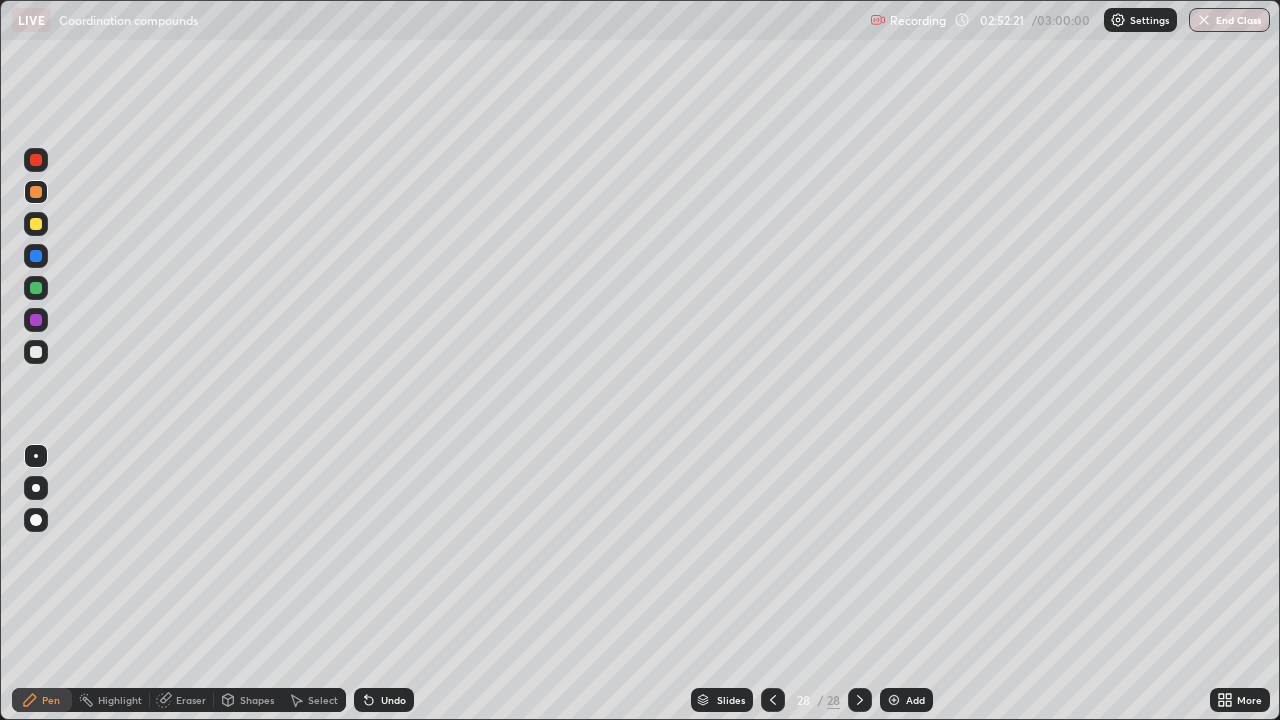 click on "Add" at bounding box center (915, 700) 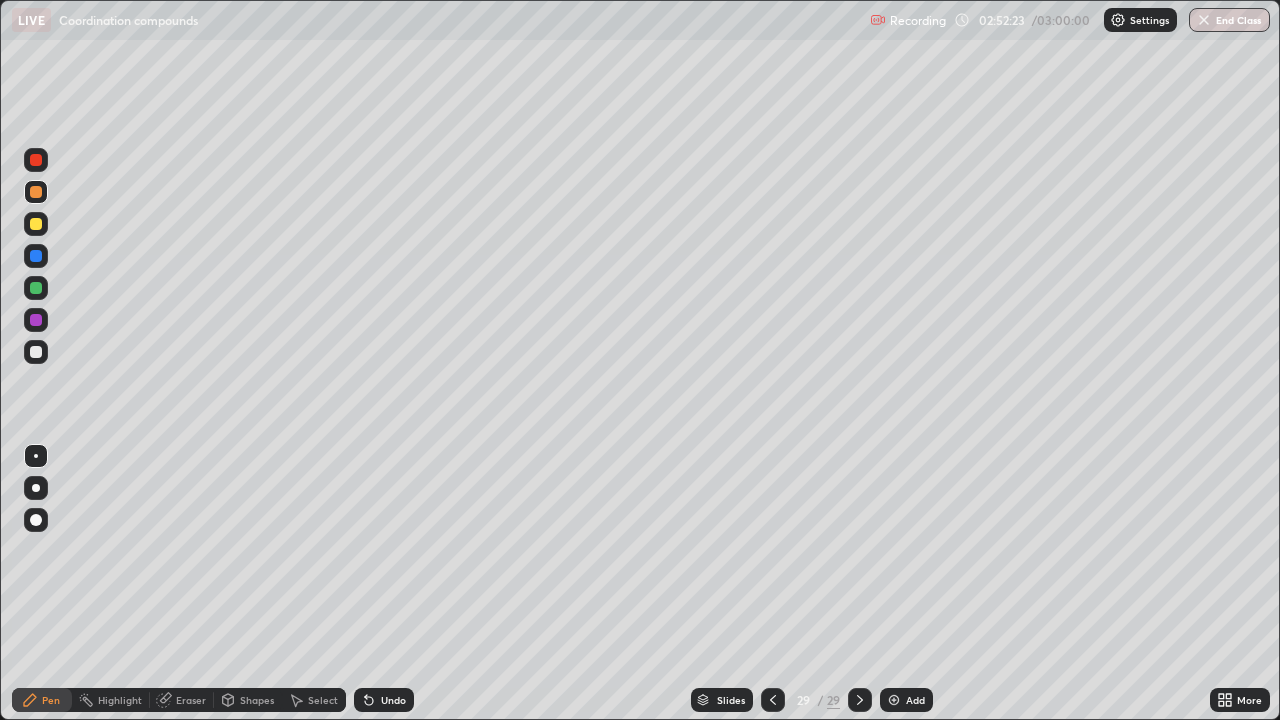 click at bounding box center (36, 320) 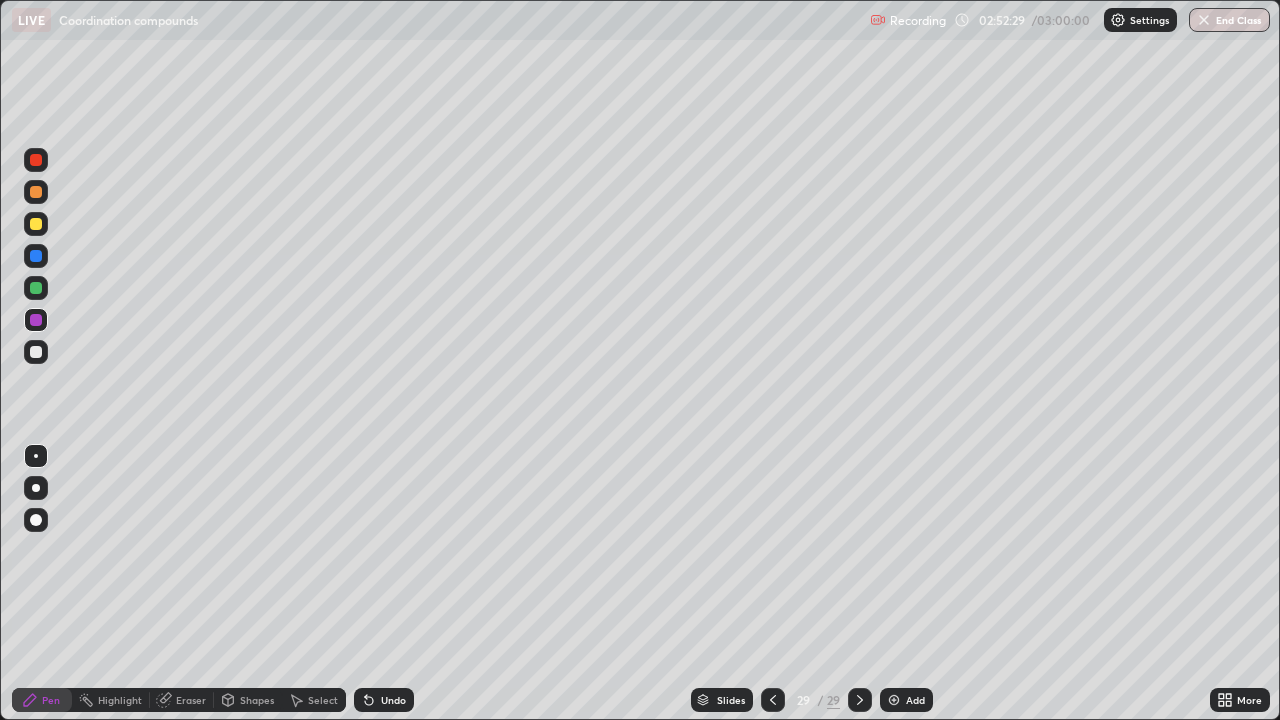 click at bounding box center (36, 224) 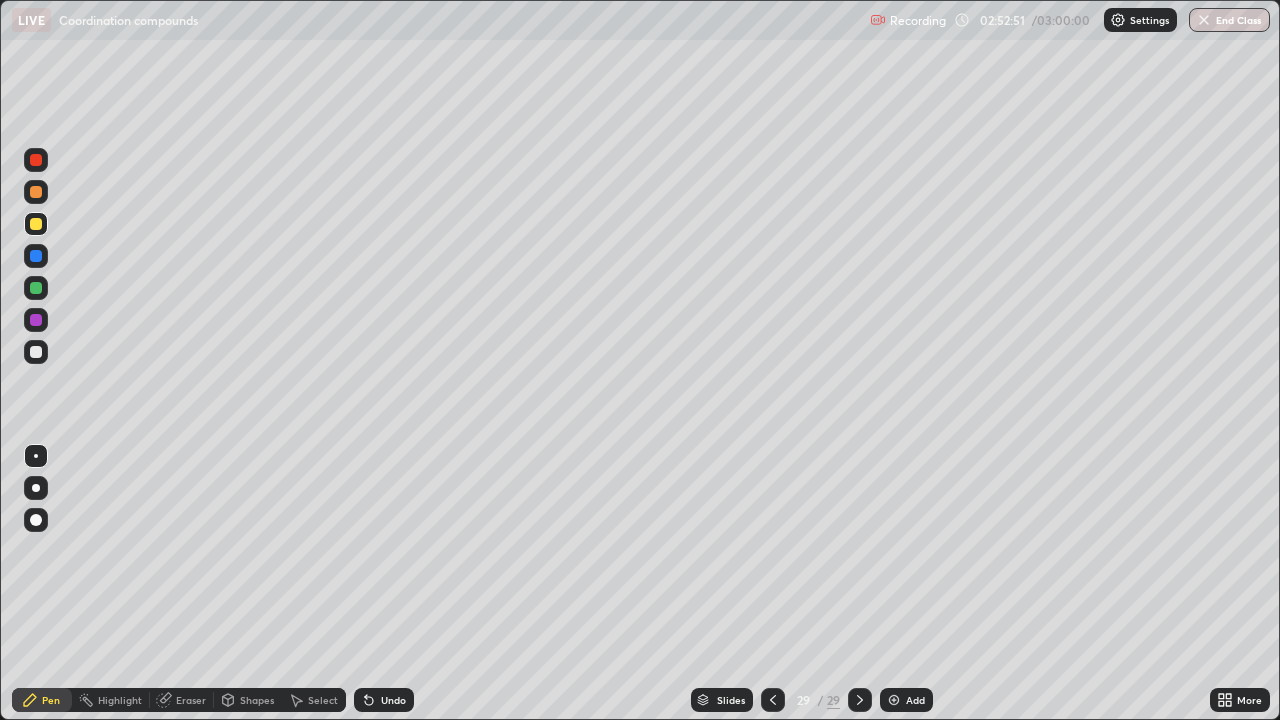 click at bounding box center (36, 256) 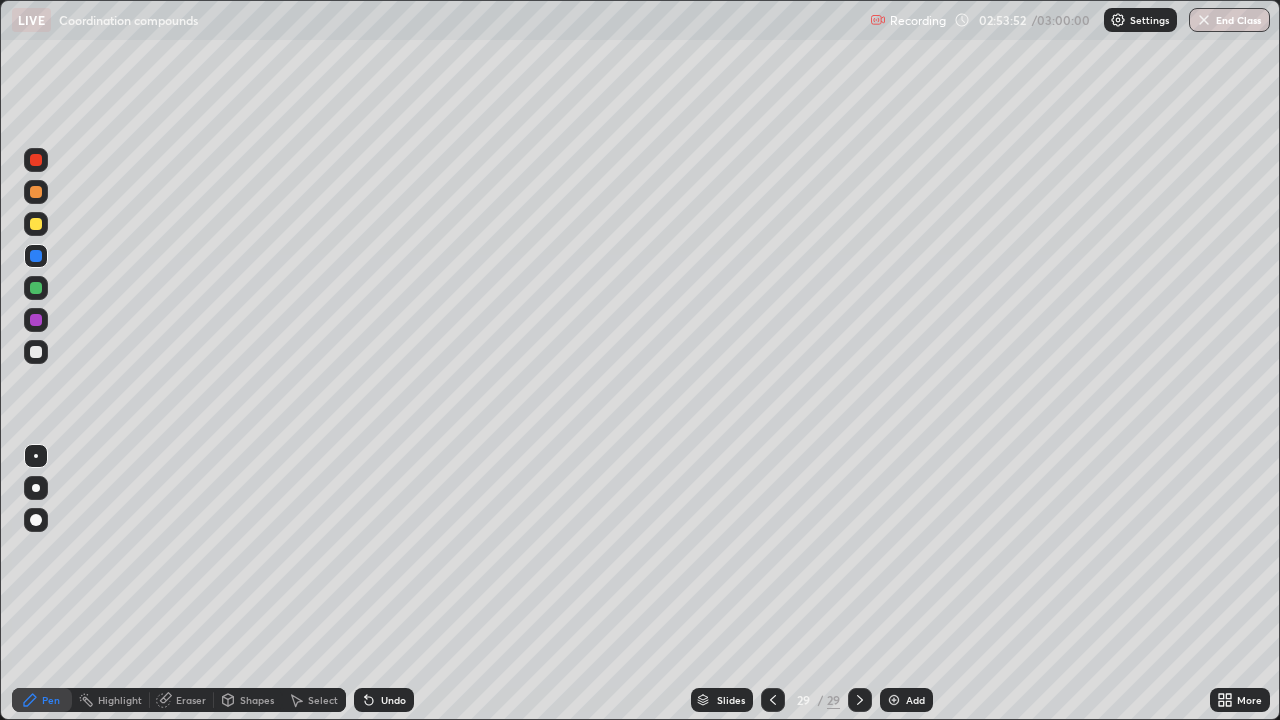 click at bounding box center [36, 320] 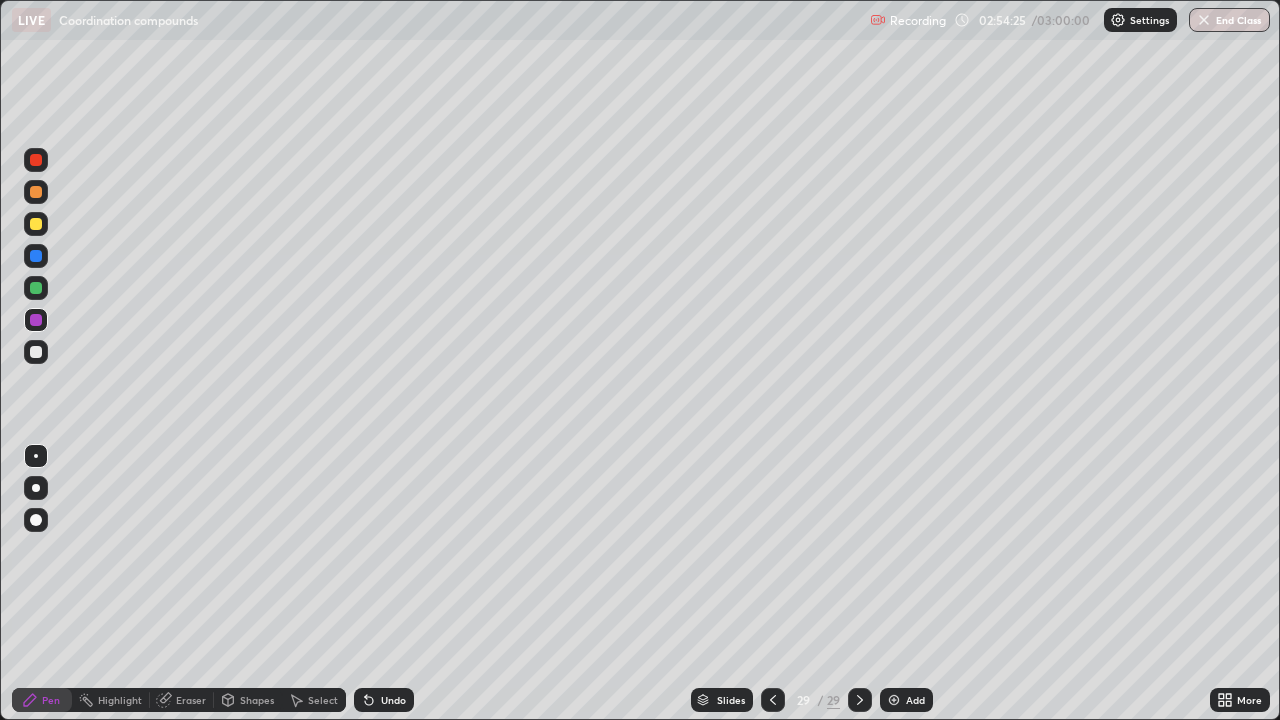 click at bounding box center [36, 192] 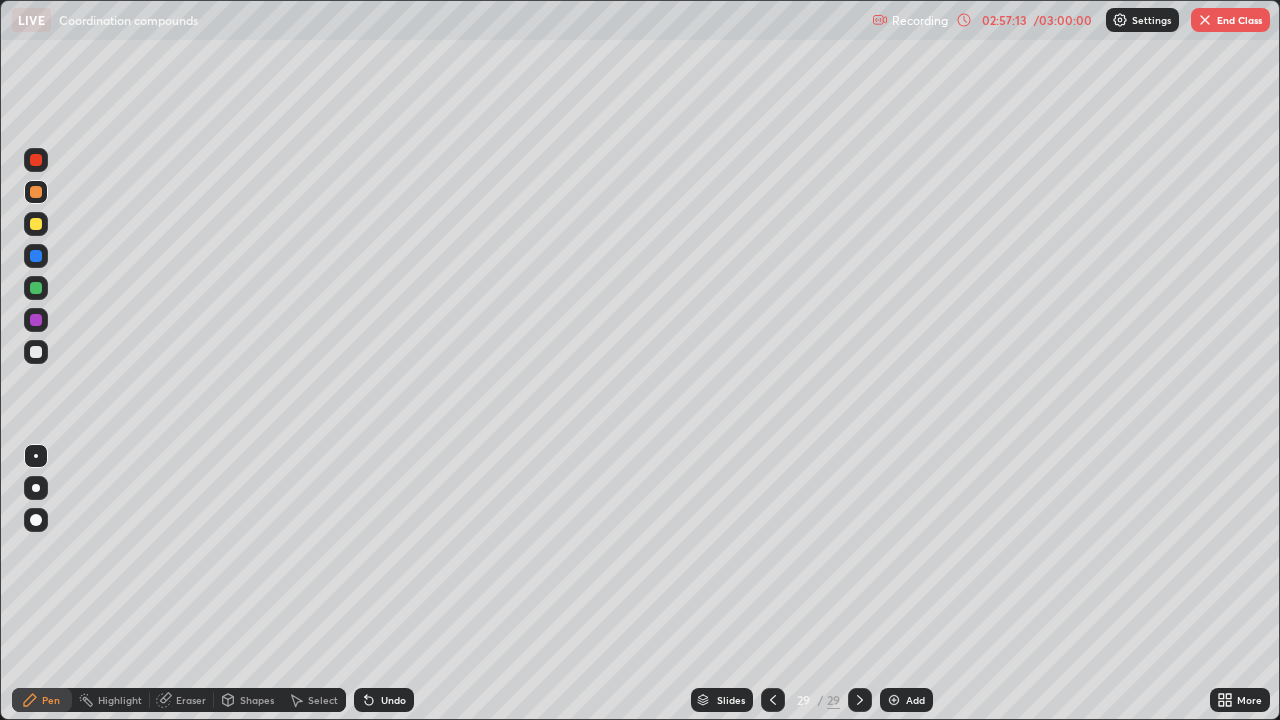 click at bounding box center (36, 256) 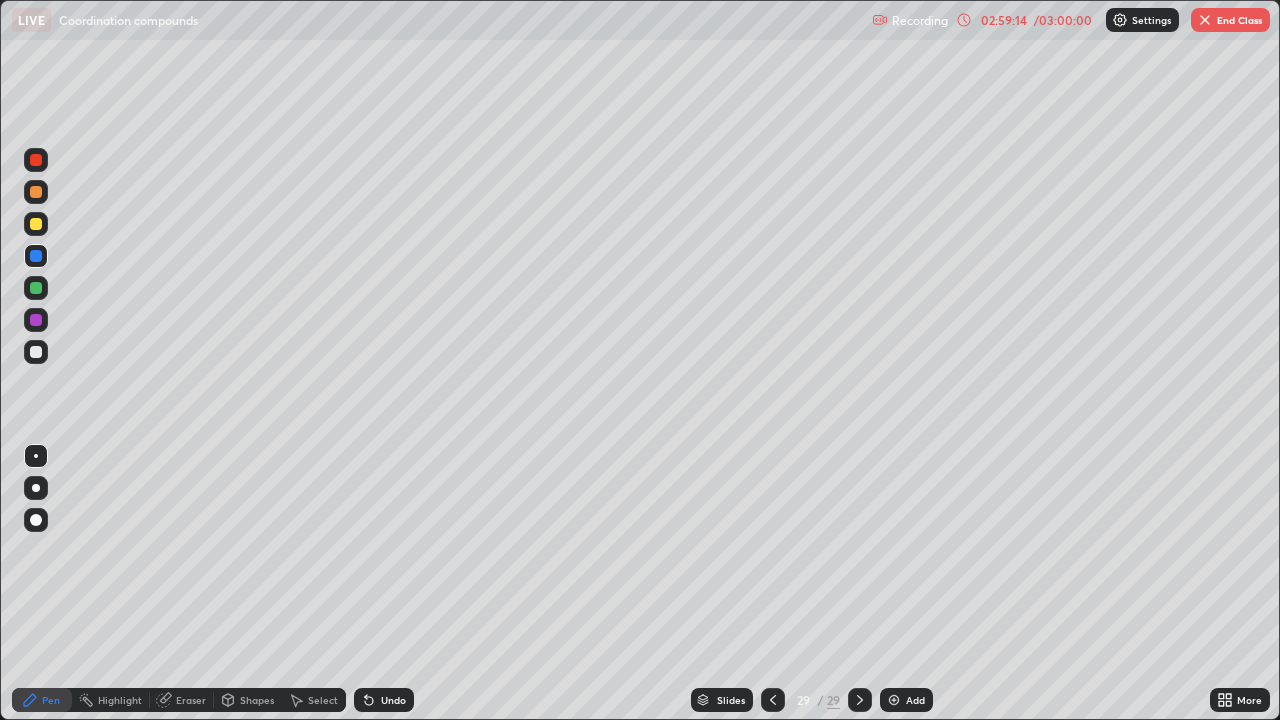 click on "End Class" at bounding box center [1230, 20] 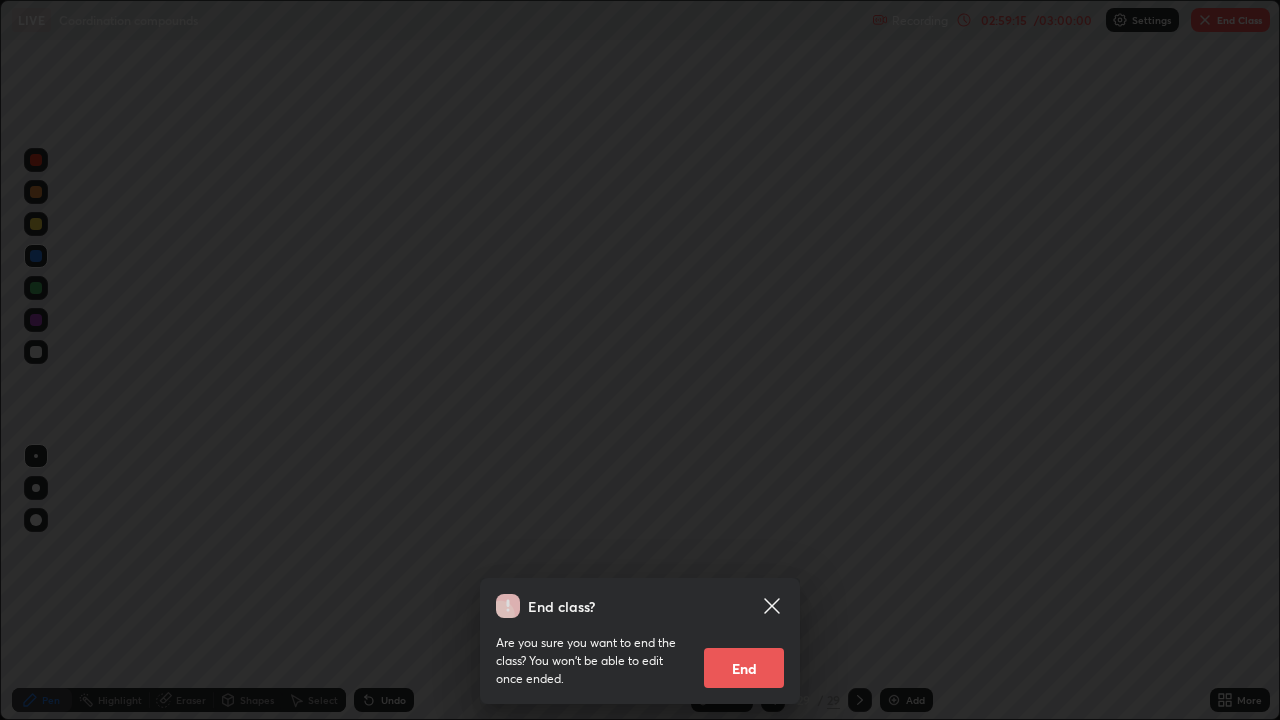 click on "End" at bounding box center (744, 668) 